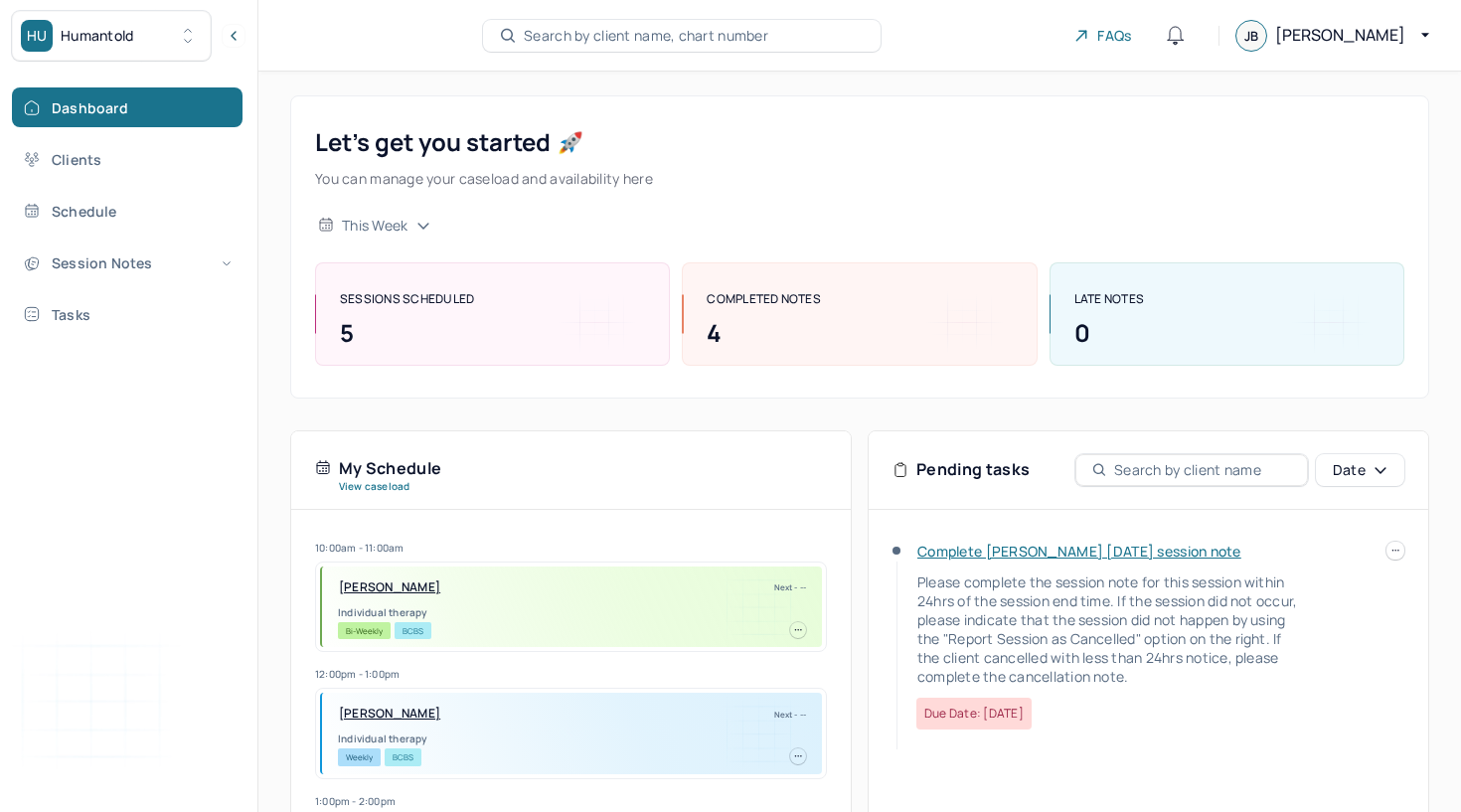 scroll, scrollTop: 345, scrollLeft: 0, axis: vertical 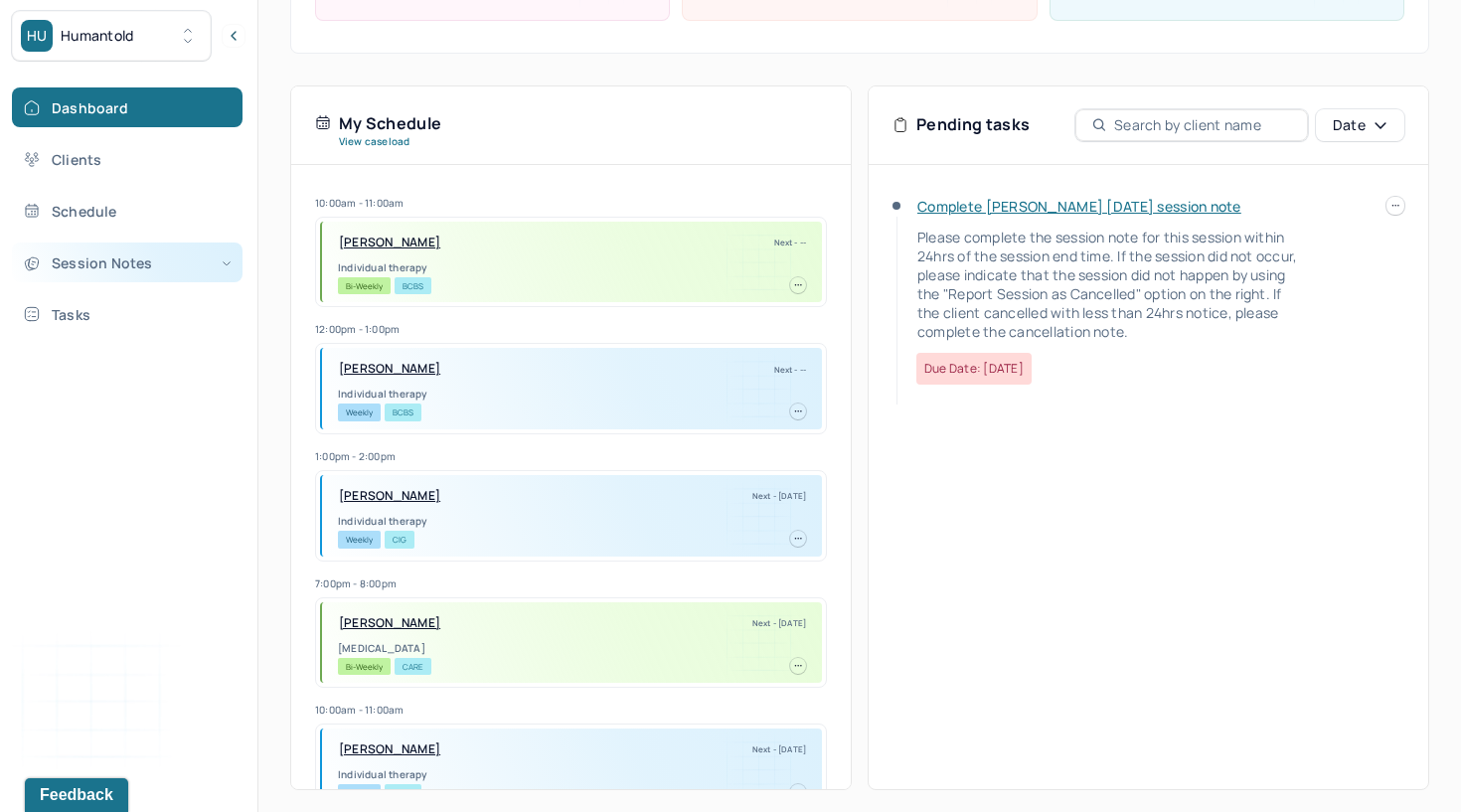 click on "Session Notes" at bounding box center (127, 262) 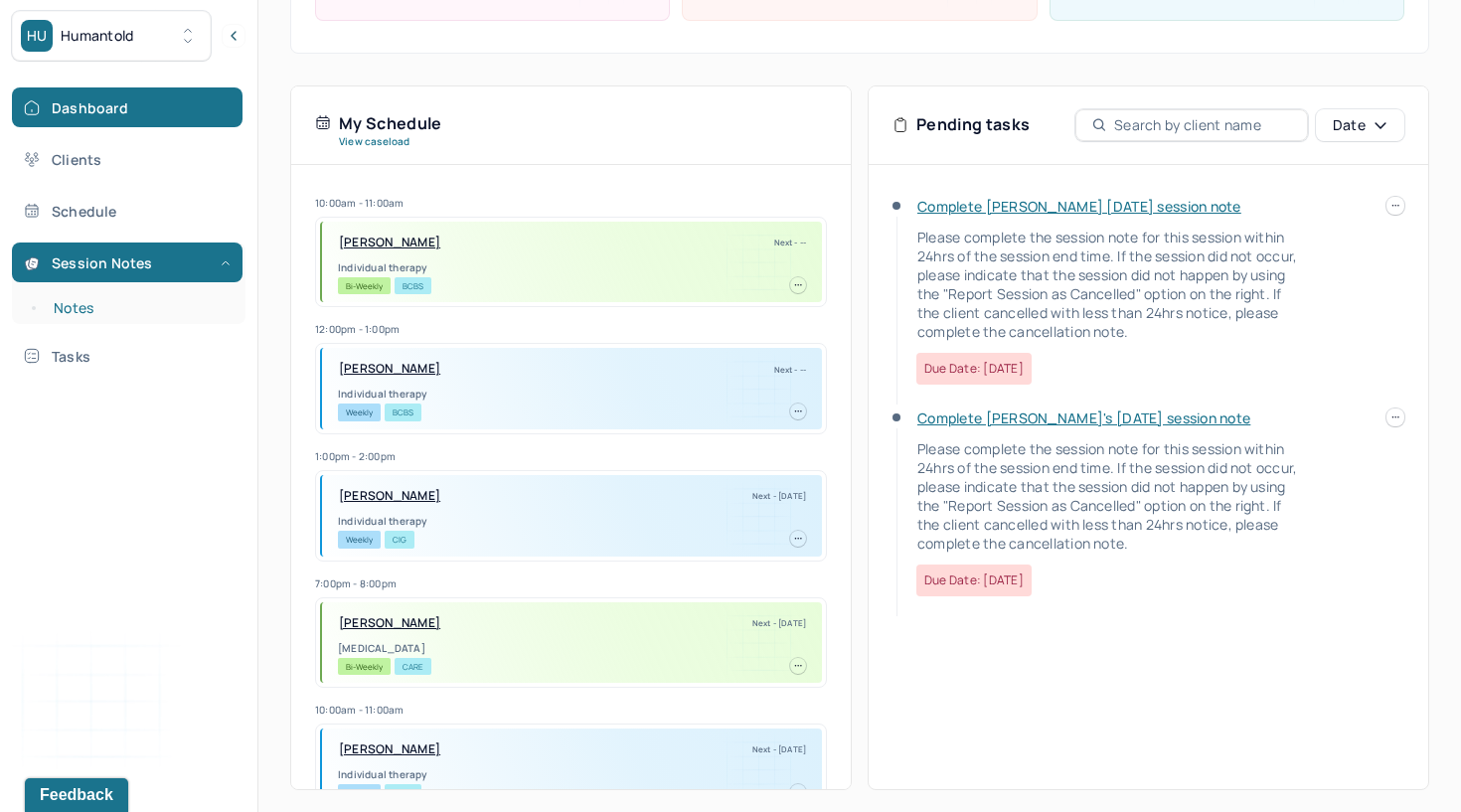 click on "Notes" at bounding box center [138, 308] 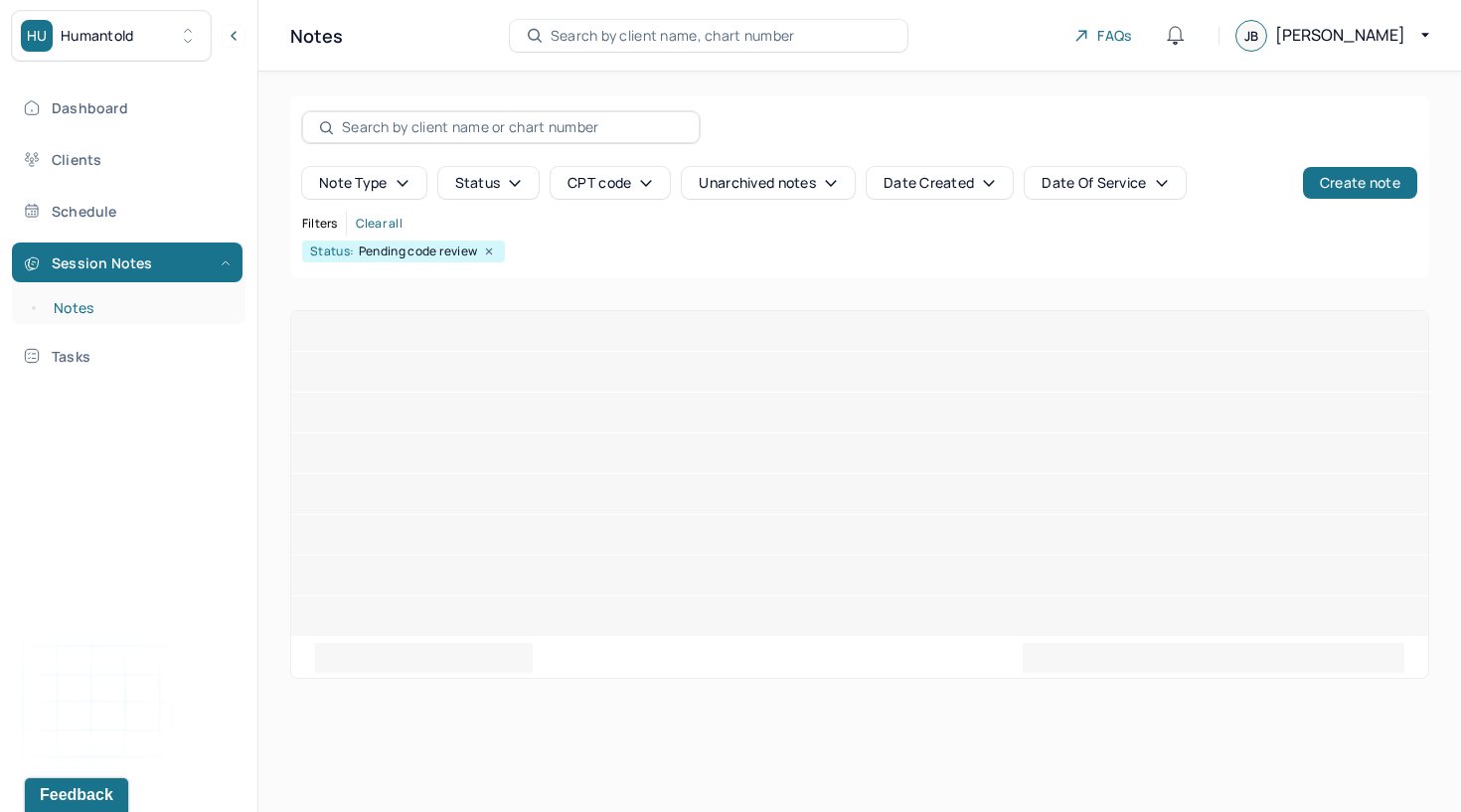scroll, scrollTop: 0, scrollLeft: 0, axis: both 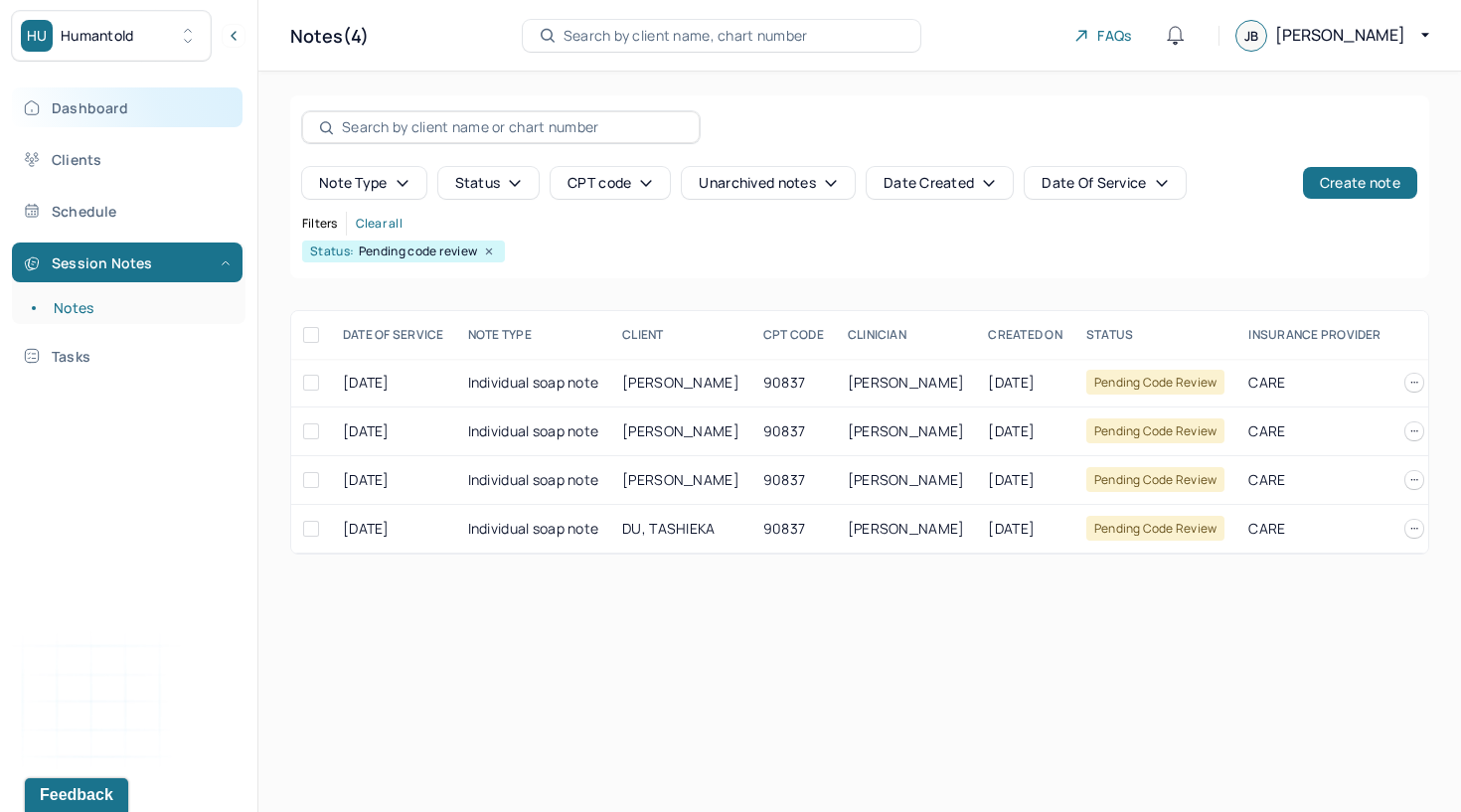 click on "Dashboard" at bounding box center [127, 107] 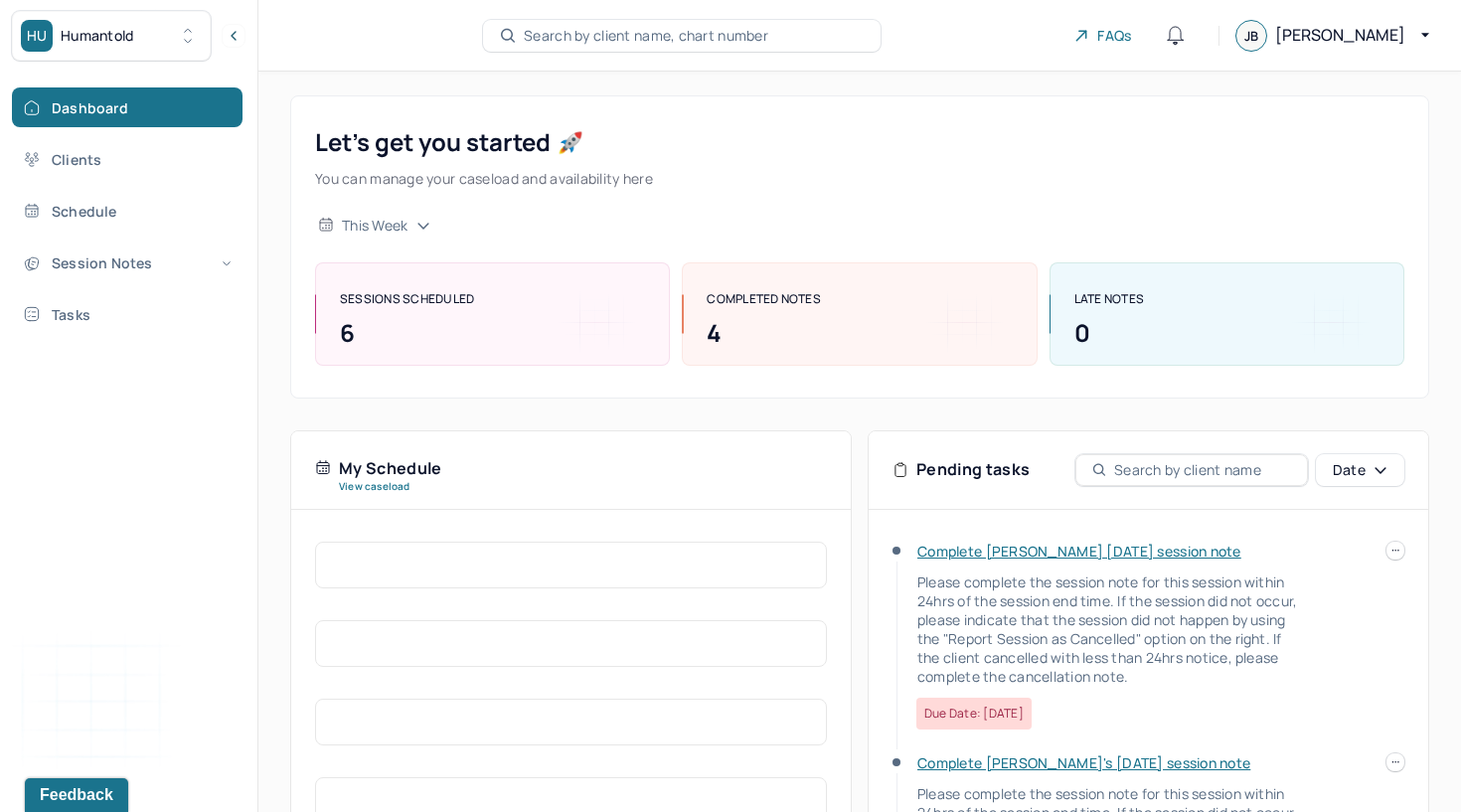click 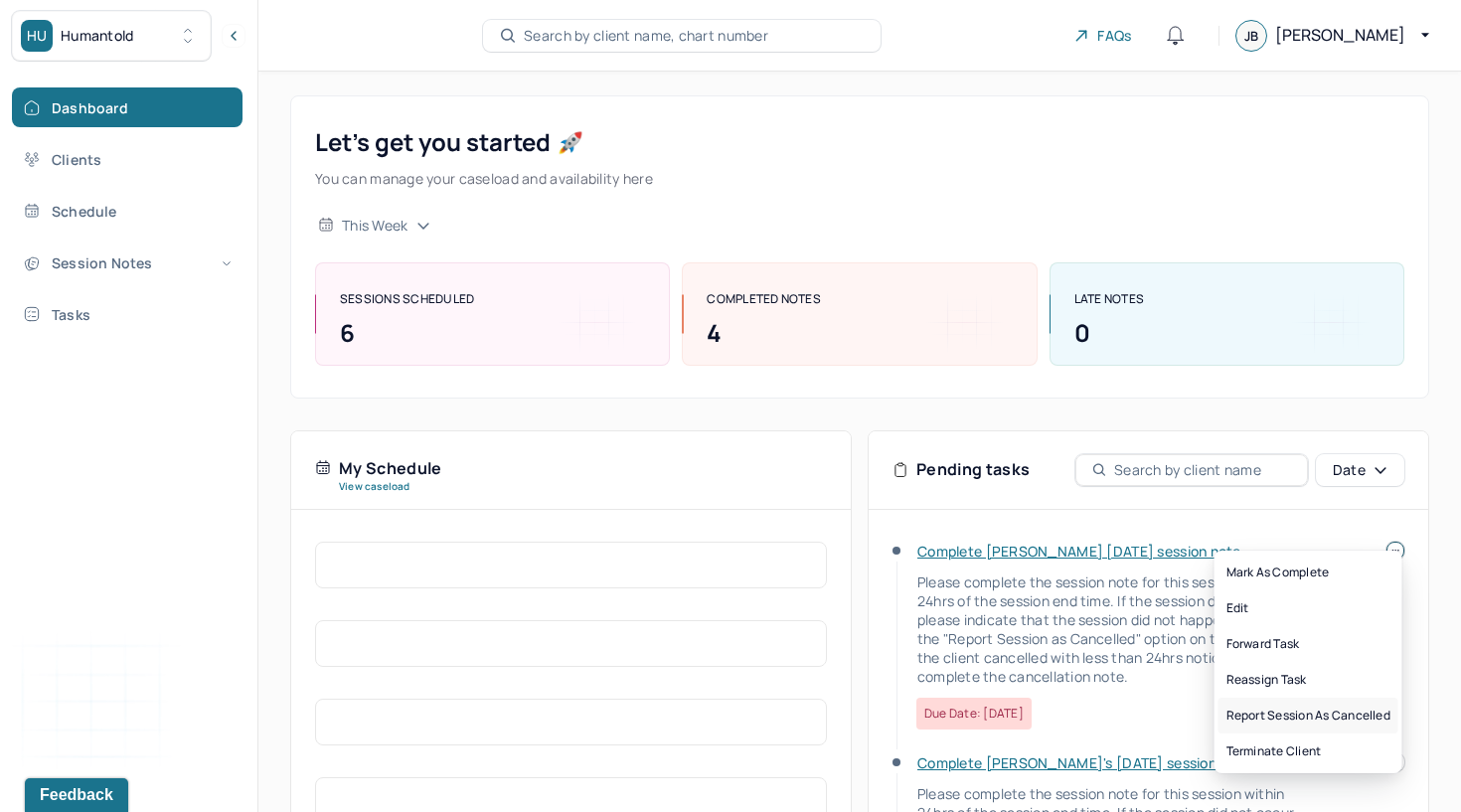click on "Report session as cancelled" at bounding box center [1308, 716] 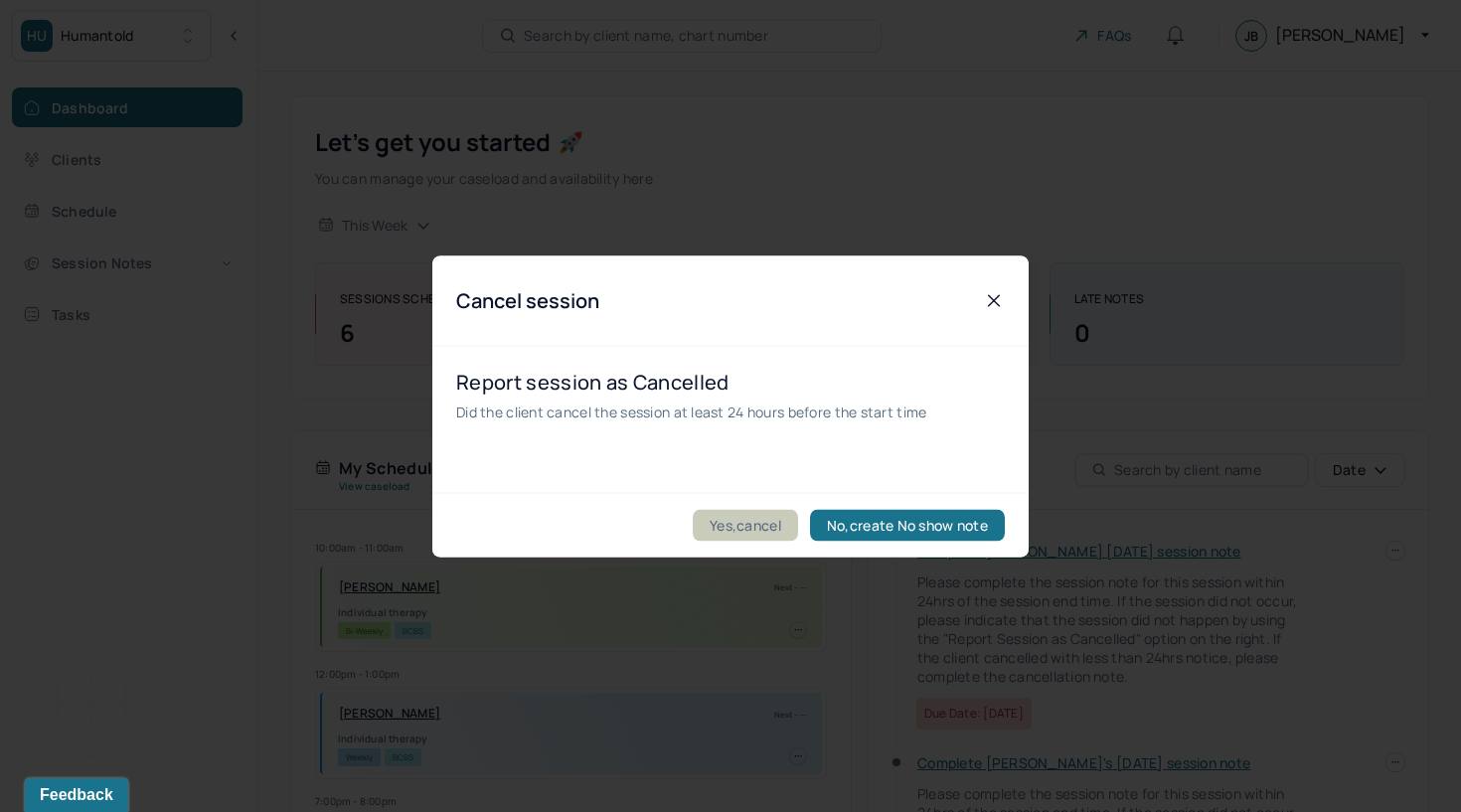 click on "Yes,cancel" at bounding box center [745, 525] 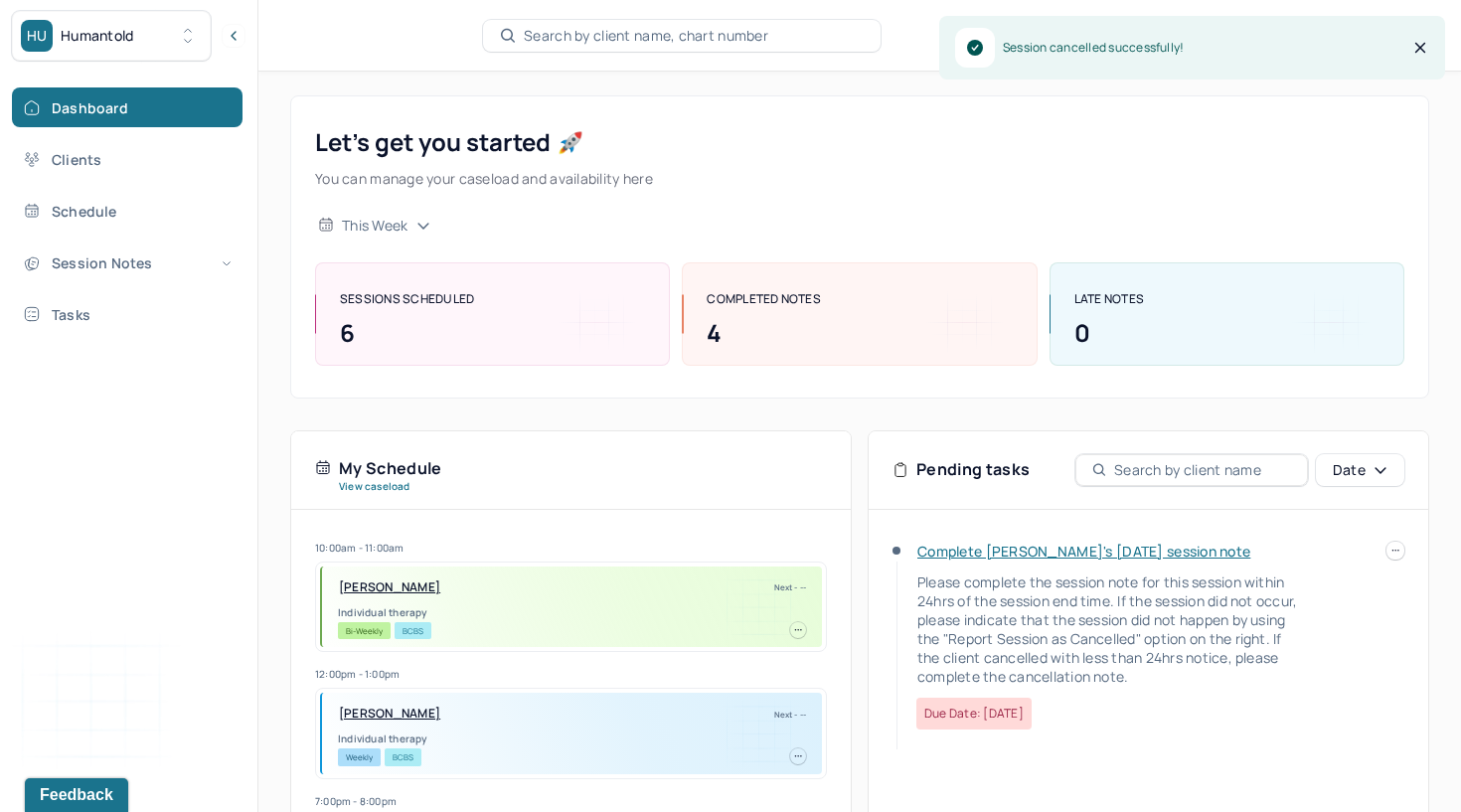 click on "Complete [PERSON_NAME]'s [DATE] session note" at bounding box center (1083, 551) 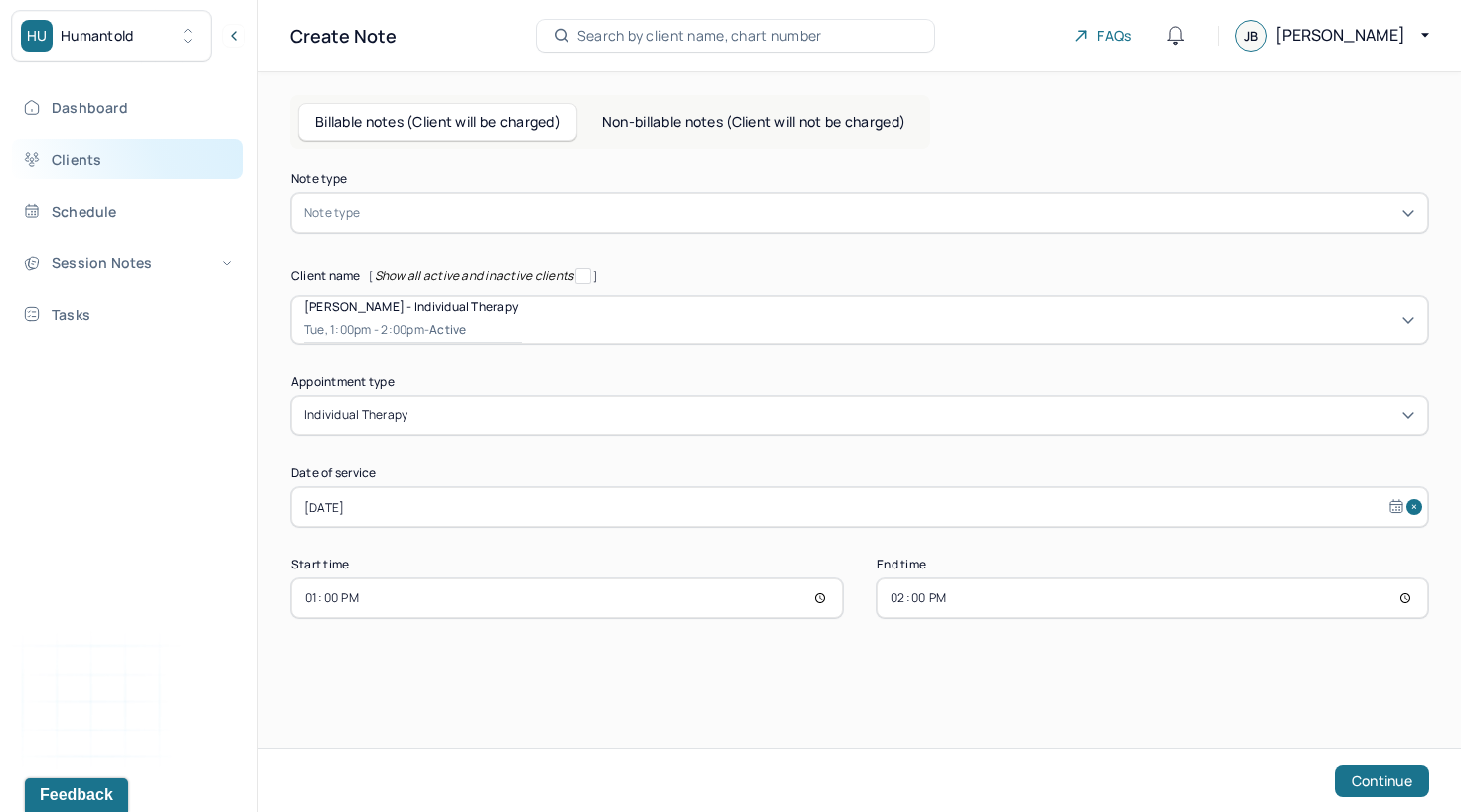 click on "Clients" at bounding box center (127, 159) 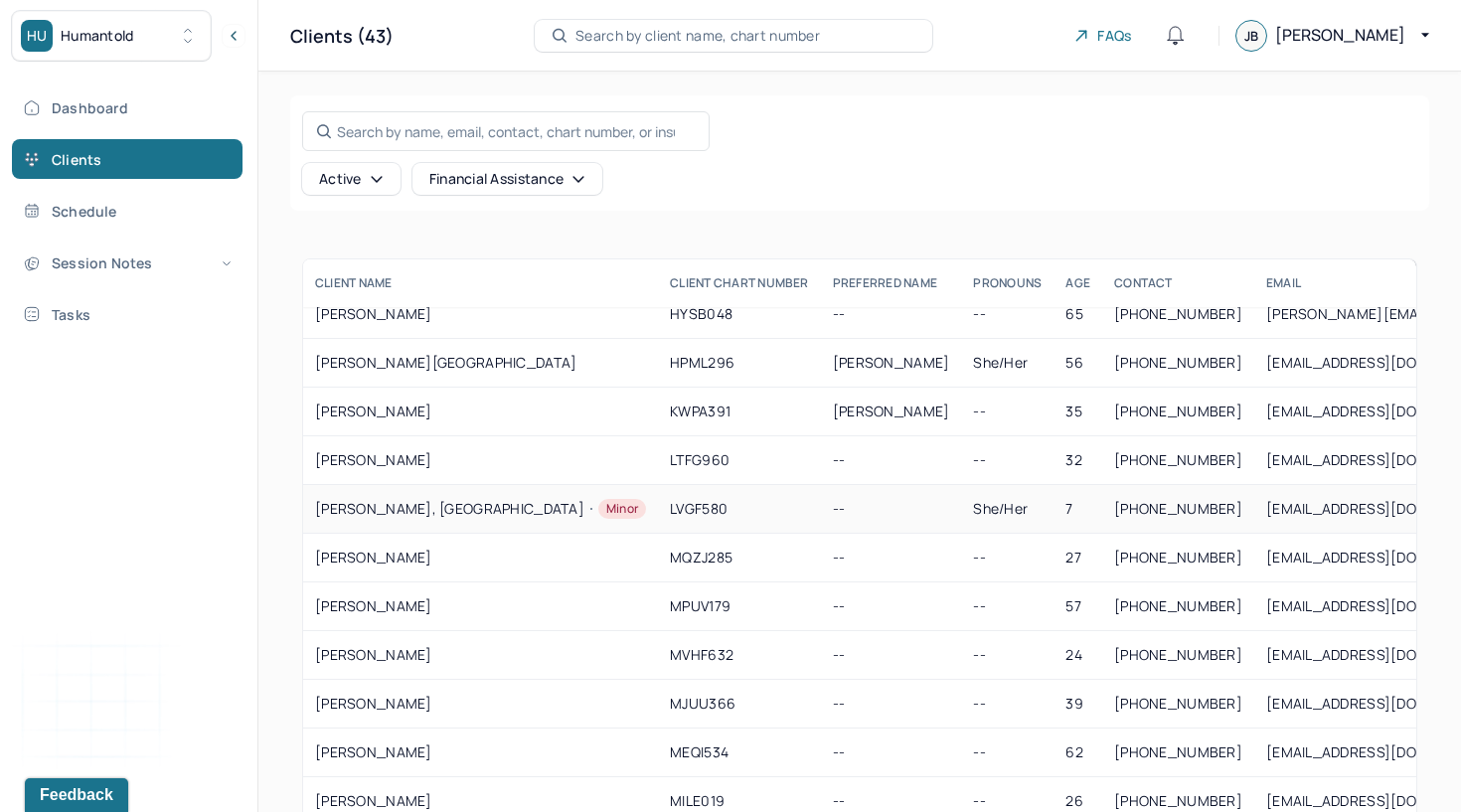scroll, scrollTop: 700, scrollLeft: 0, axis: vertical 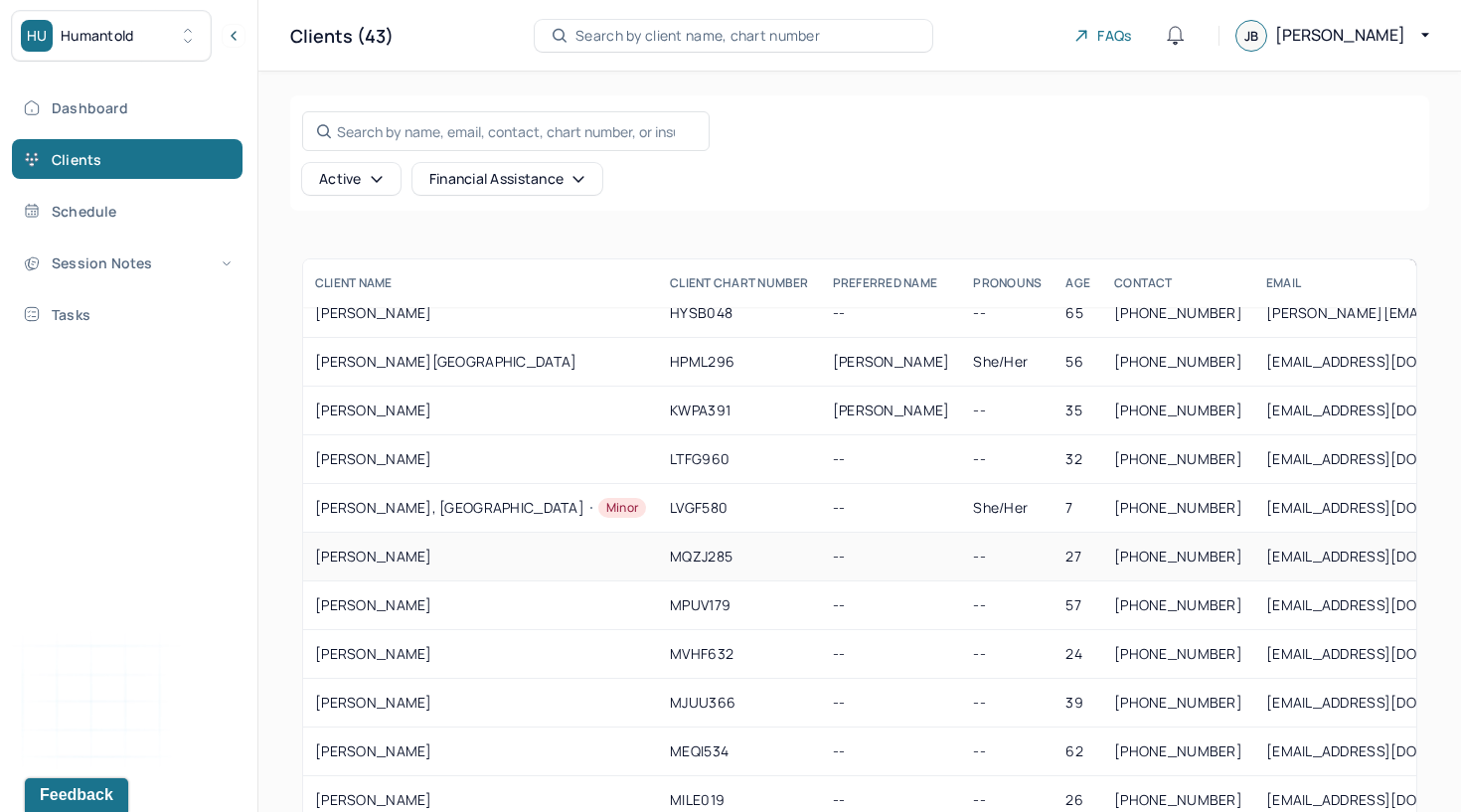 click on "[PERSON_NAME]" at bounding box center (480, 557) 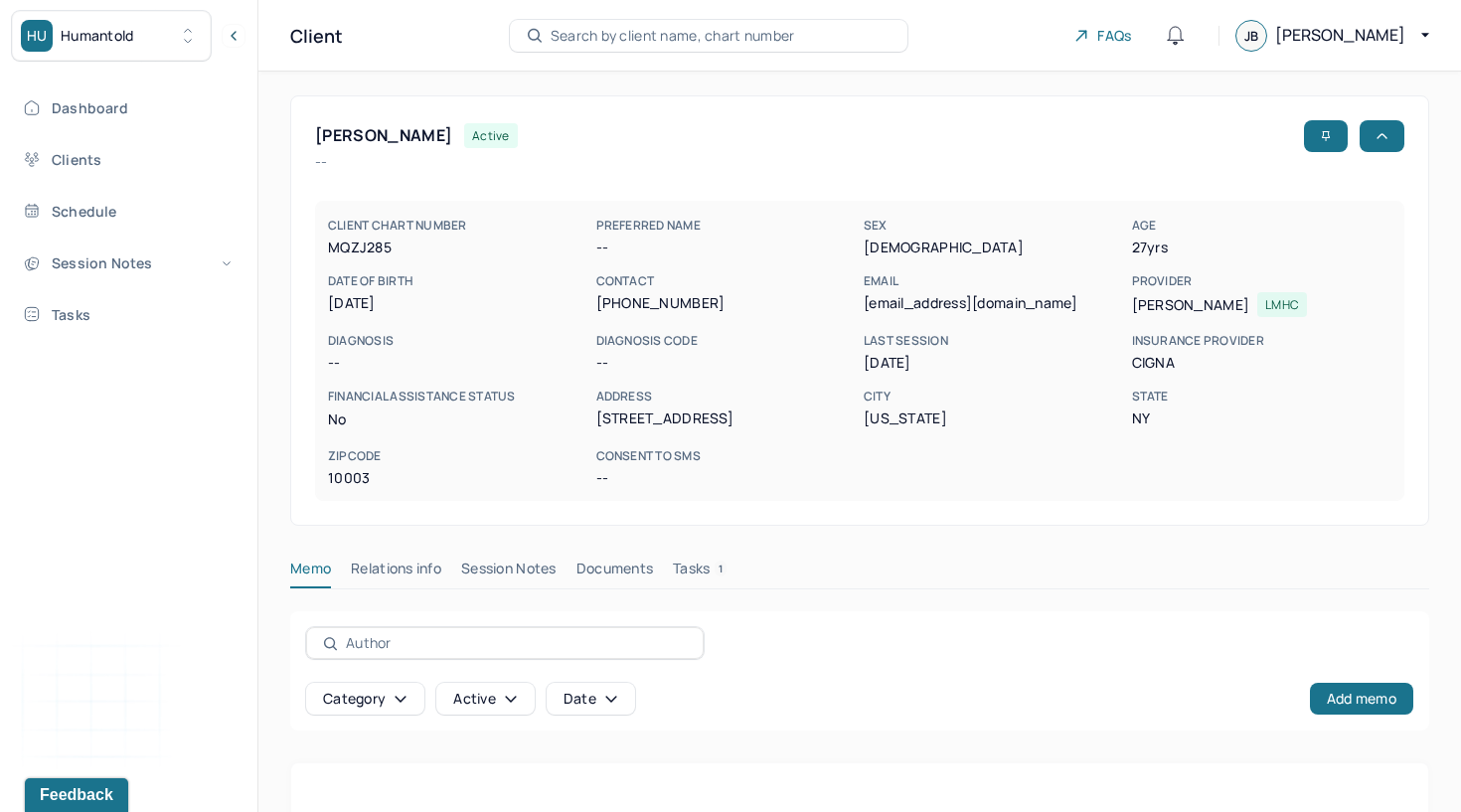 click on "Session Notes" at bounding box center (509, 572) 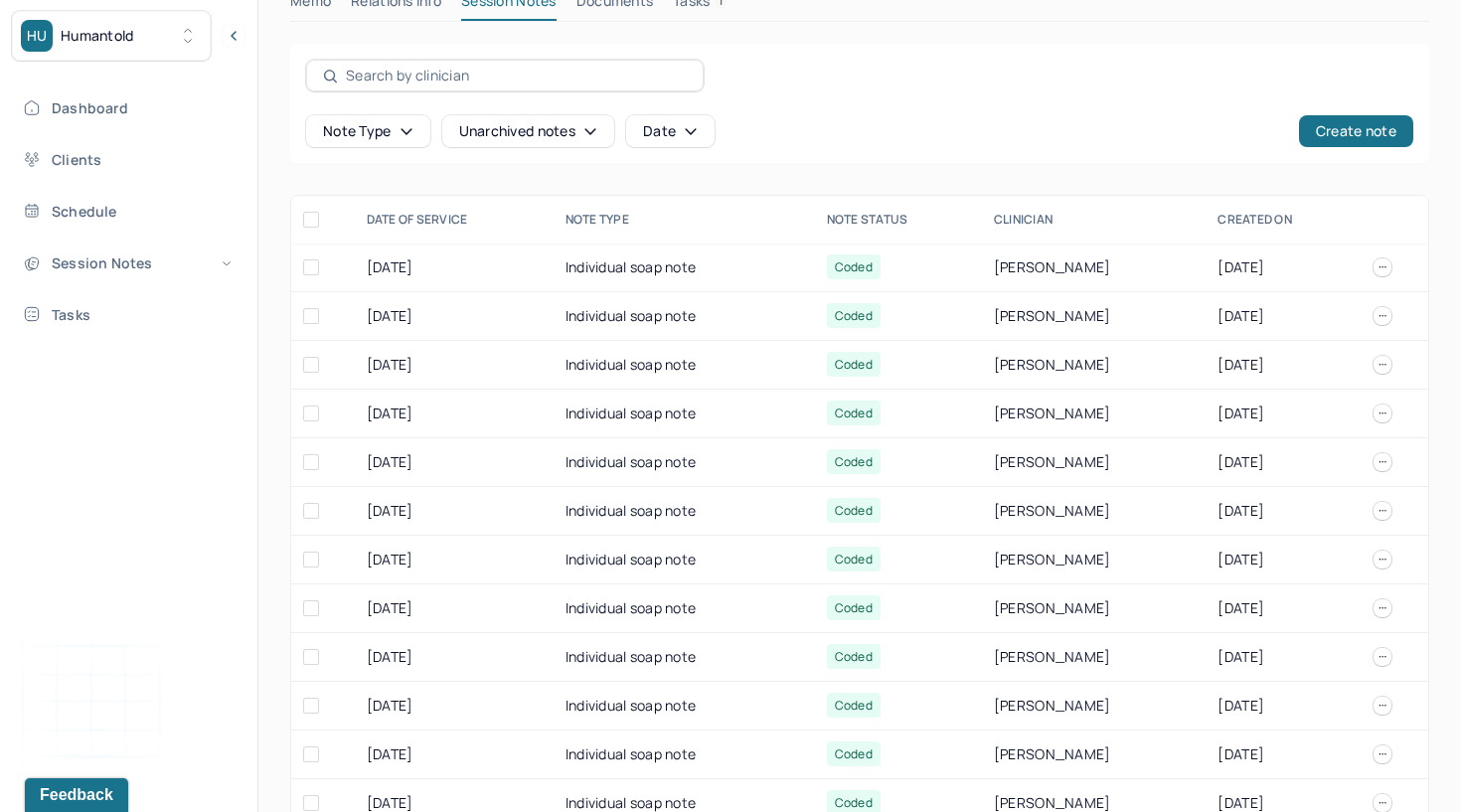 scroll, scrollTop: 574, scrollLeft: 0, axis: vertical 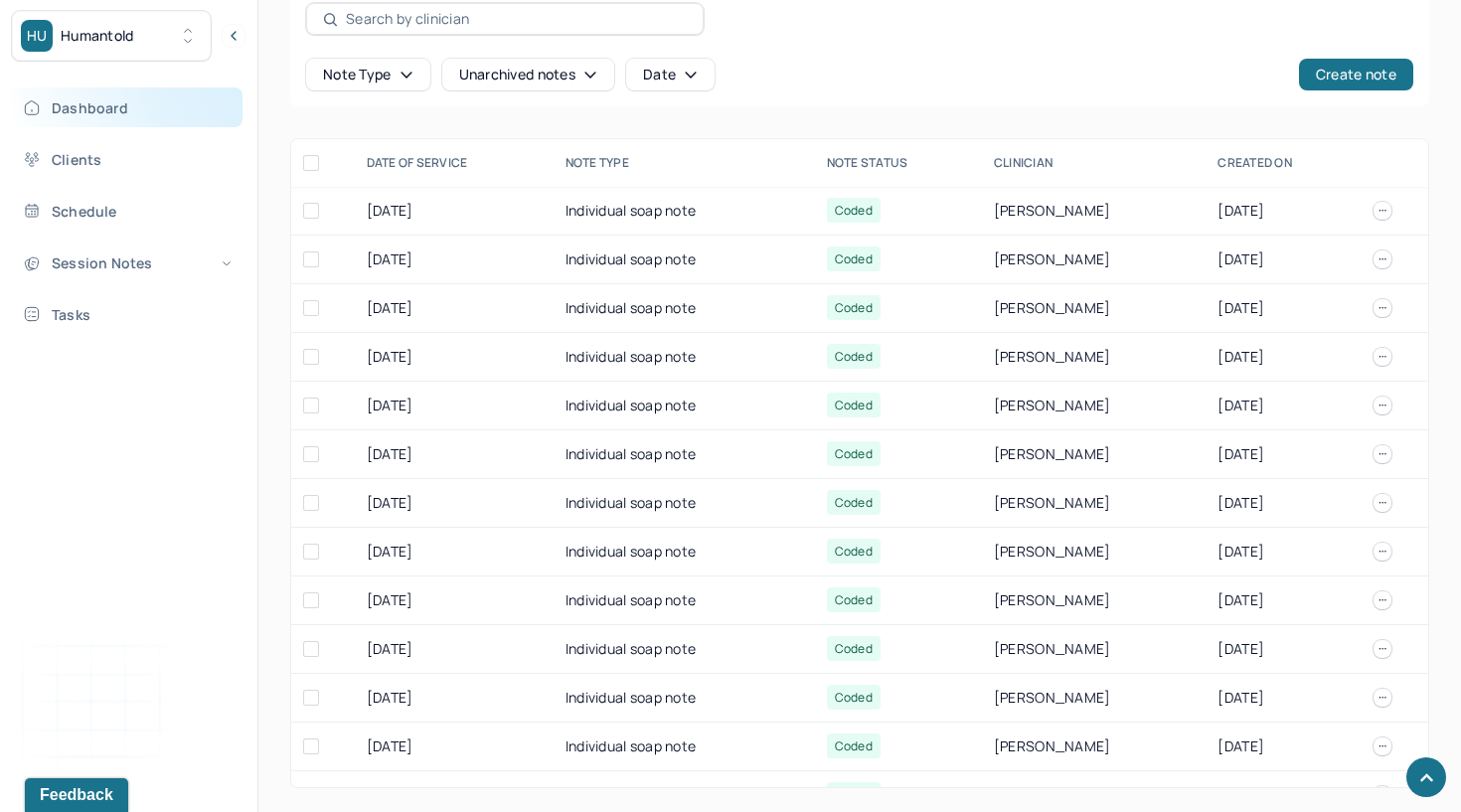 click on "Dashboard" at bounding box center (127, 107) 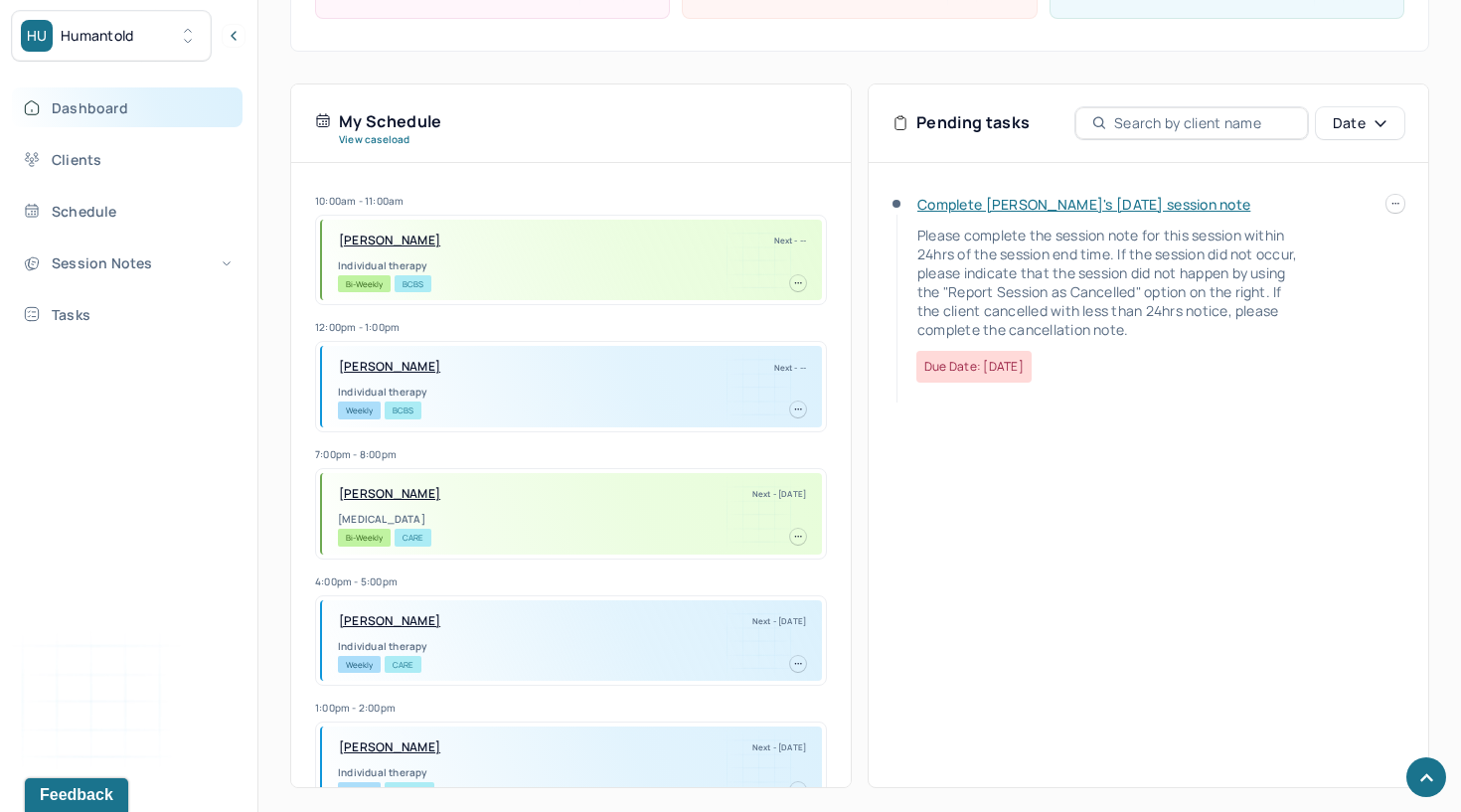 scroll, scrollTop: 345, scrollLeft: 0, axis: vertical 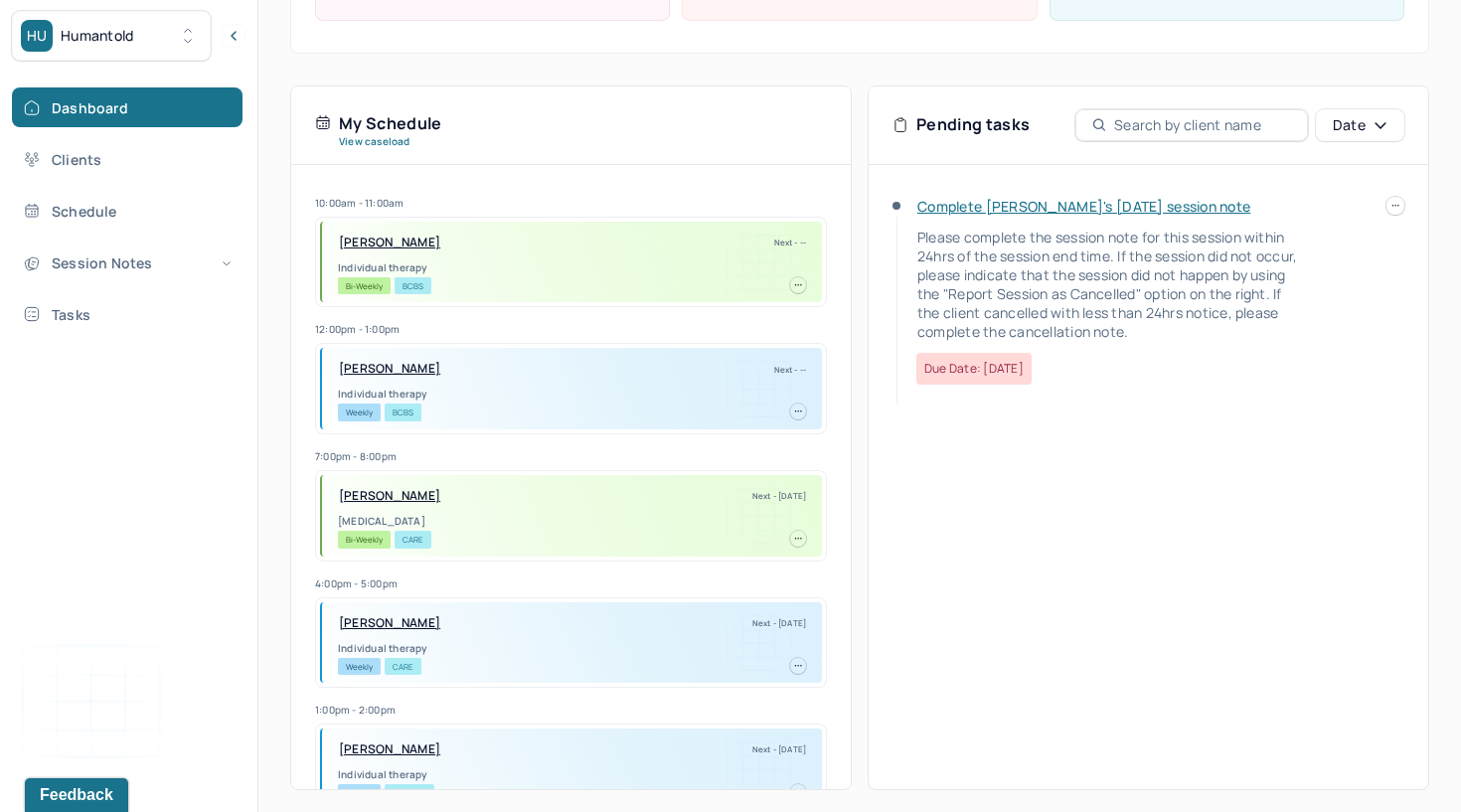 click on "Complete [PERSON_NAME]'s [DATE] session note" at bounding box center (1083, 206) 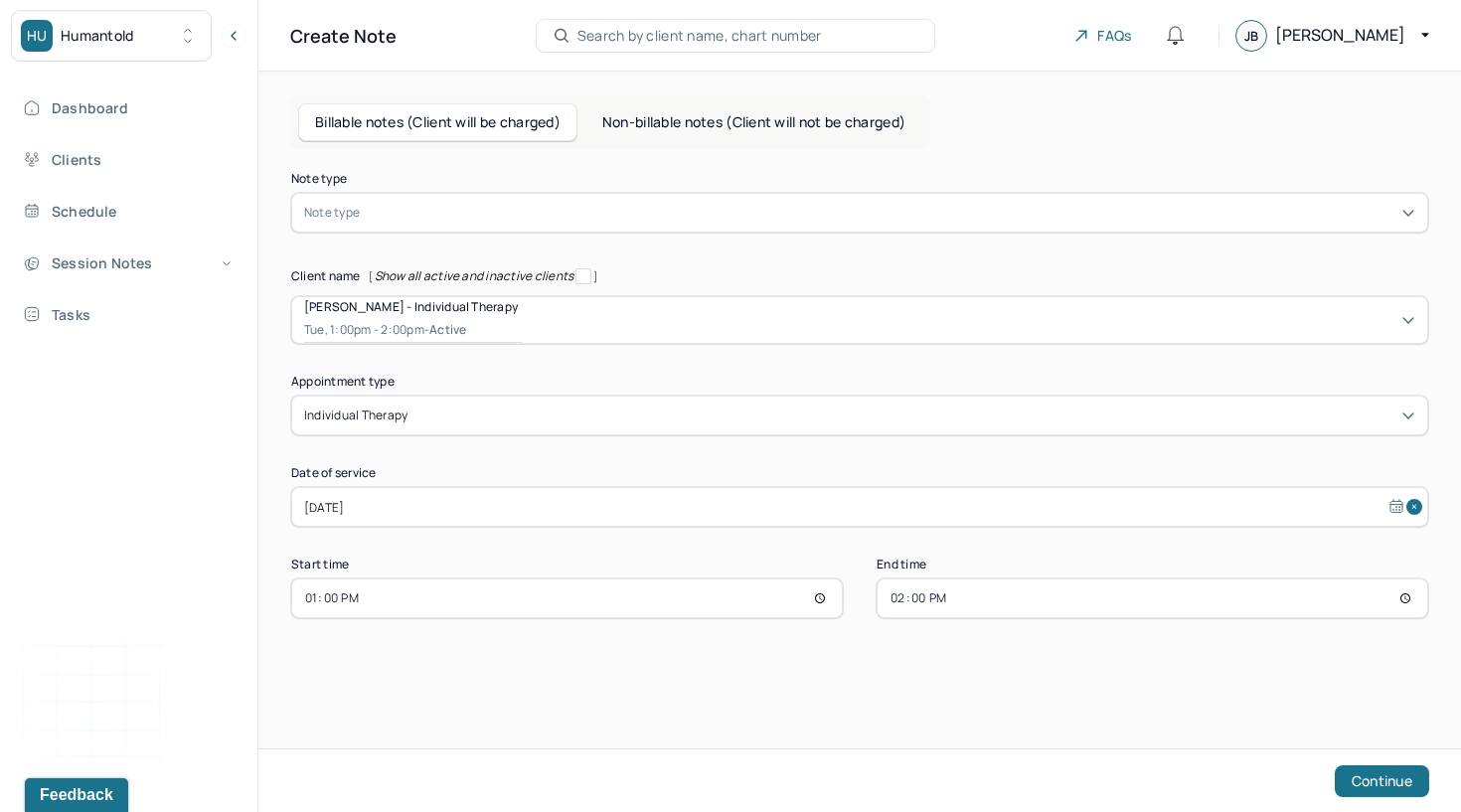click at bounding box center [890, 213] 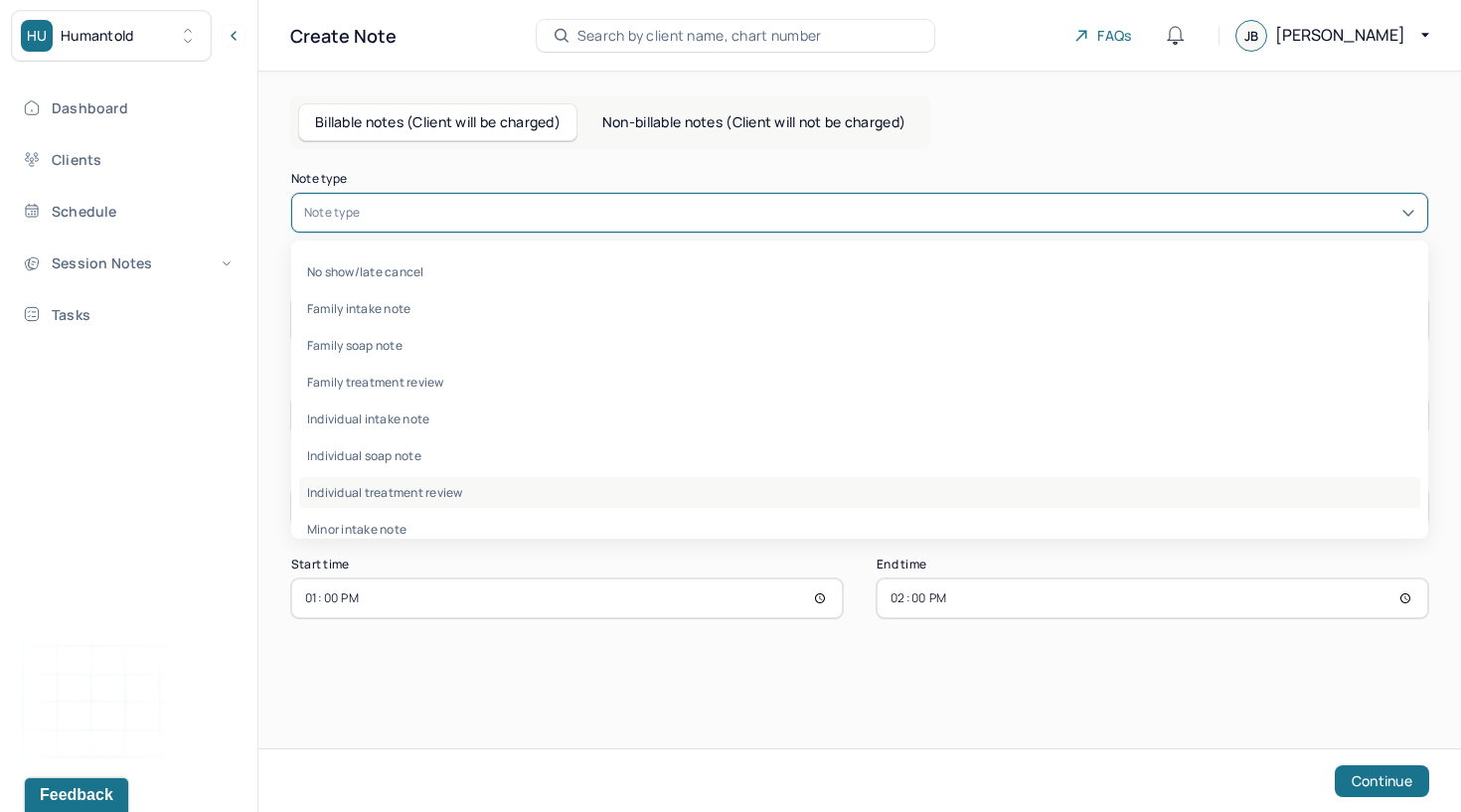 click on "Individual treatment review" at bounding box center [860, 492] 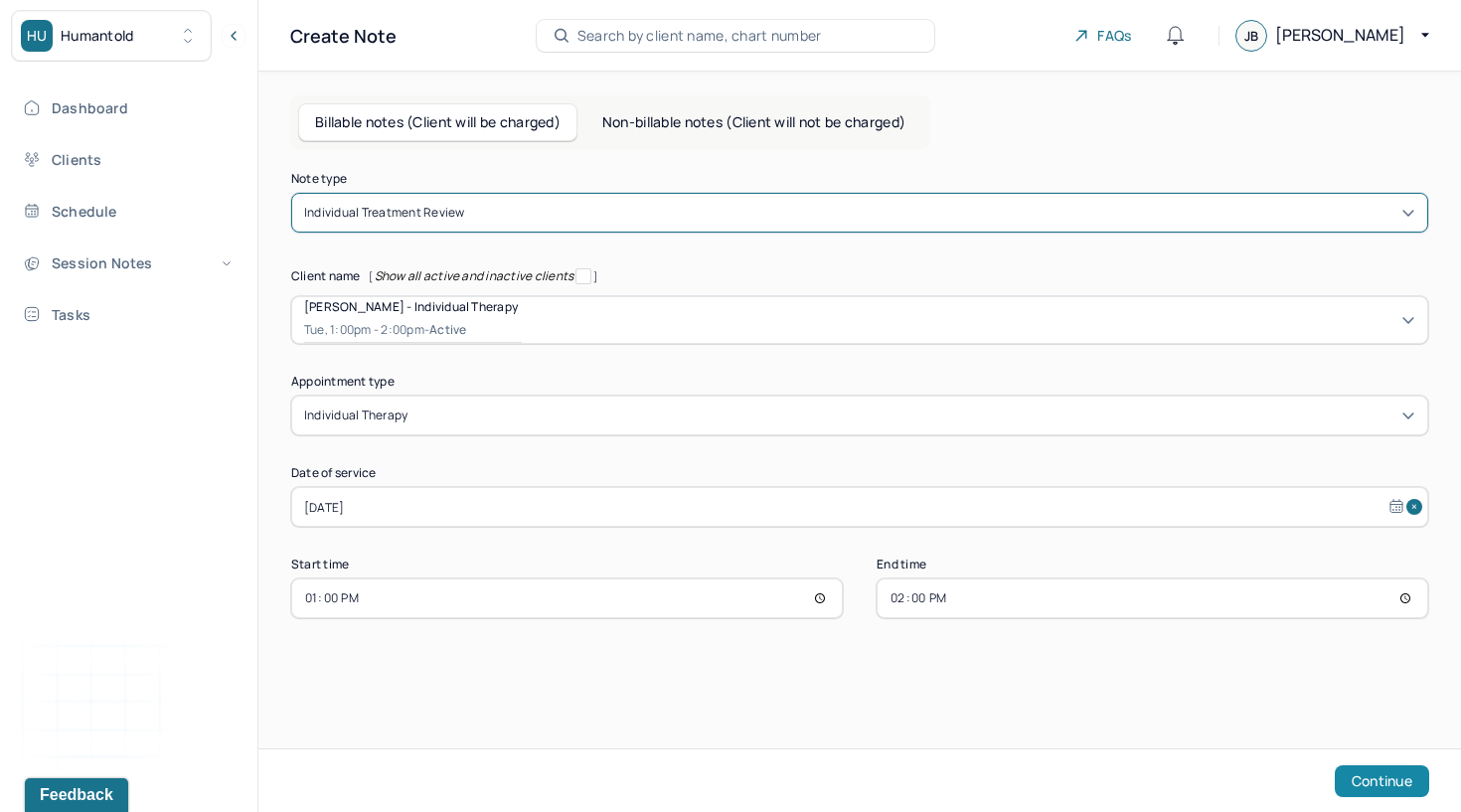 click on "Continue" at bounding box center [1381, 781] 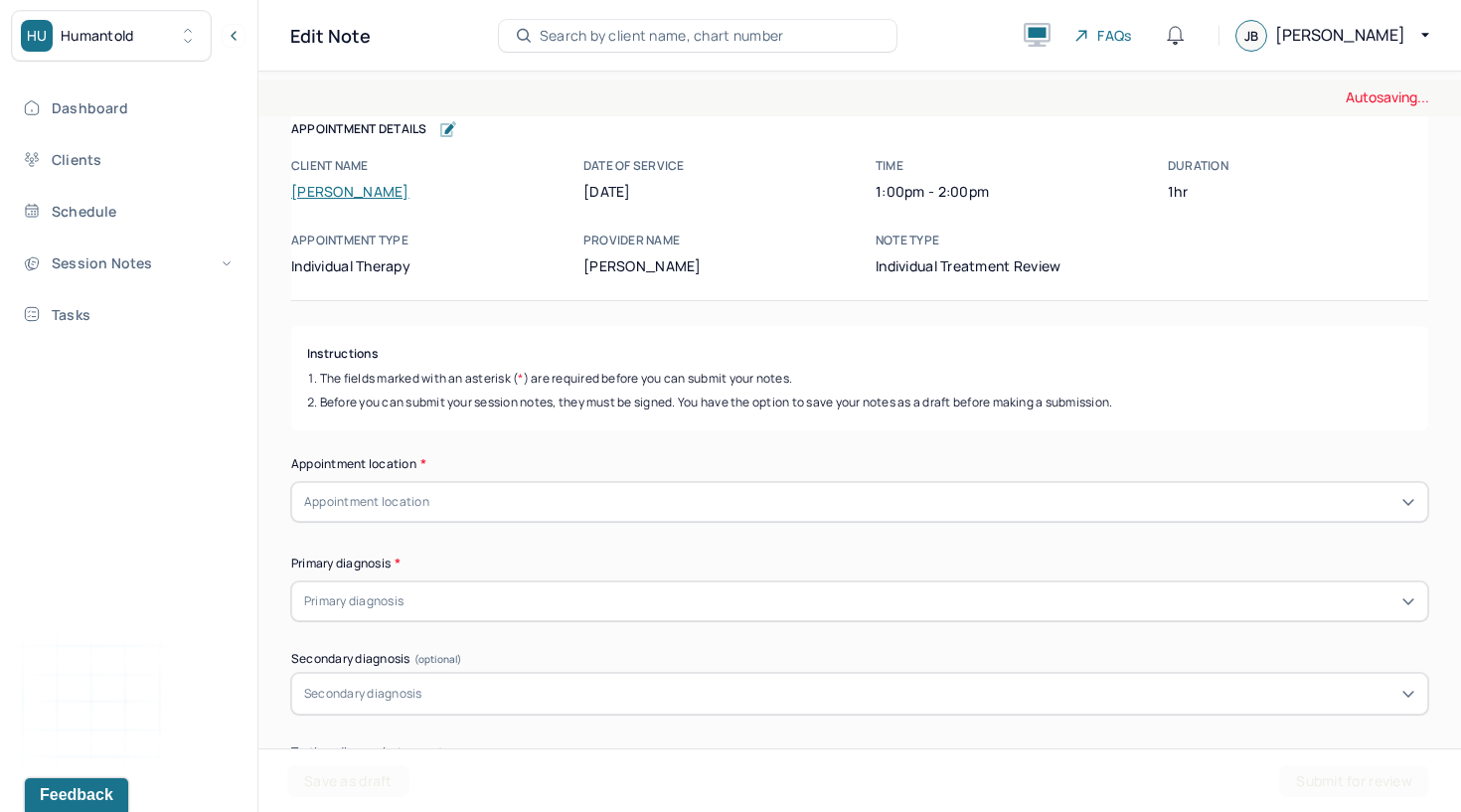 click on "1:00pm - 2:00pm" at bounding box center (1006, 191) 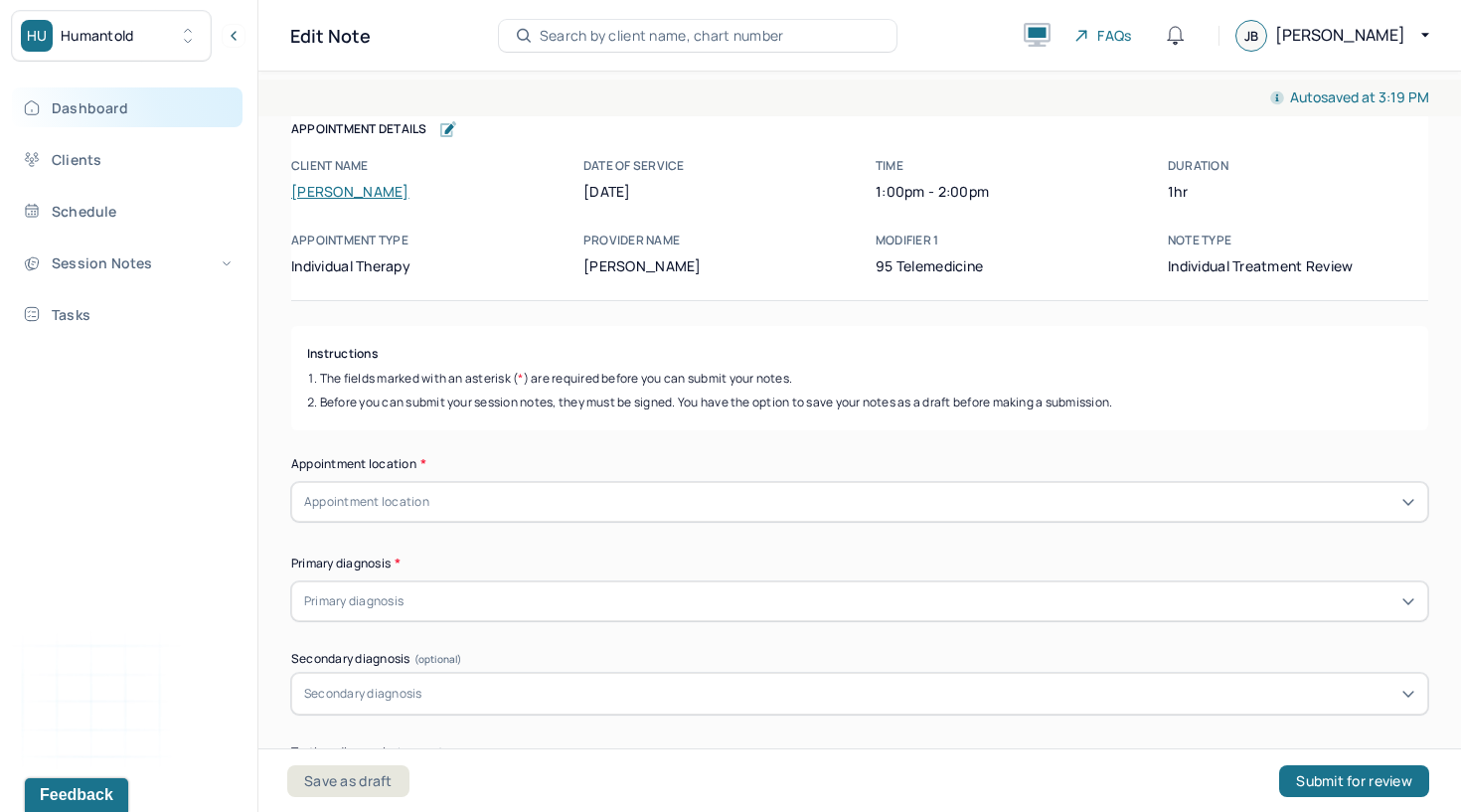 click on "Dashboard" at bounding box center [127, 107] 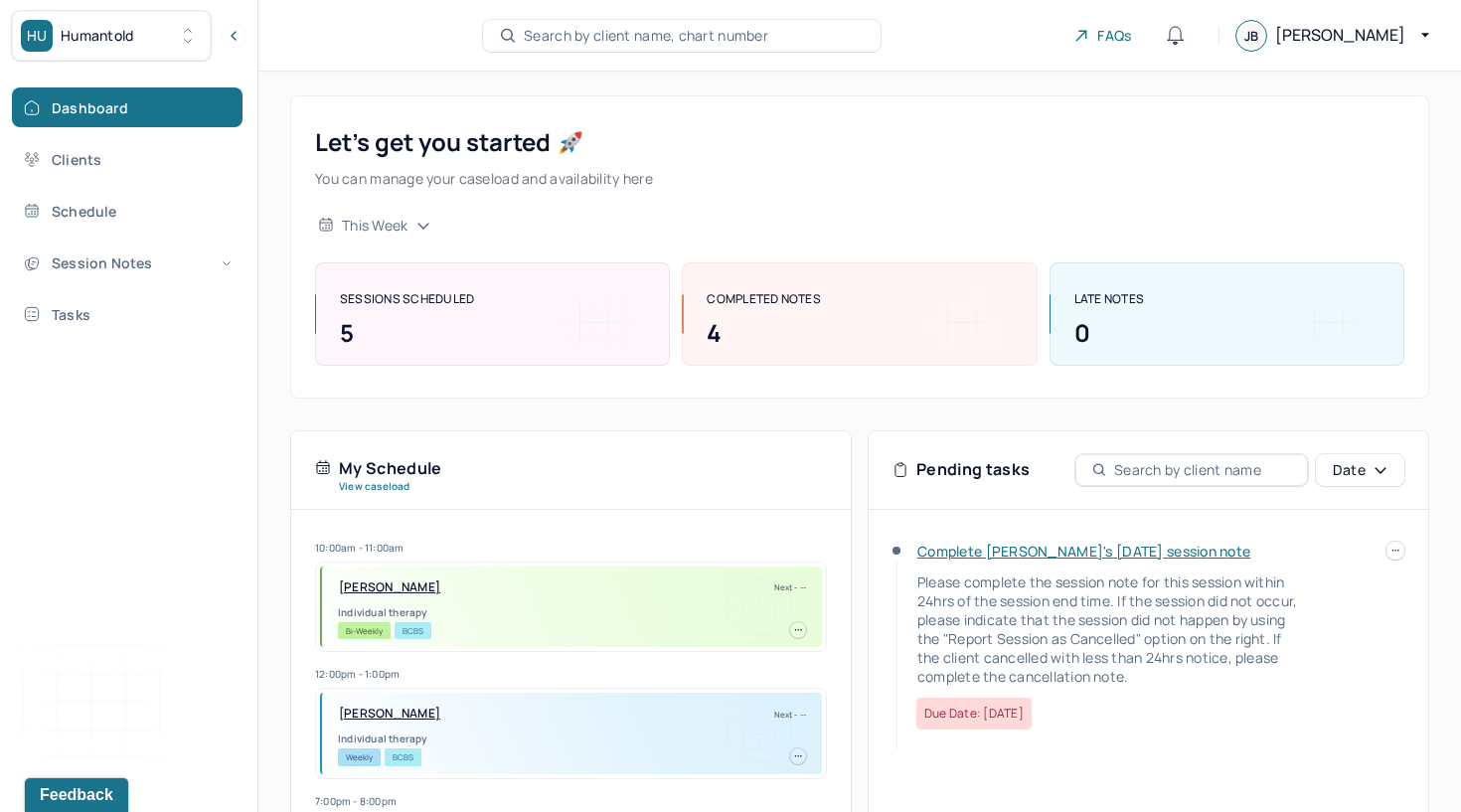 click on "Complete [PERSON_NAME]'s [DATE] session note" at bounding box center (1083, 551) 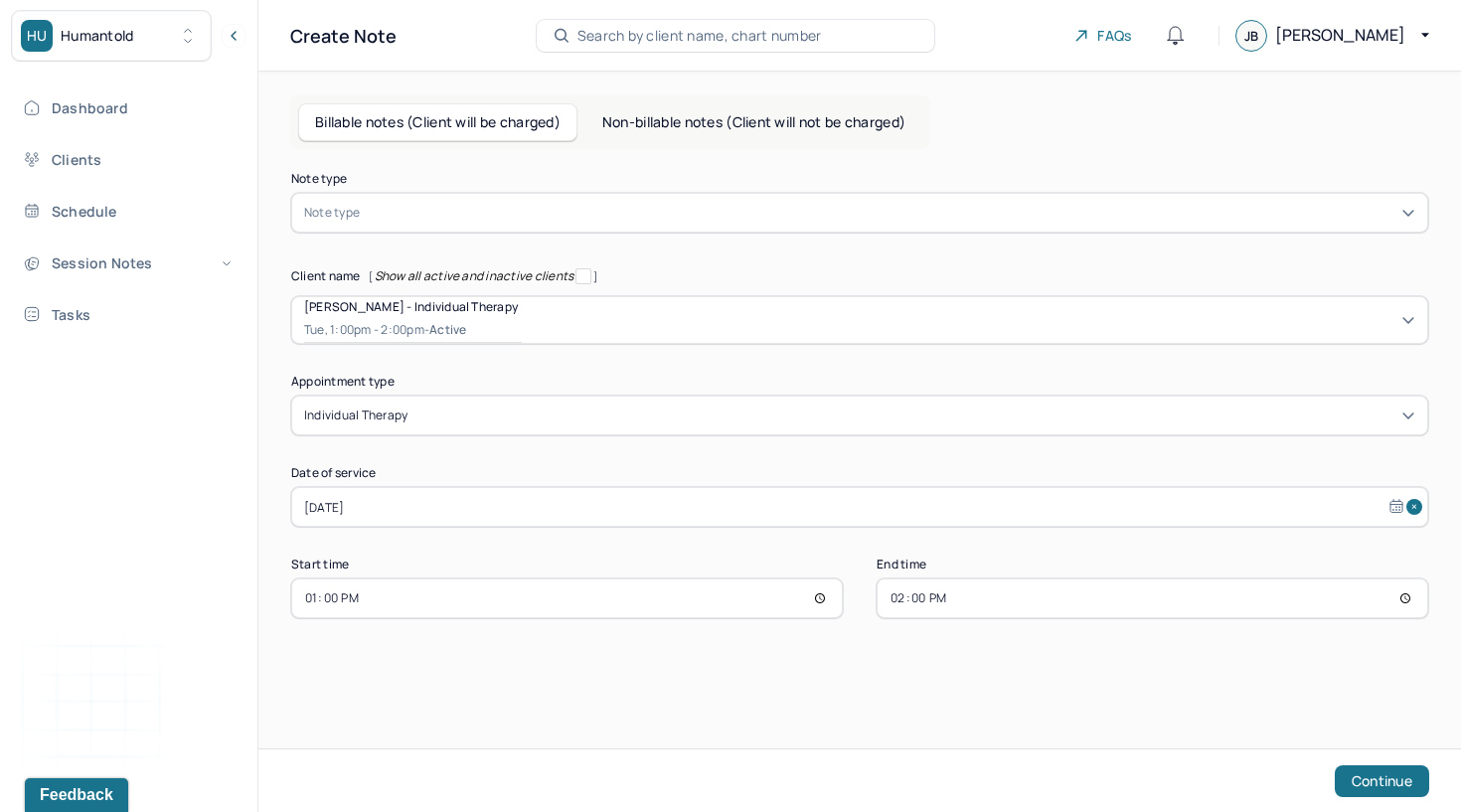 click on "13:00" at bounding box center (567, 598) 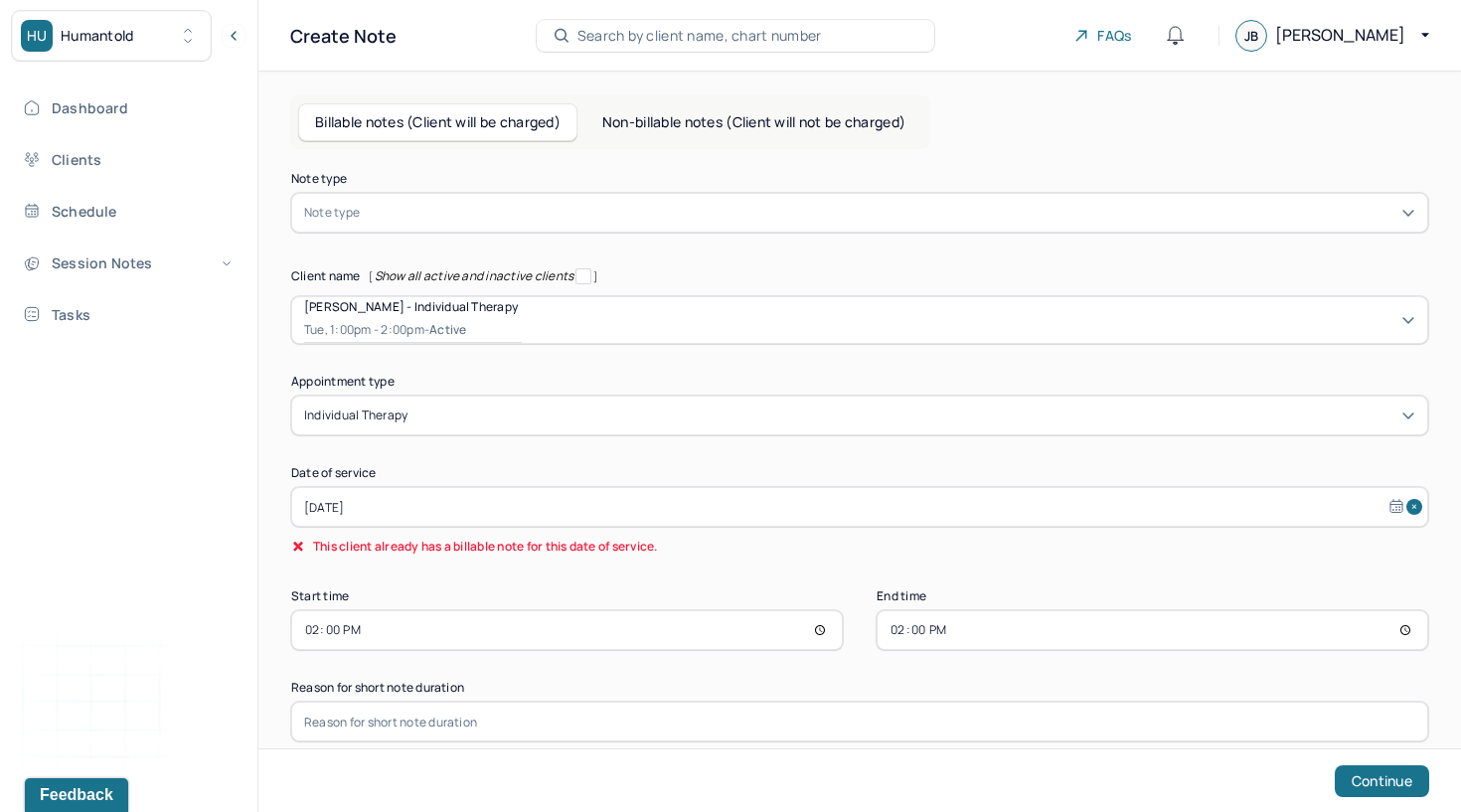 type on "14:00" 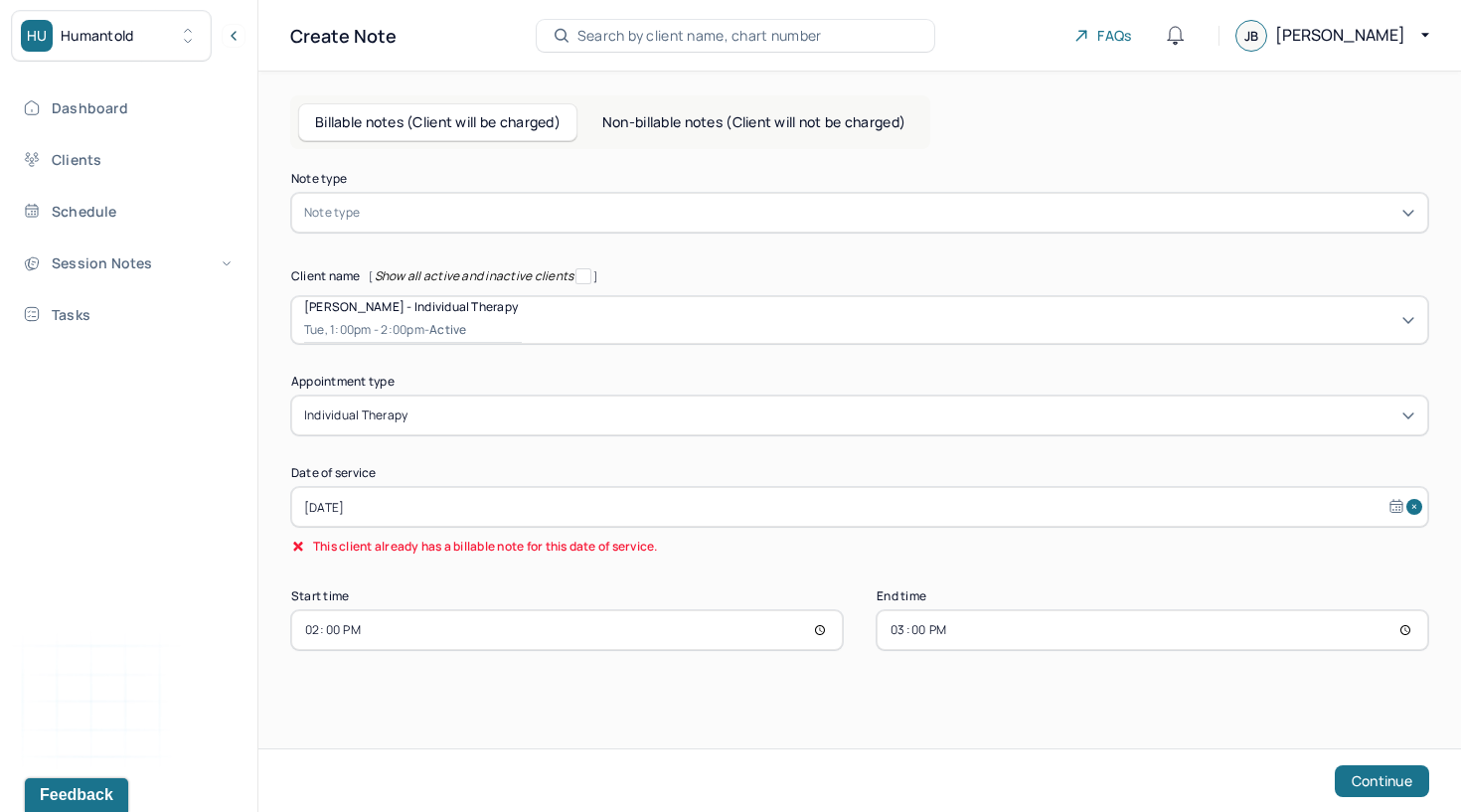 type on "15:00" 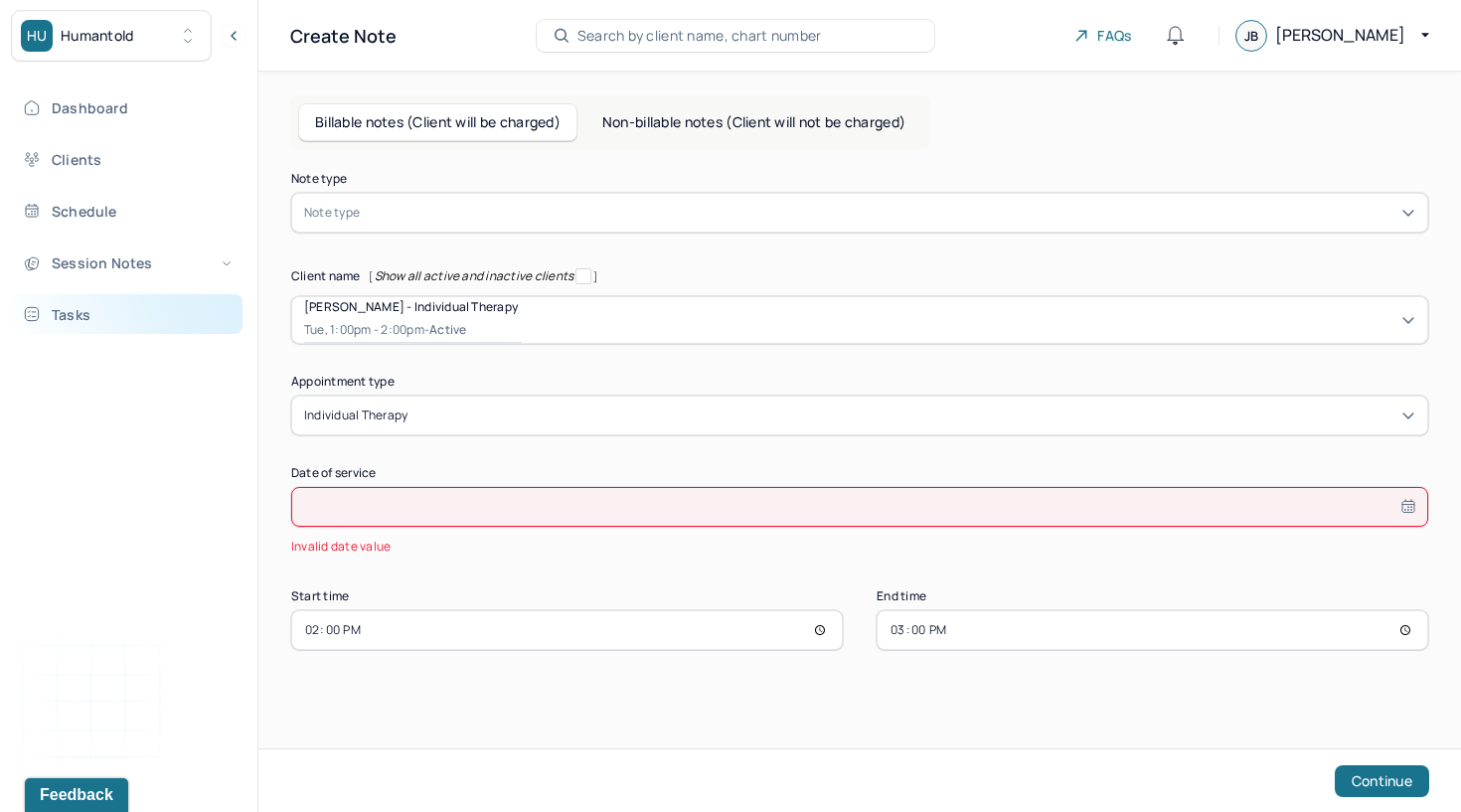 click on "Tasks" at bounding box center [127, 314] 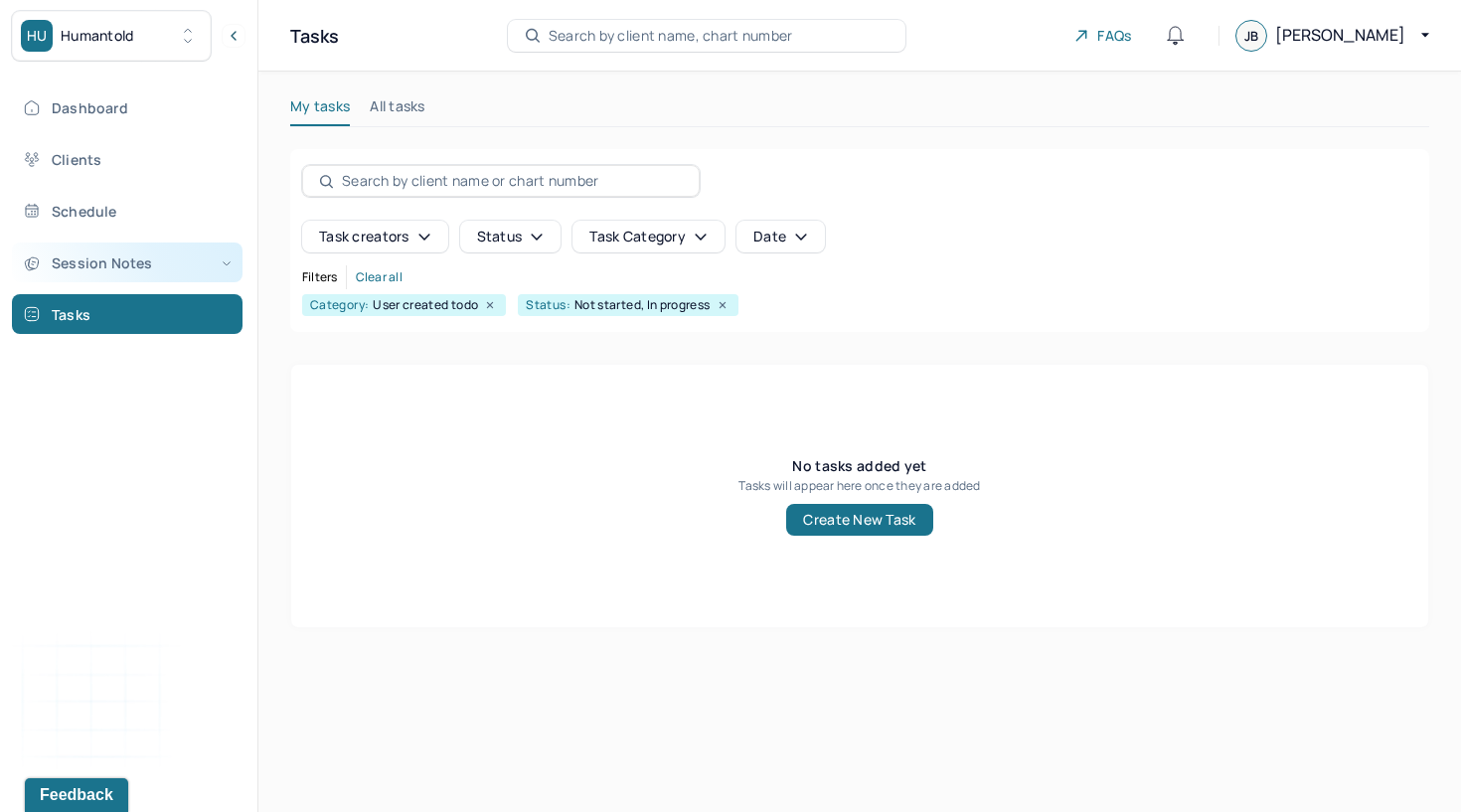 click on "Session Notes" at bounding box center (127, 262) 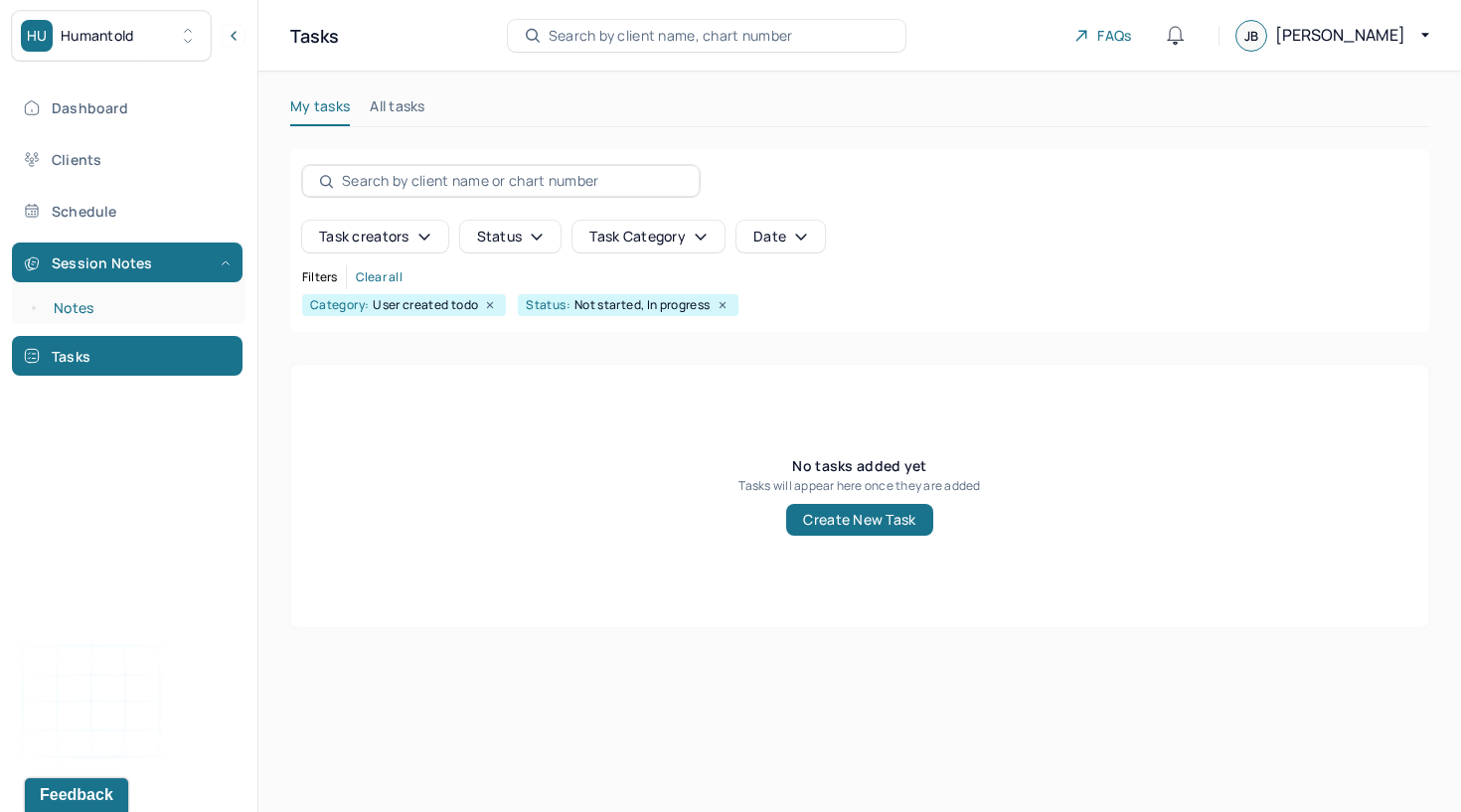 click on "Notes" at bounding box center (138, 308) 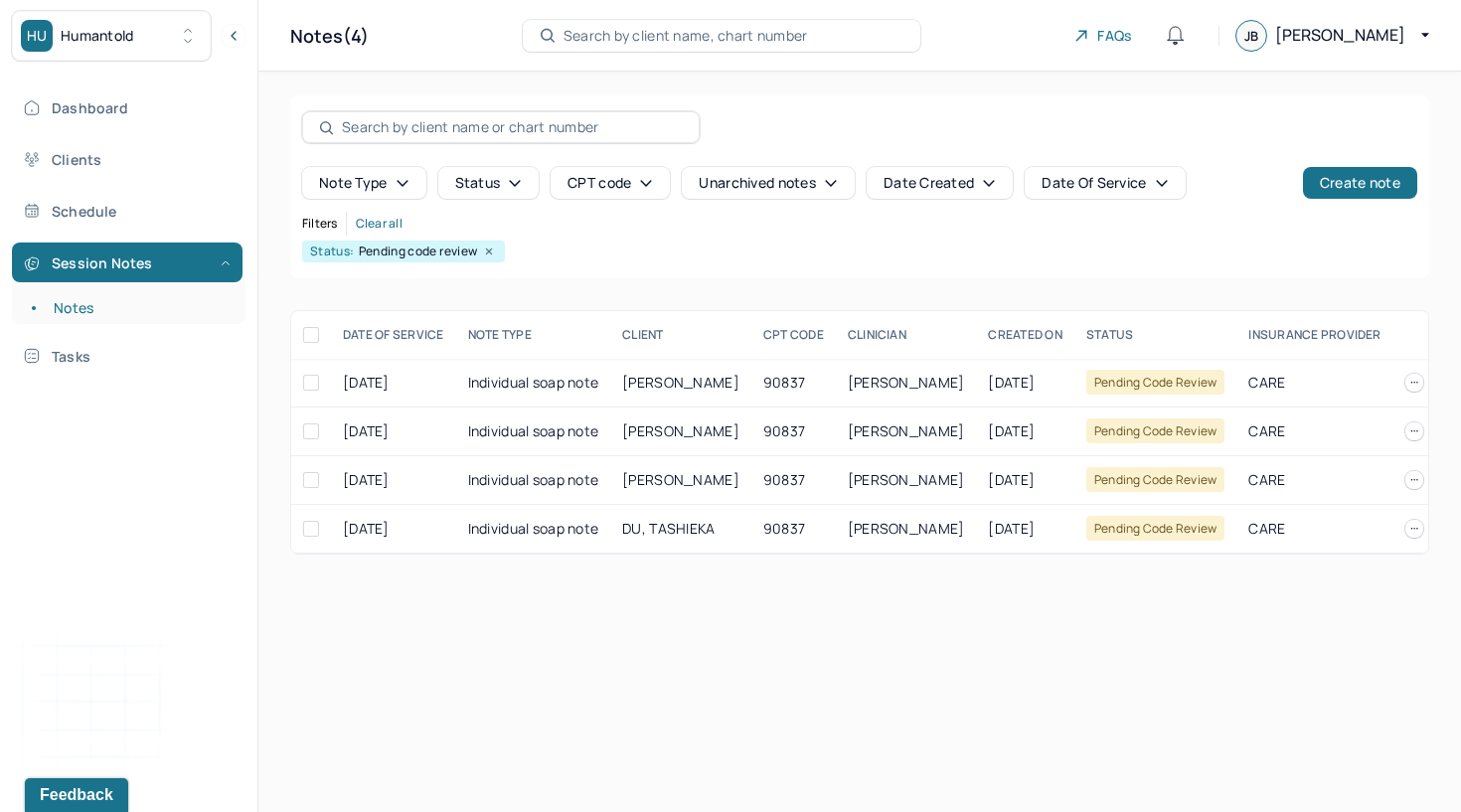 click on "Status" at bounding box center [489, 183] 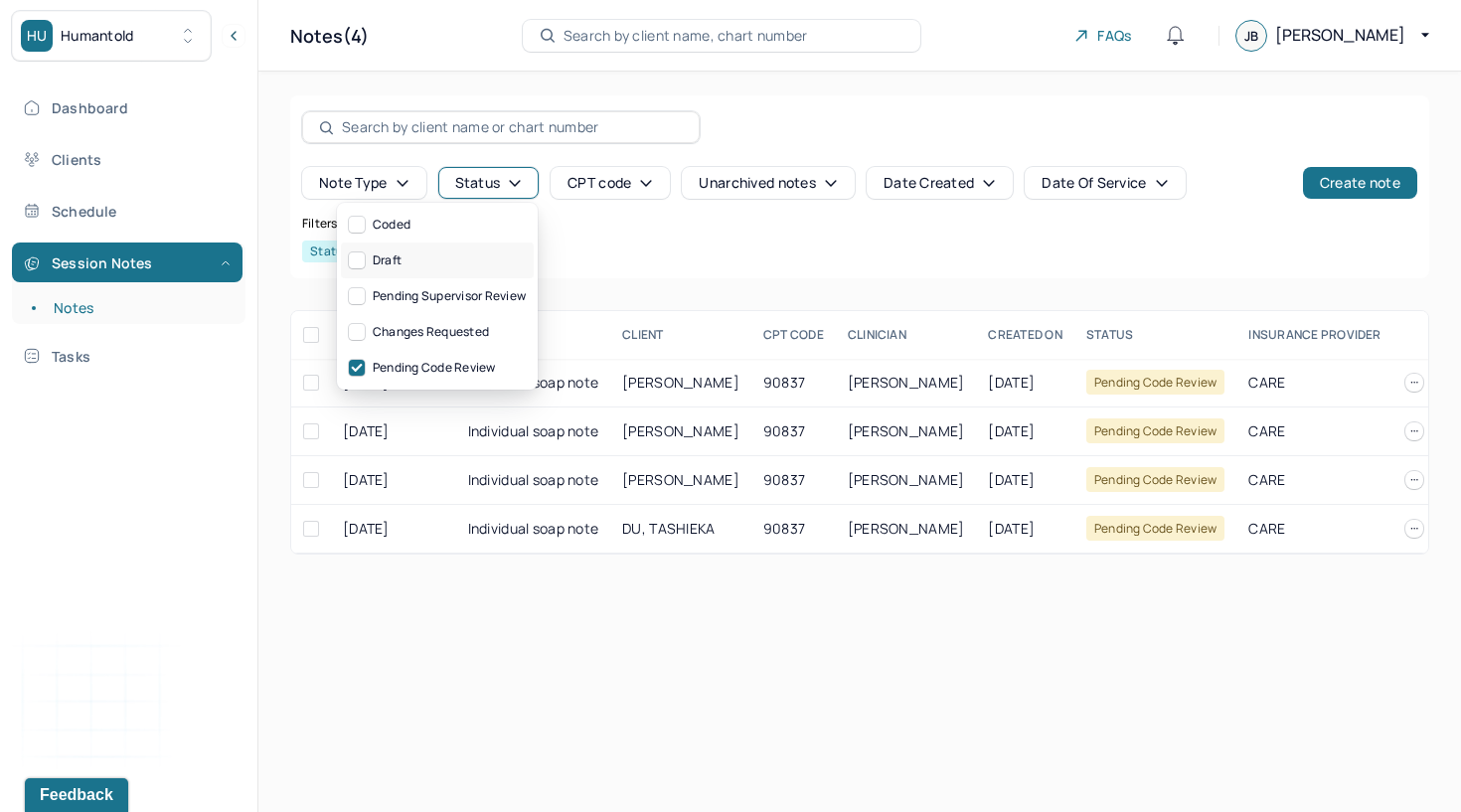 click on "Draft" at bounding box center (437, 260) 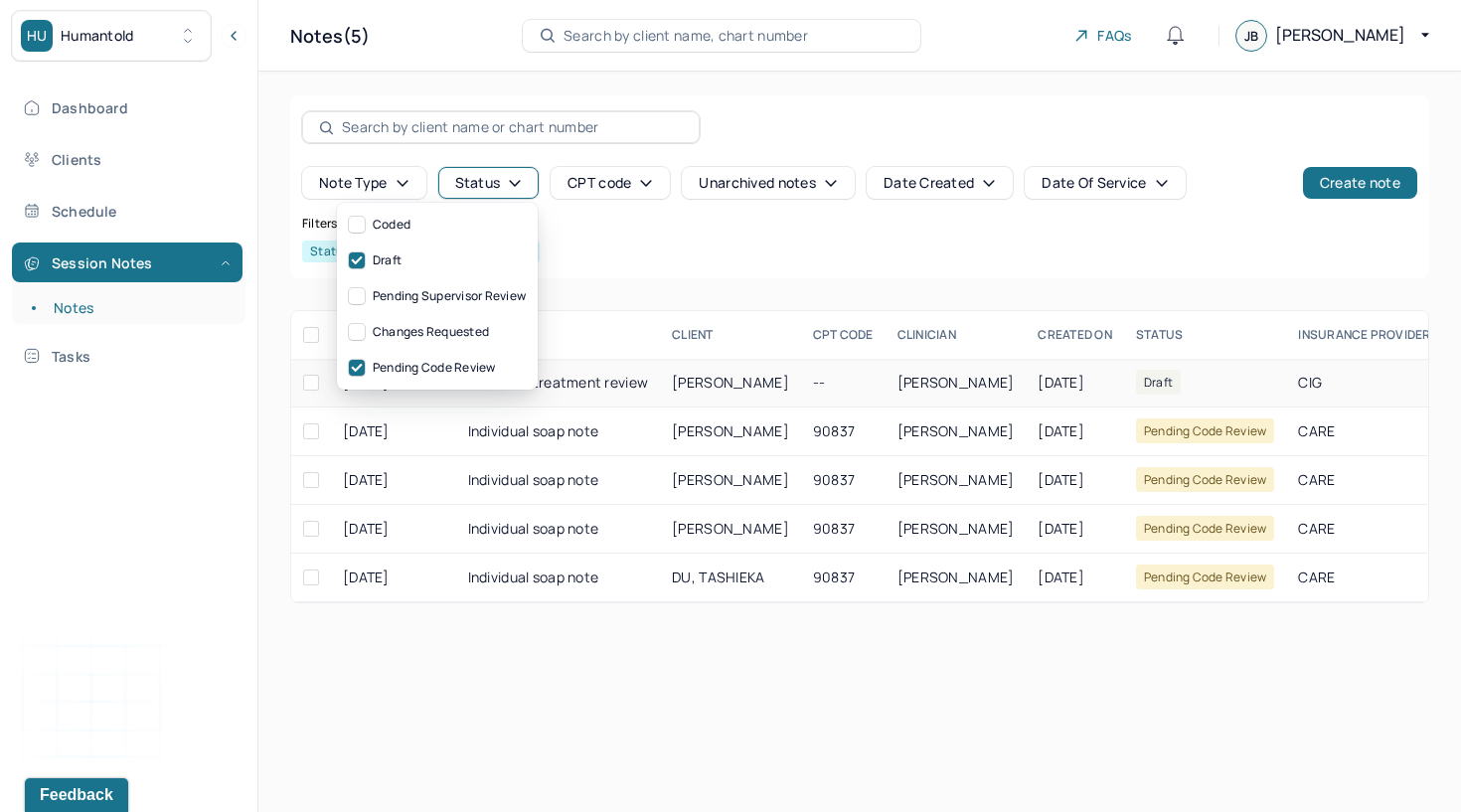 click on "[PERSON_NAME]" at bounding box center [730, 382] 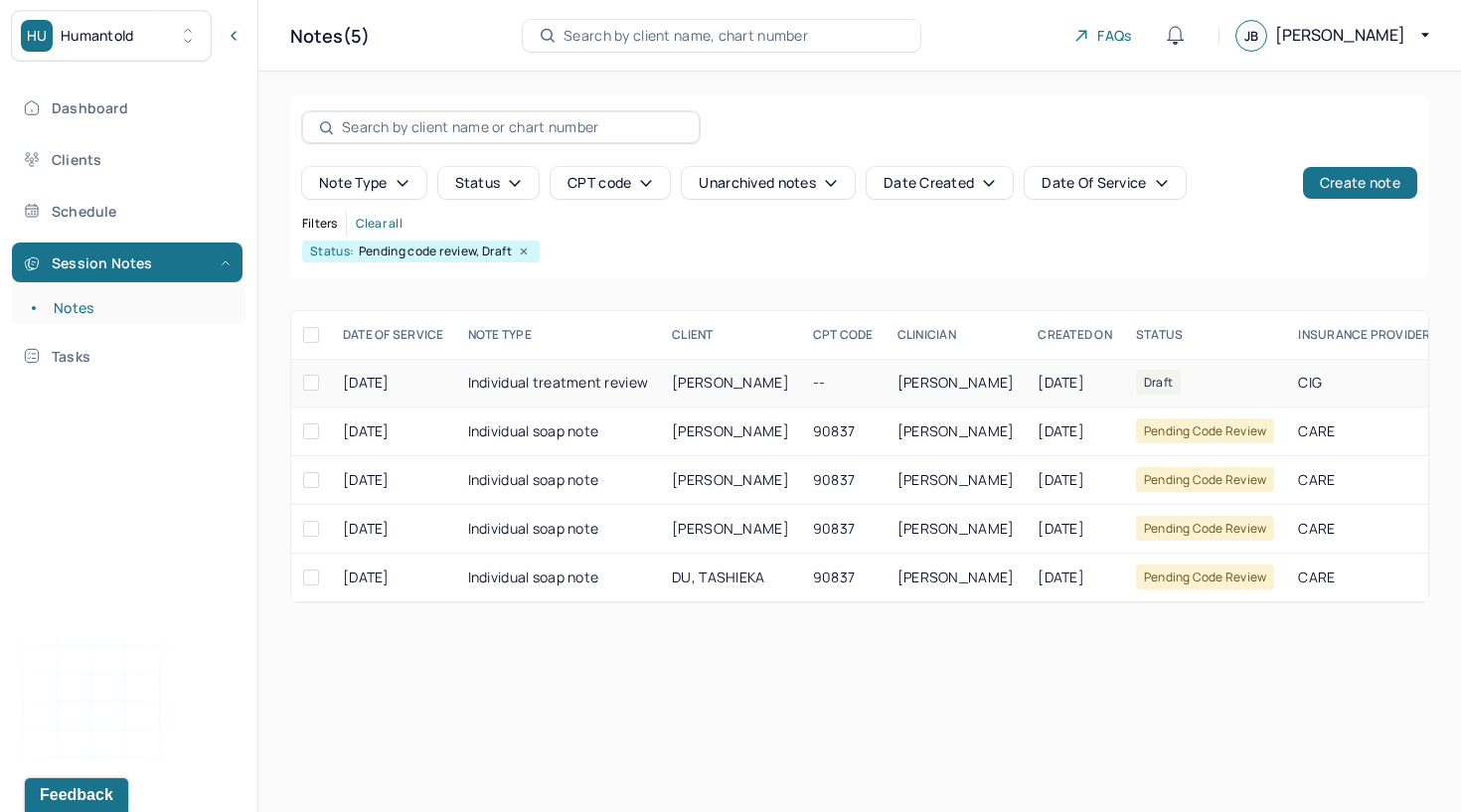 click at bounding box center (311, 383) 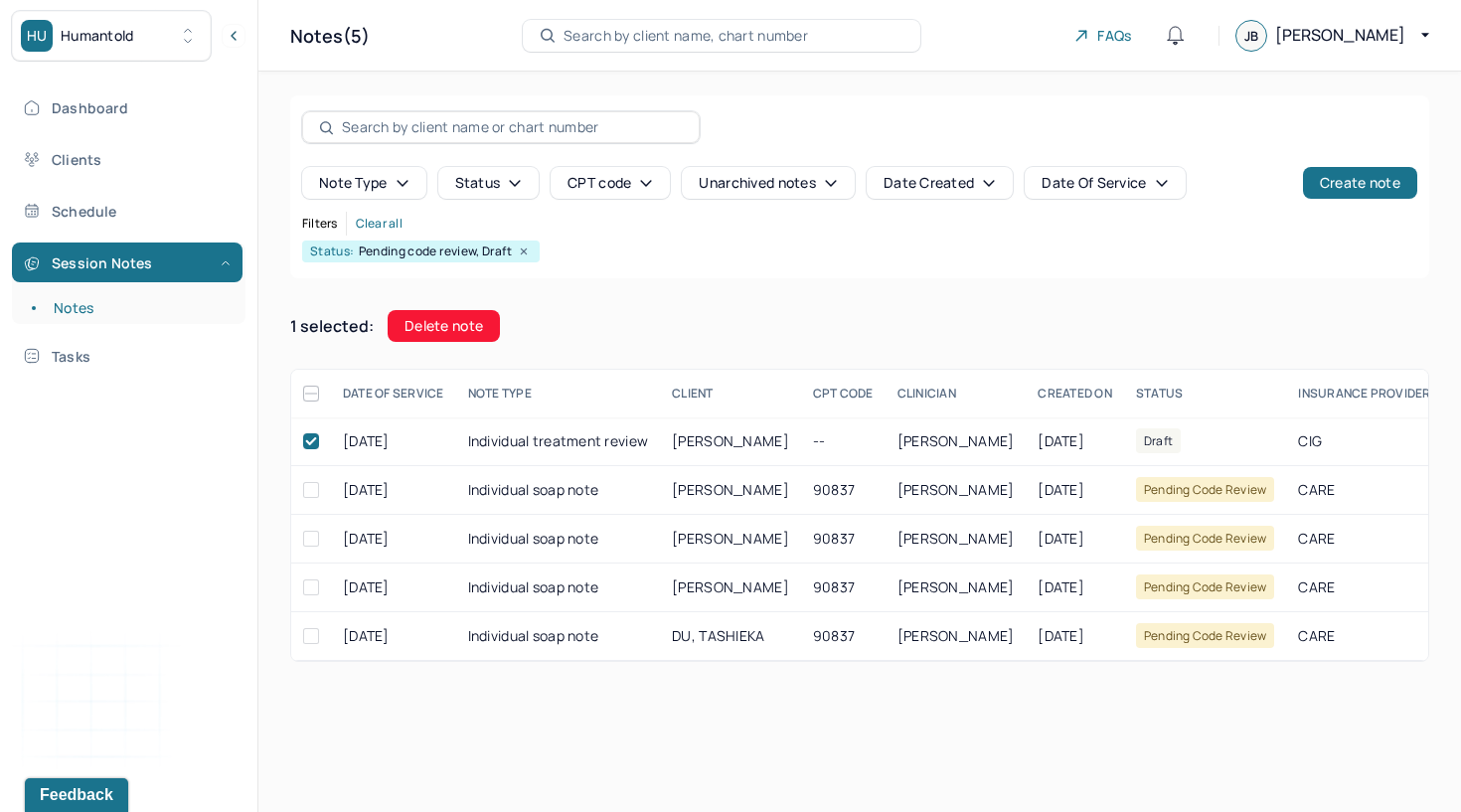 click on "Delete note" at bounding box center (443, 326) 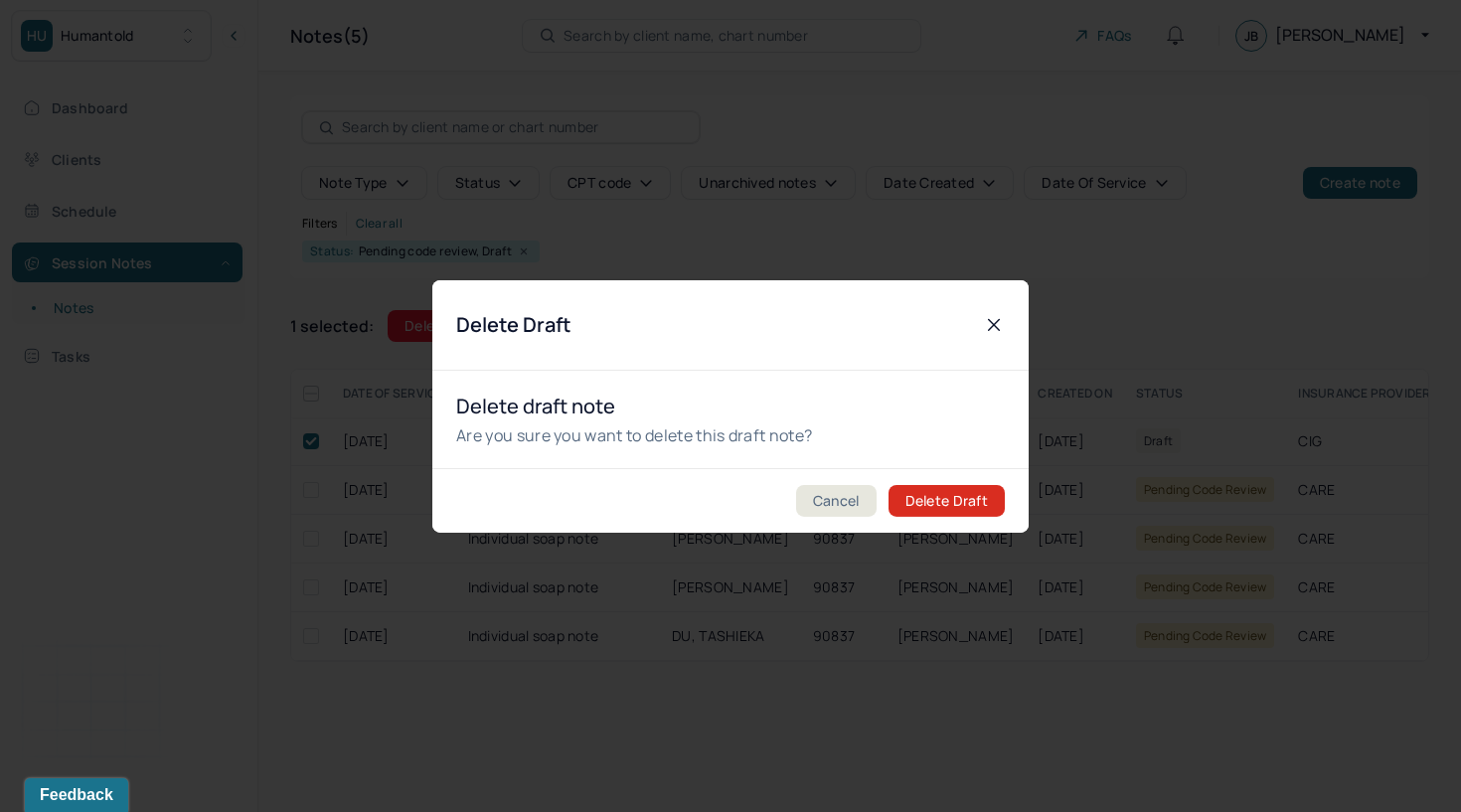 click on "Delete Draft" at bounding box center (946, 501) 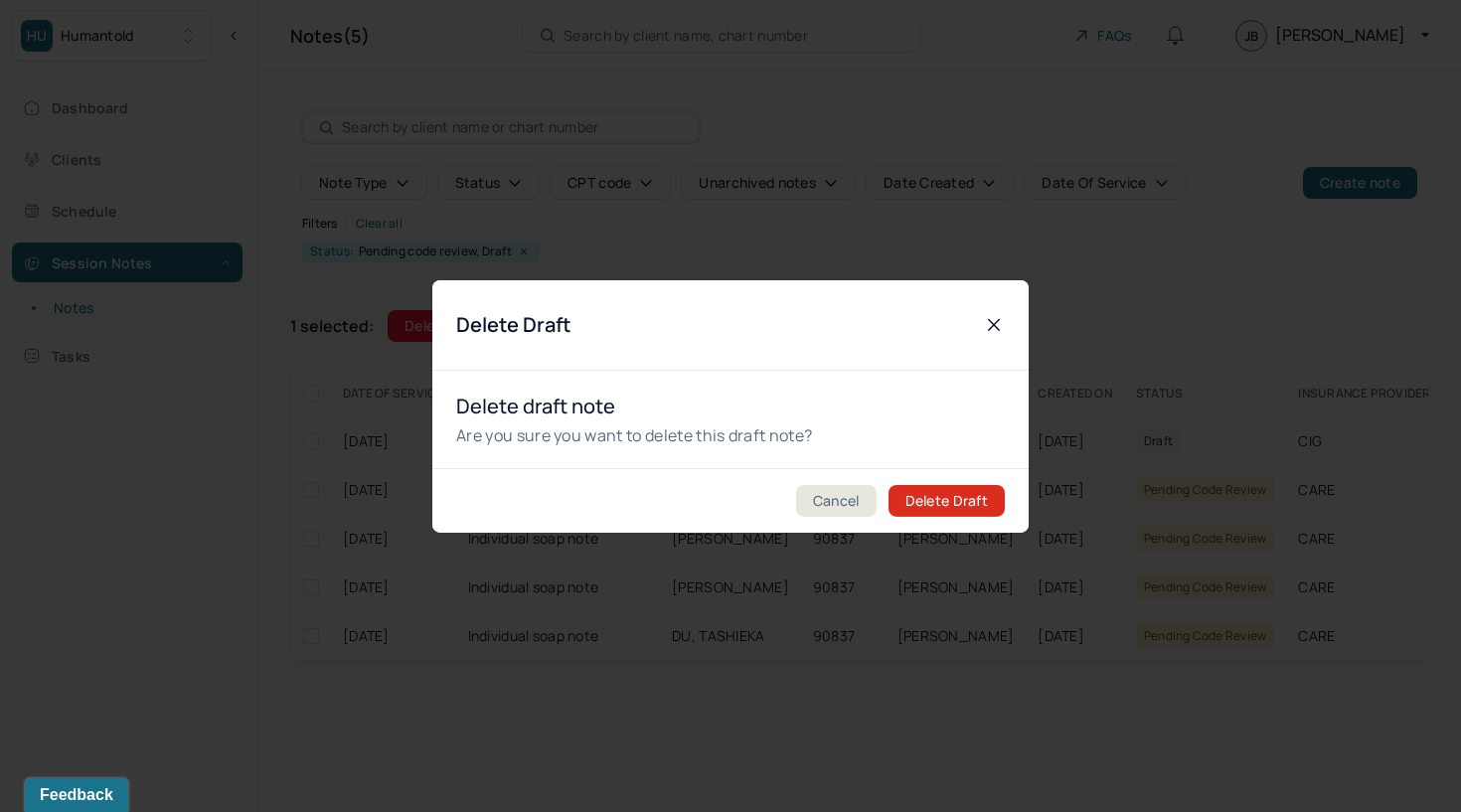 checkbox on "false" 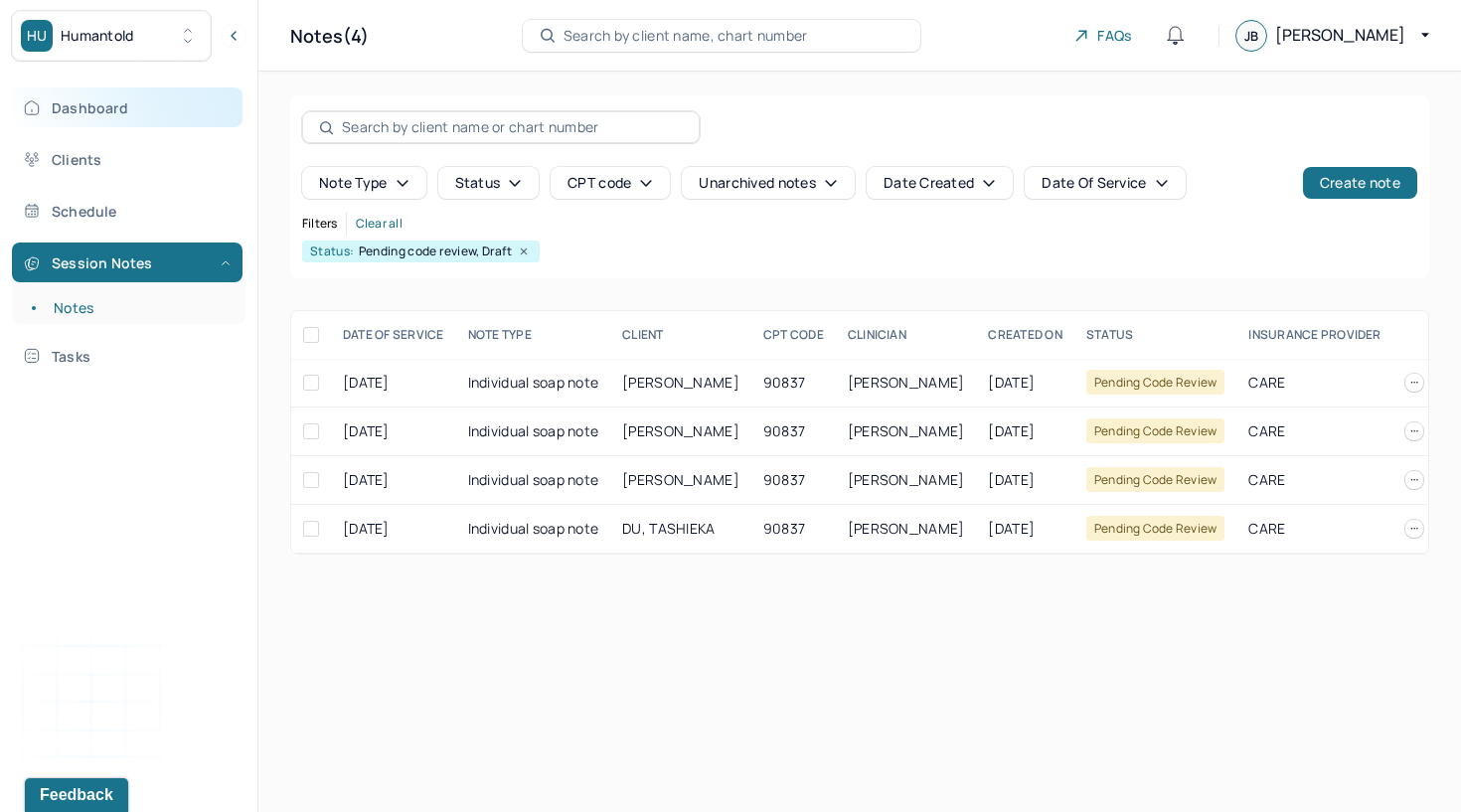click on "Dashboard" at bounding box center (127, 107) 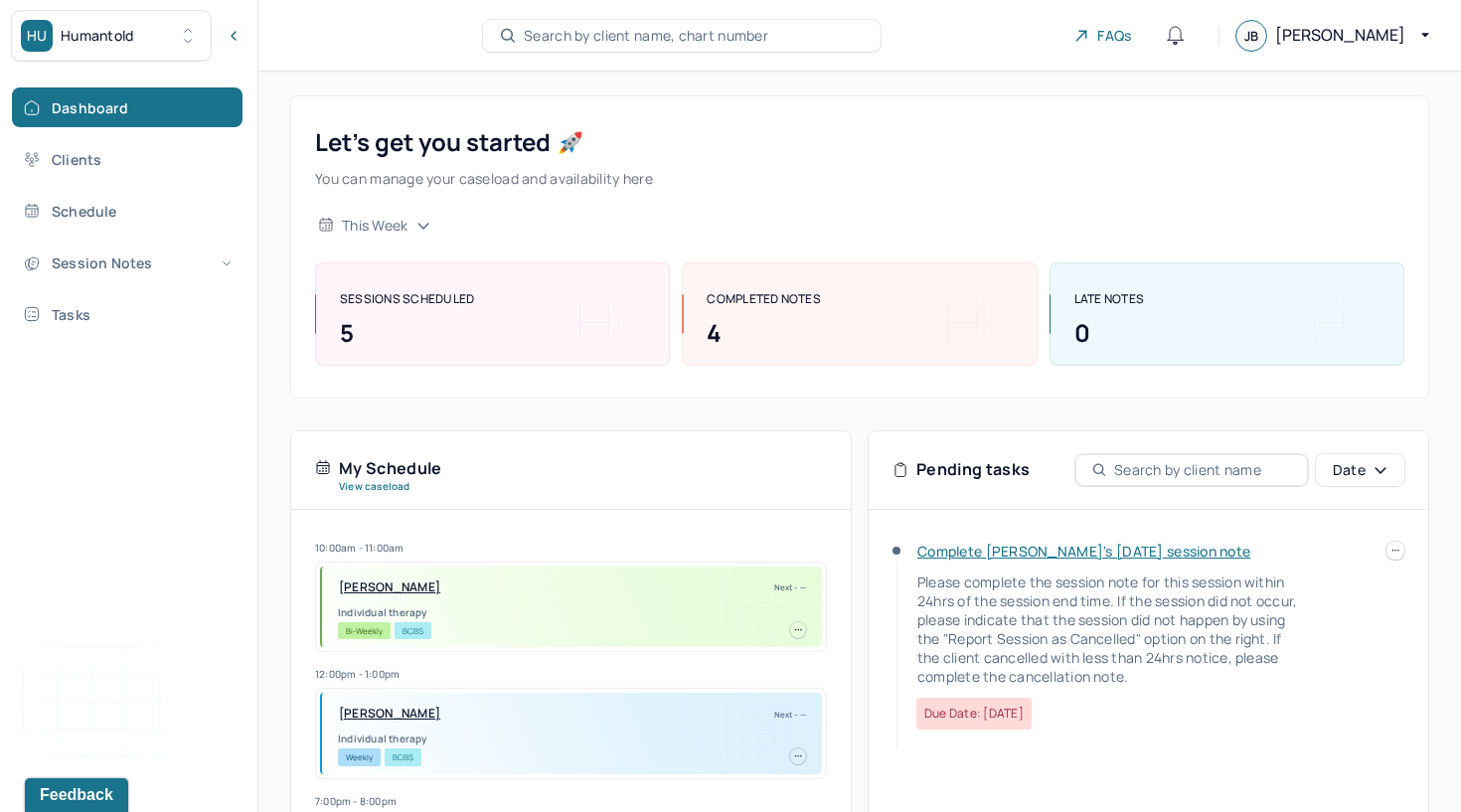 click on "Complete [PERSON_NAME]'s [DATE] session note" at bounding box center (1083, 551) 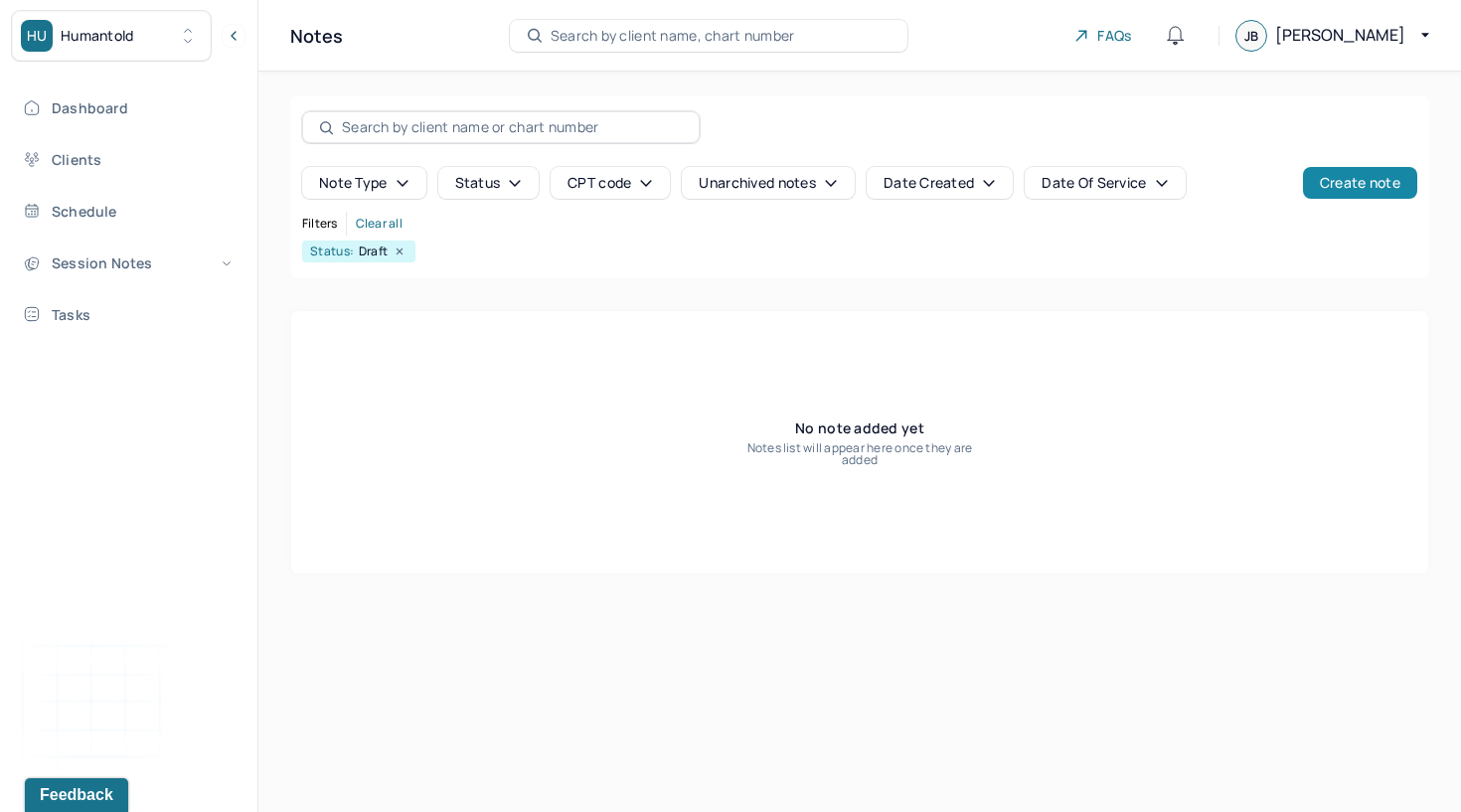 click on "Create note" at bounding box center (1360, 183) 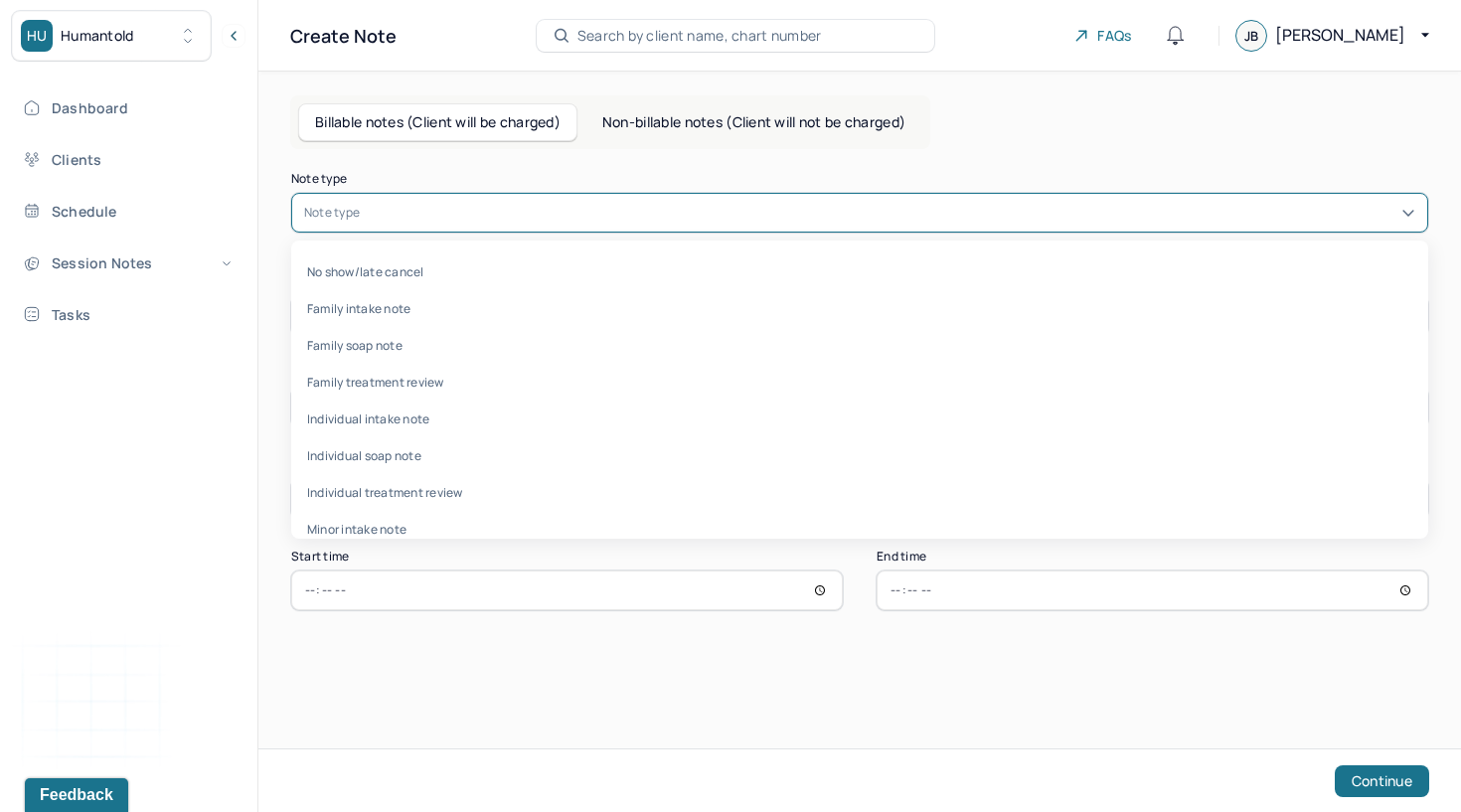 click on "Note type" at bounding box center (860, 213) 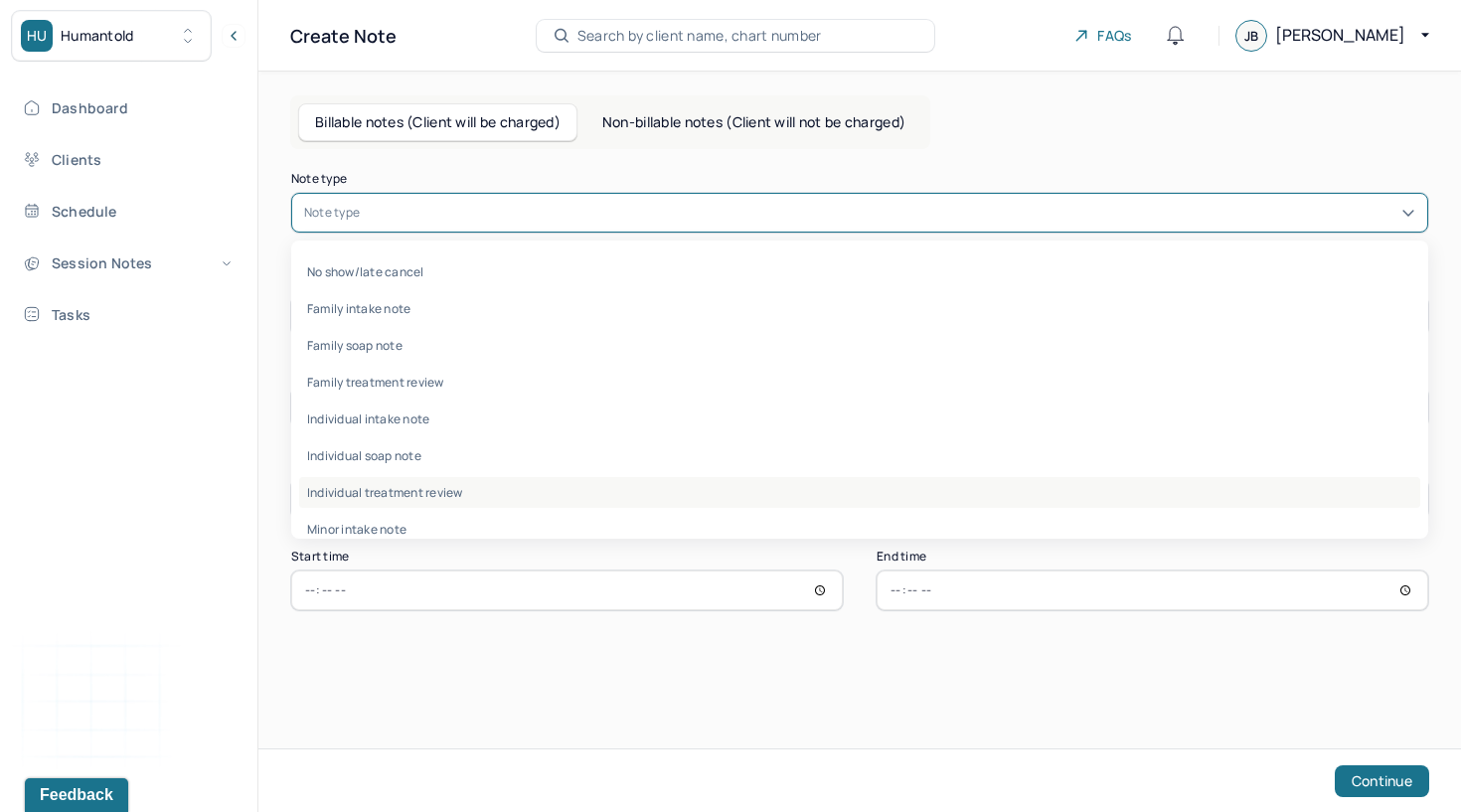 click on "Individual treatment review" at bounding box center (860, 492) 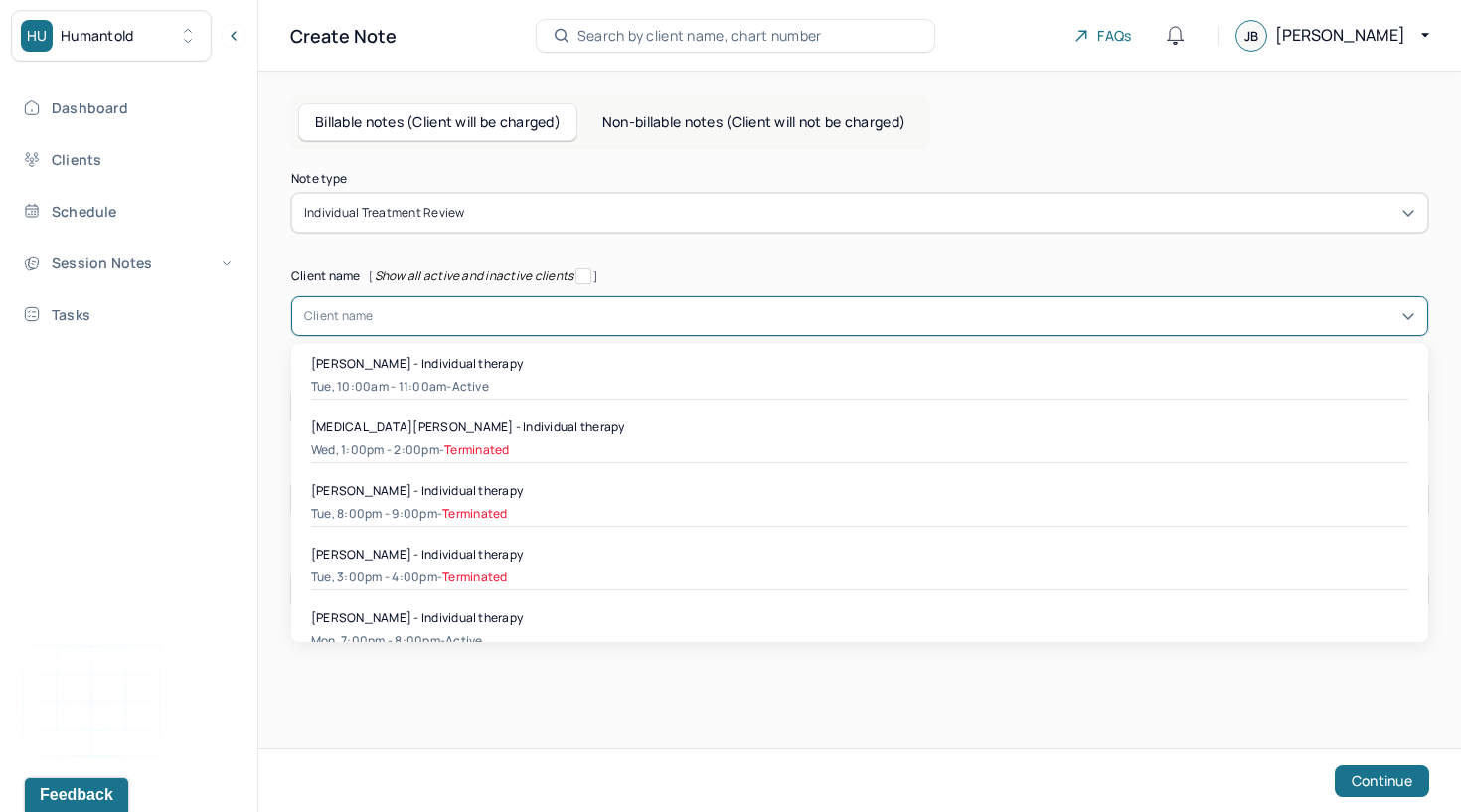 click at bounding box center [894, 316] 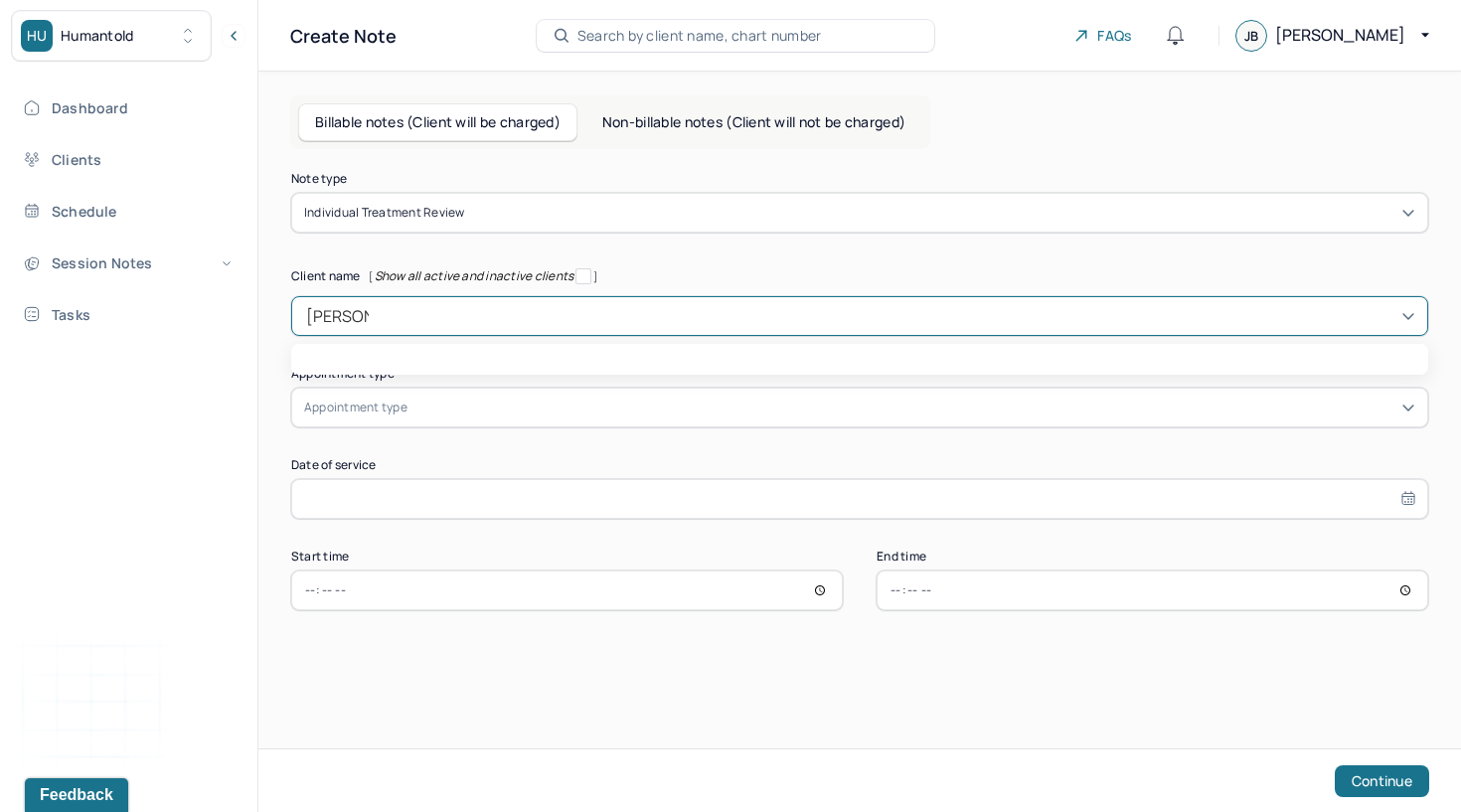 type on "christine" 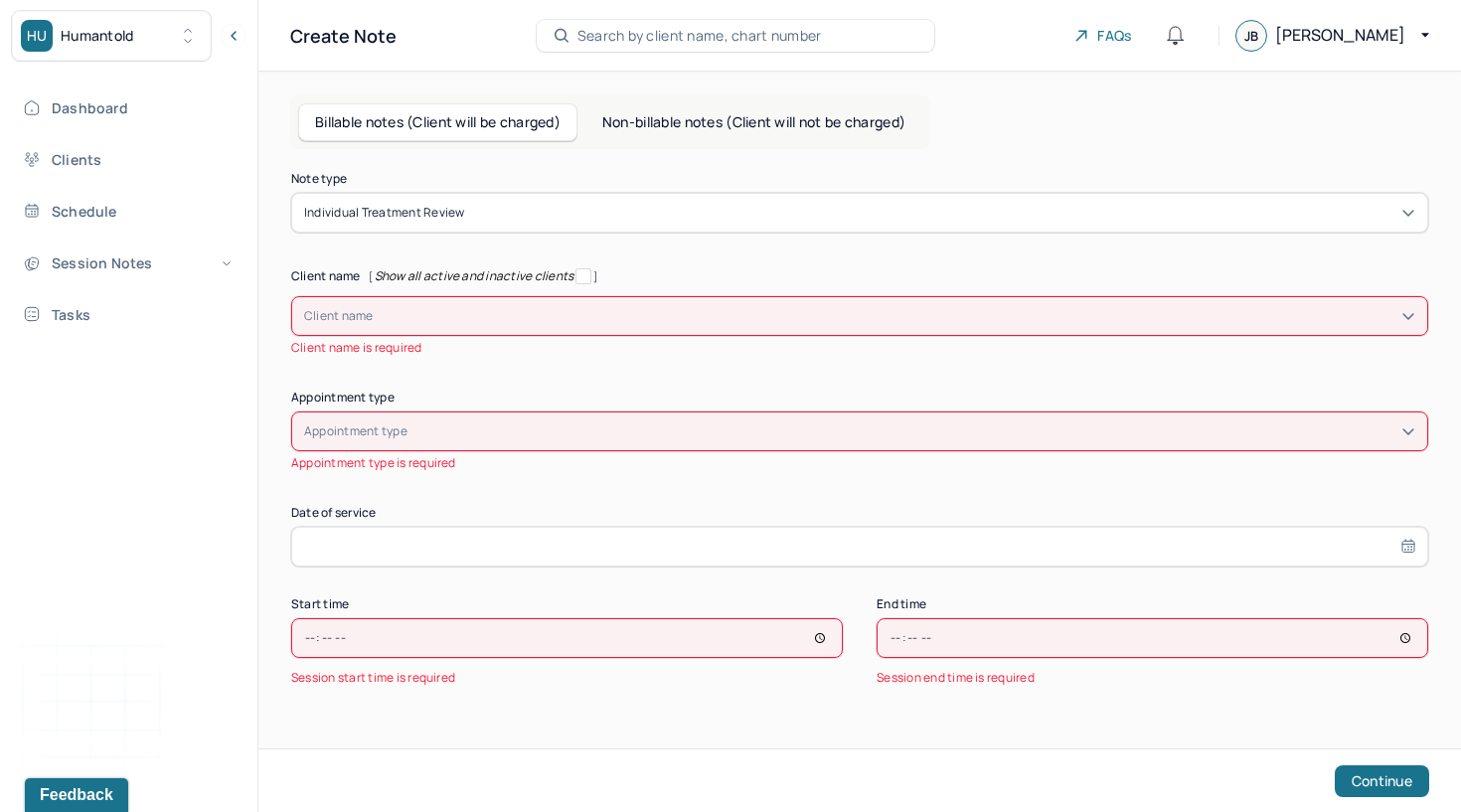 click on "Client name" at bounding box center [339, 316] 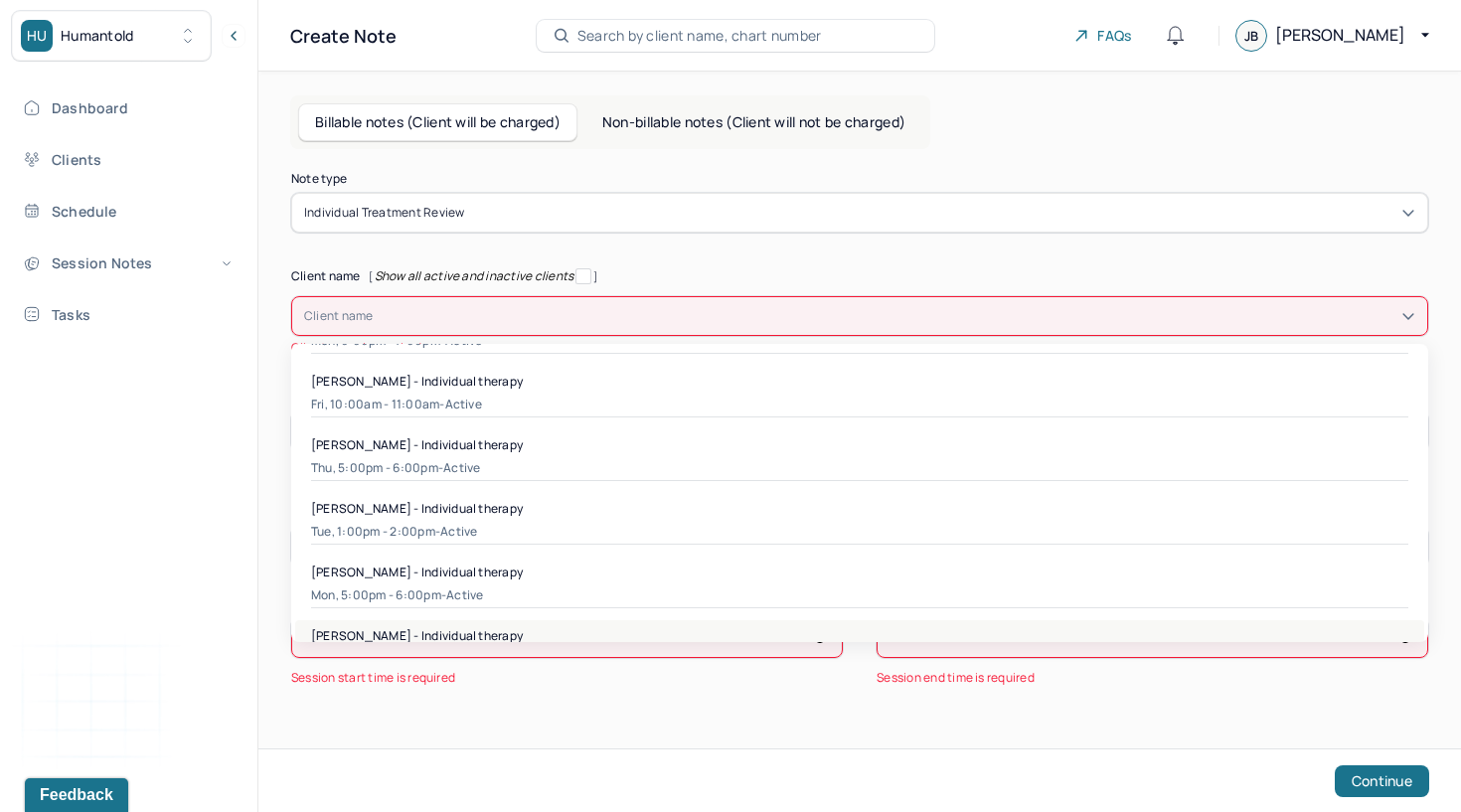 scroll, scrollTop: 423, scrollLeft: 0, axis: vertical 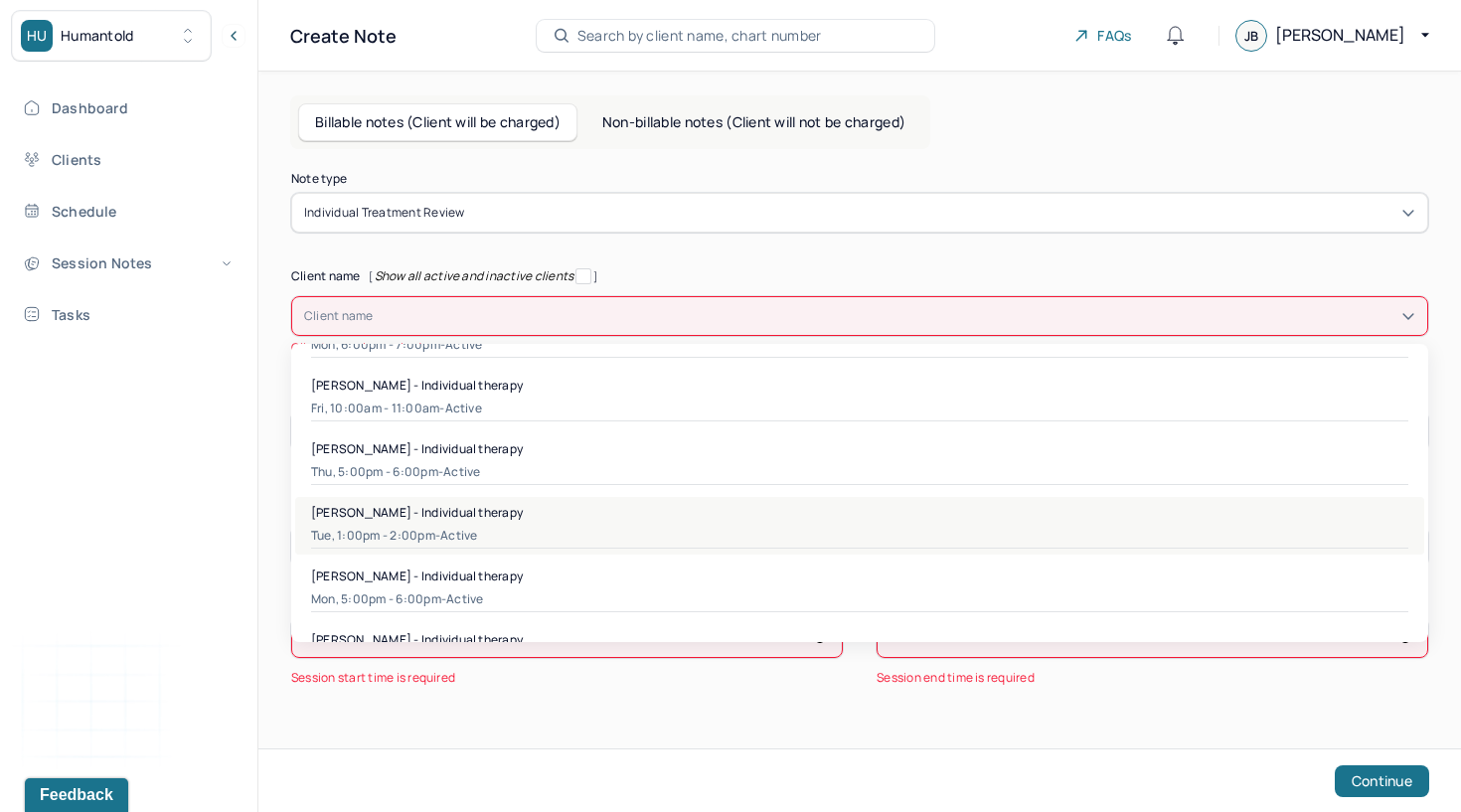 click on "Tue, 1:00pm - 2:00pm  -  active" at bounding box center (860, 536) 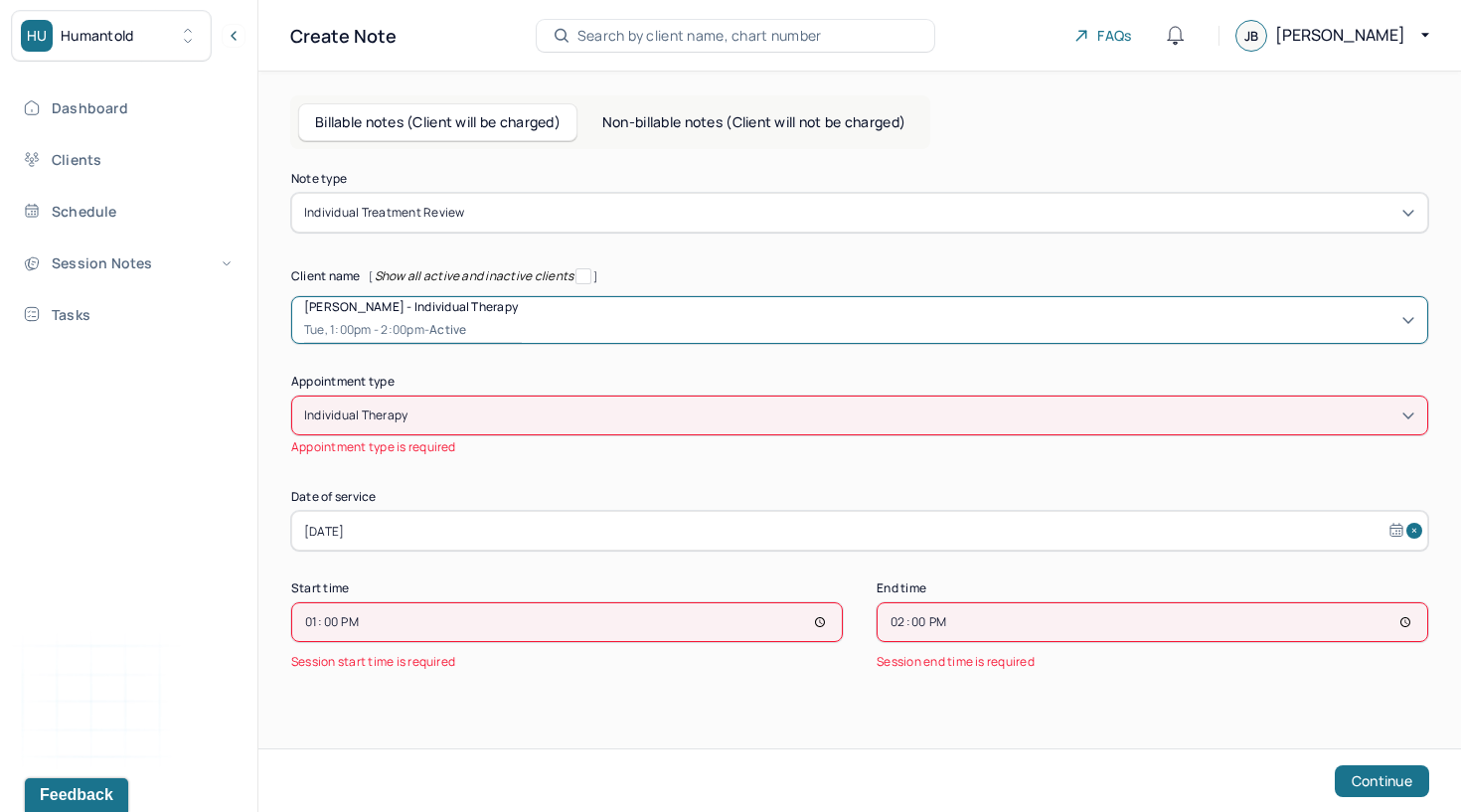 click on "Note type Individual treatment review Client name [ Show all active and inactive clients ] option [object Object], selected. Christine Malek - Individual therapy Tue, 1:00pm - 2:00pm  -  active Supervisee name Jennifer Batelic Appointment type individual therapy Appointment type is required Date of service Jul 8, 2025 Start time 13:00 Session start time is required End time 14:00 Session end time is required   Continue" at bounding box center (860, 423) 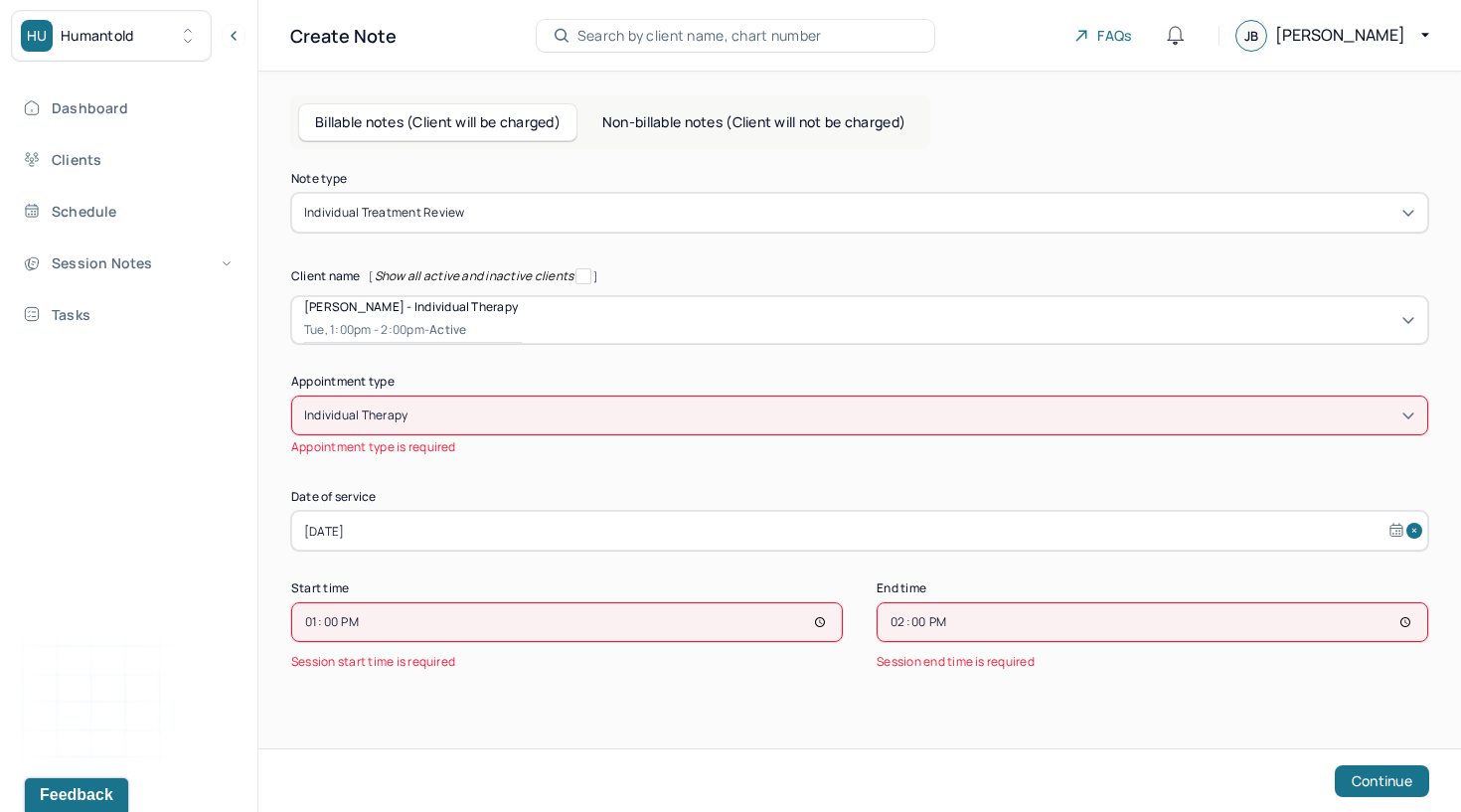 click on "13:00" at bounding box center [567, 622] 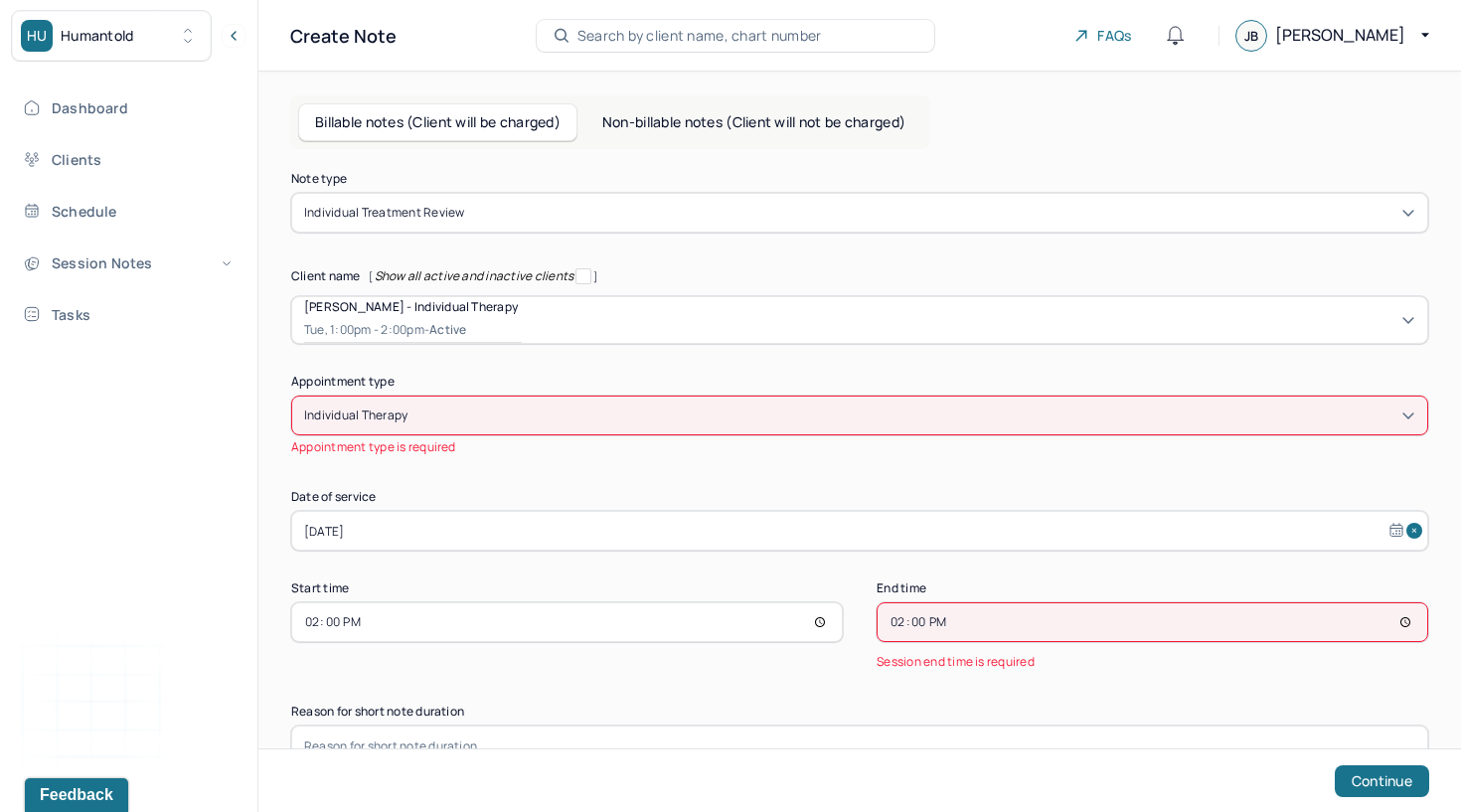 type on "14:00" 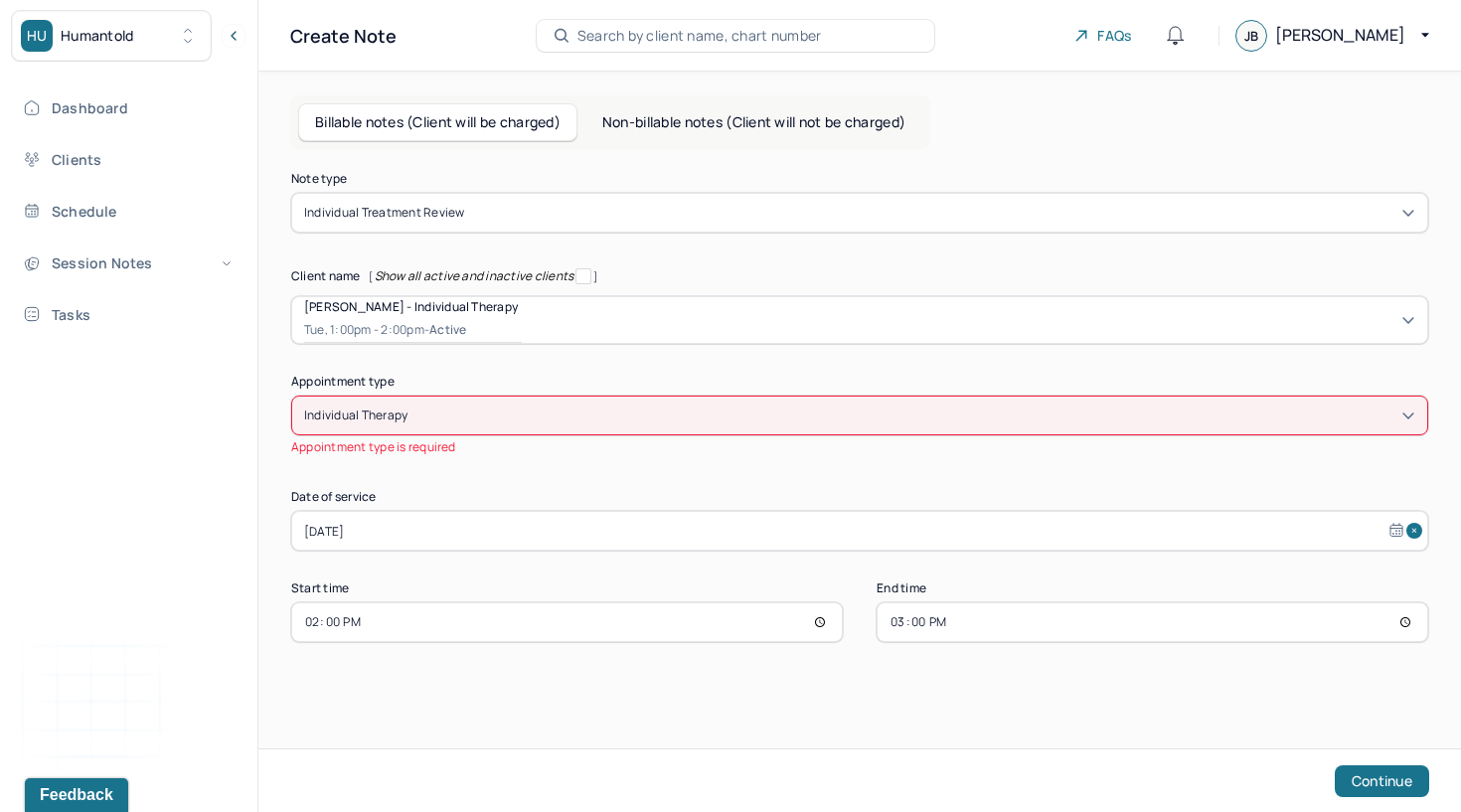 type on "15:00" 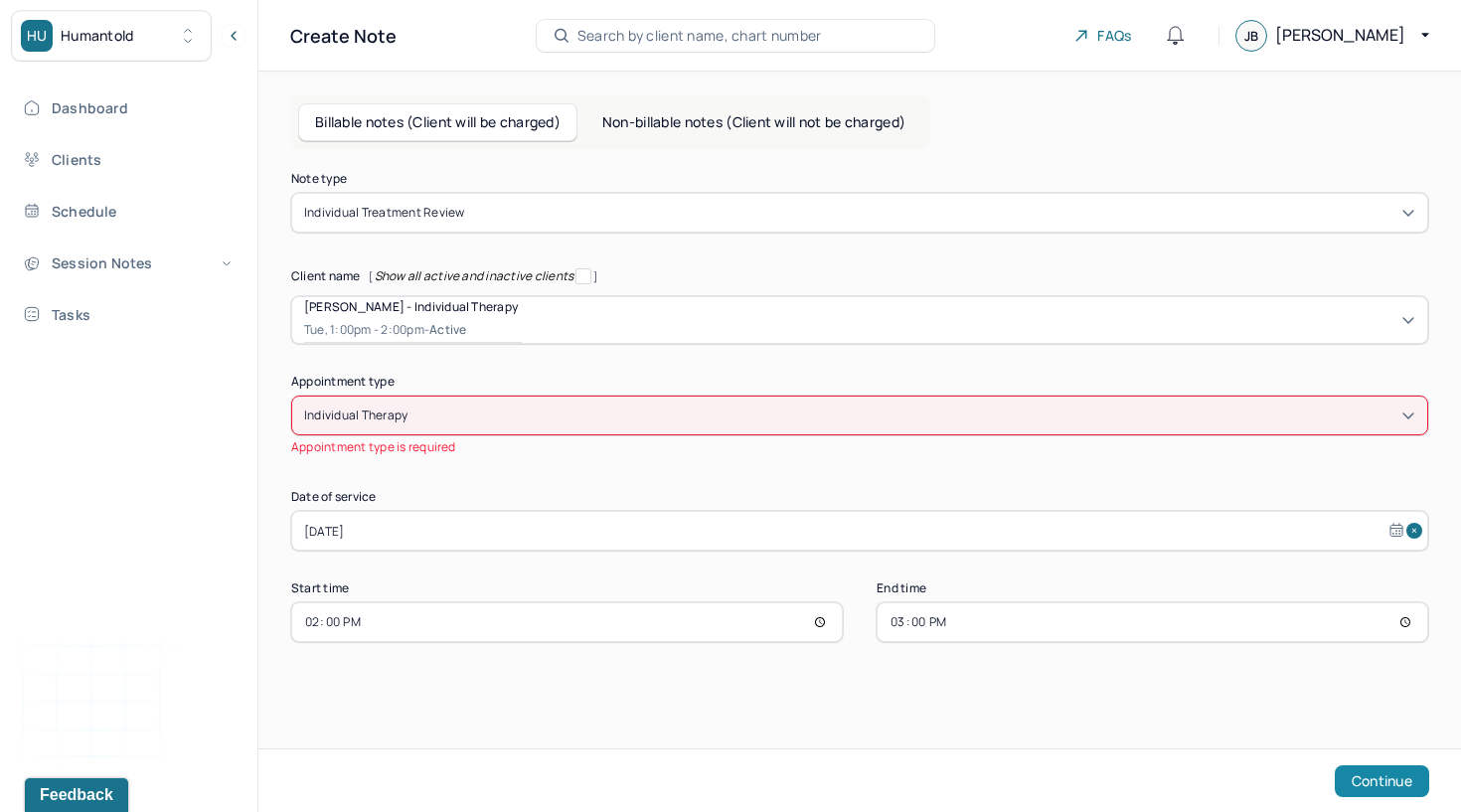 click on "Continue" at bounding box center [1381, 781] 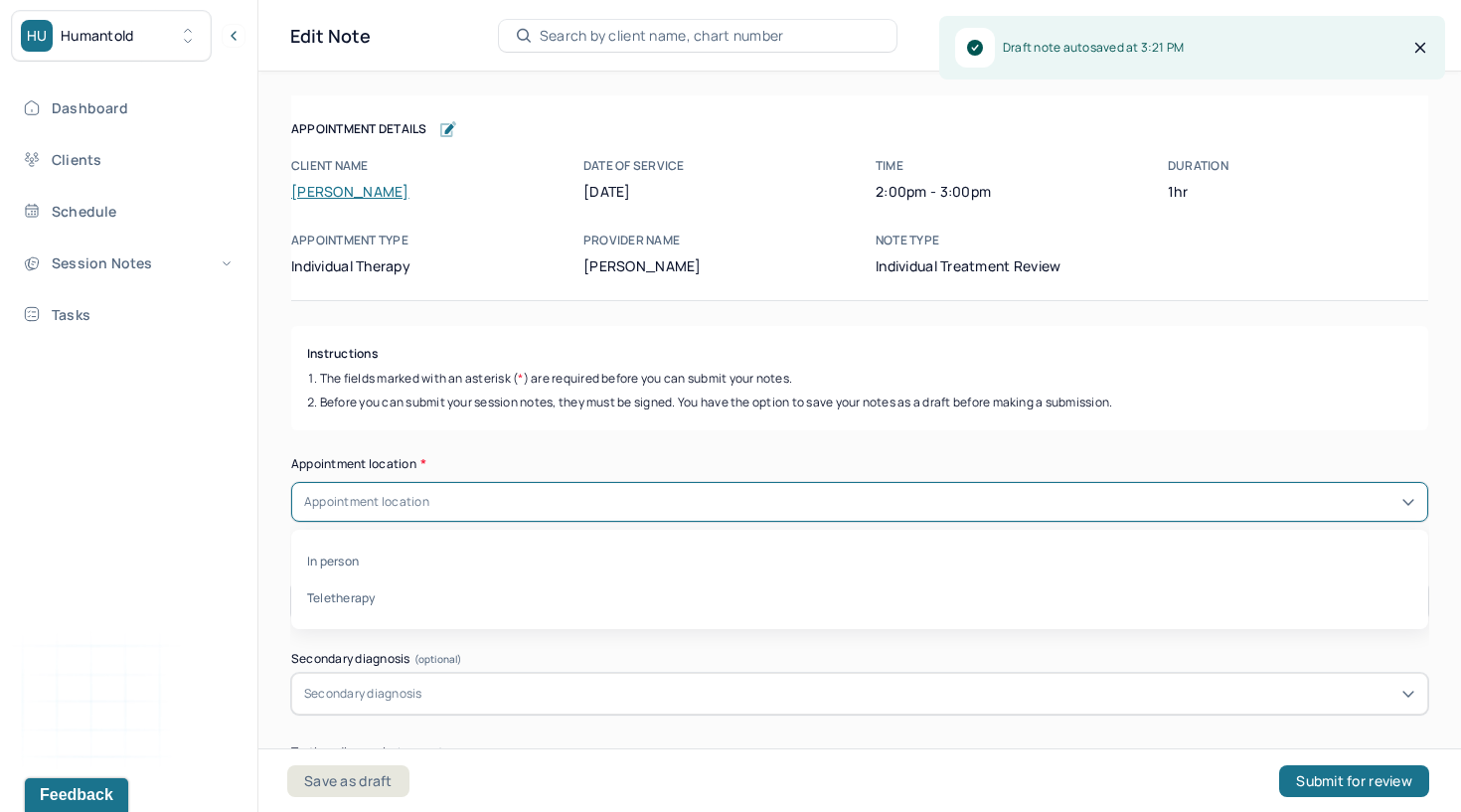 click on "Appointment location" at bounding box center [860, 502] 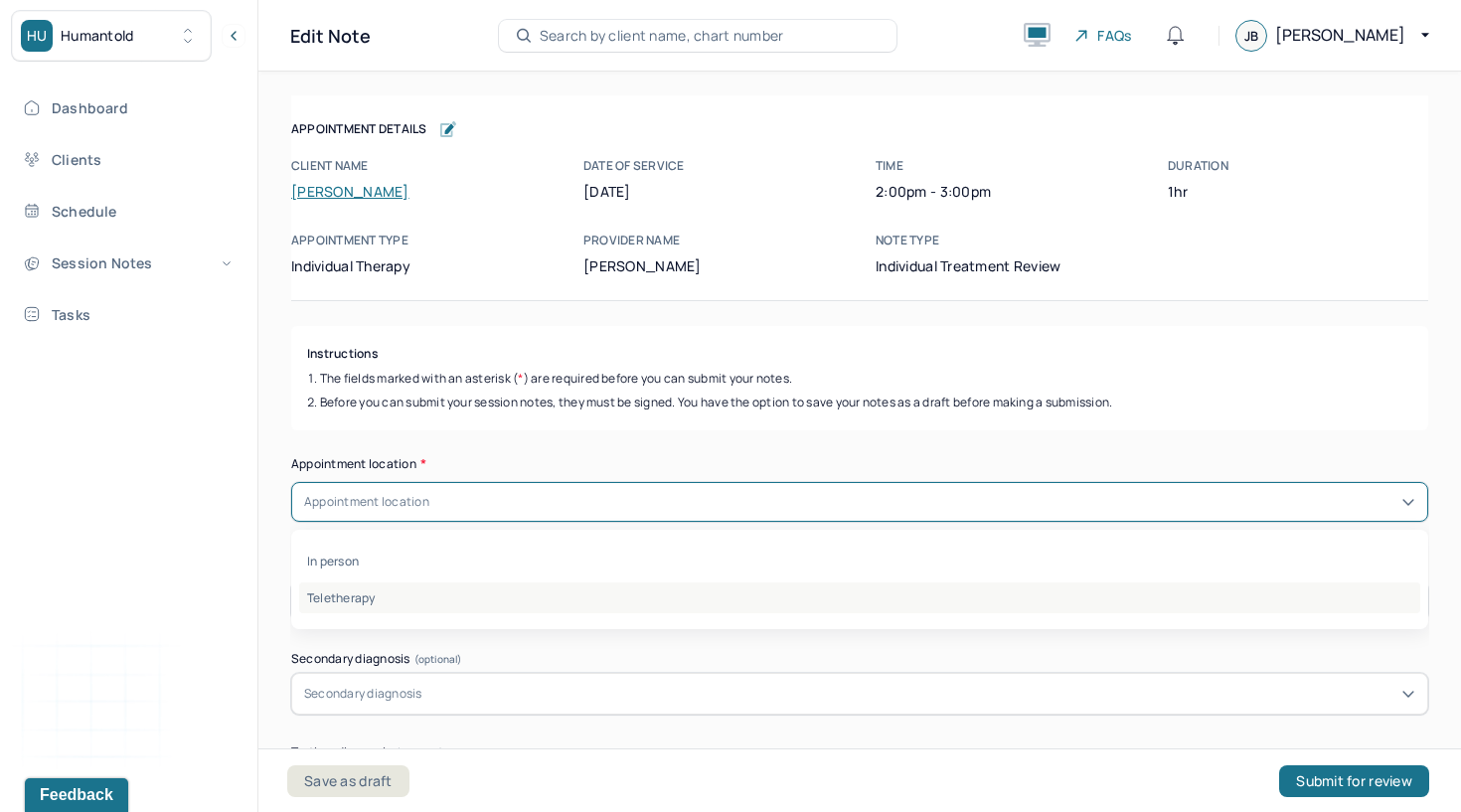 click on "Teletherapy" at bounding box center [860, 597] 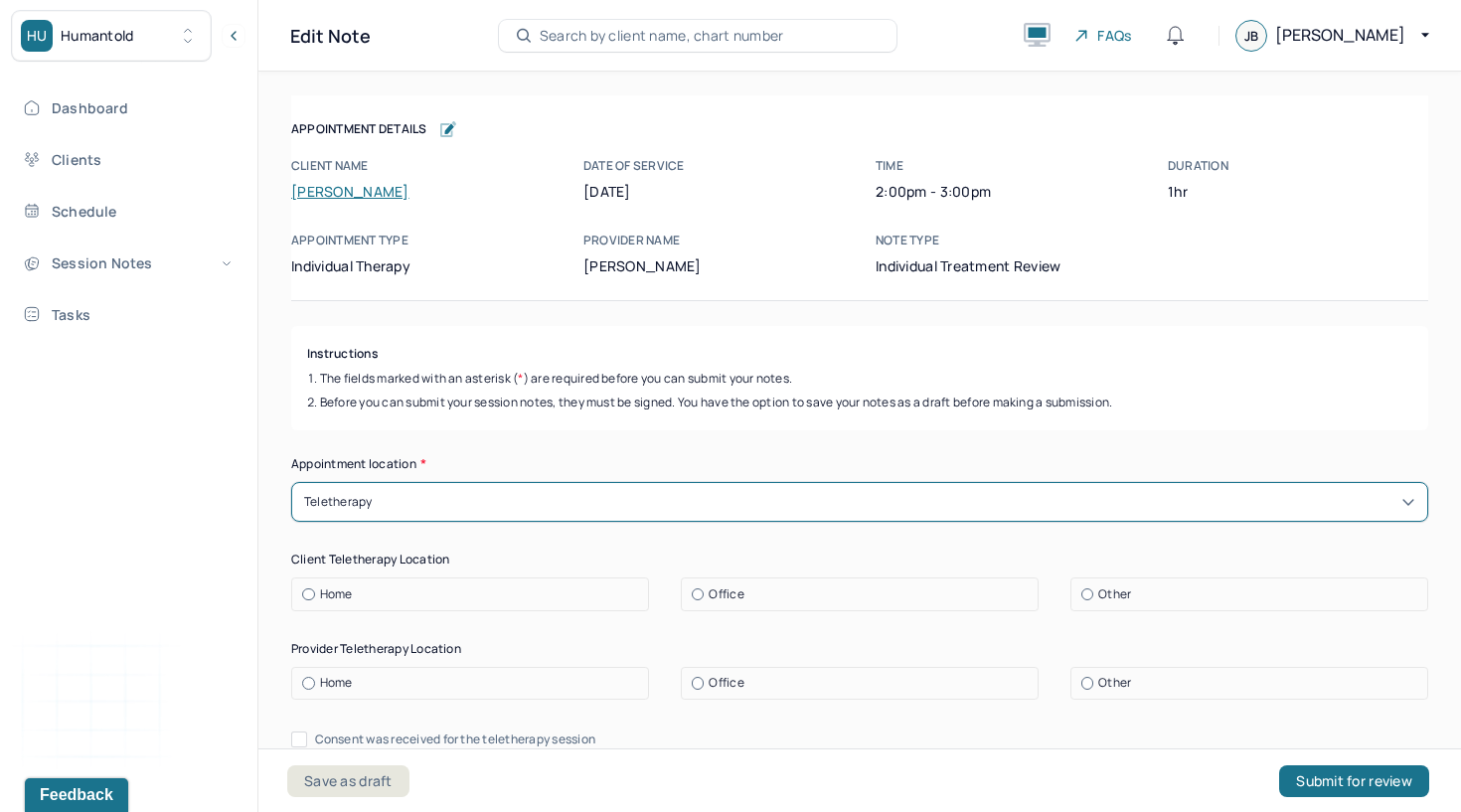 click on "Home" at bounding box center (475, 594) 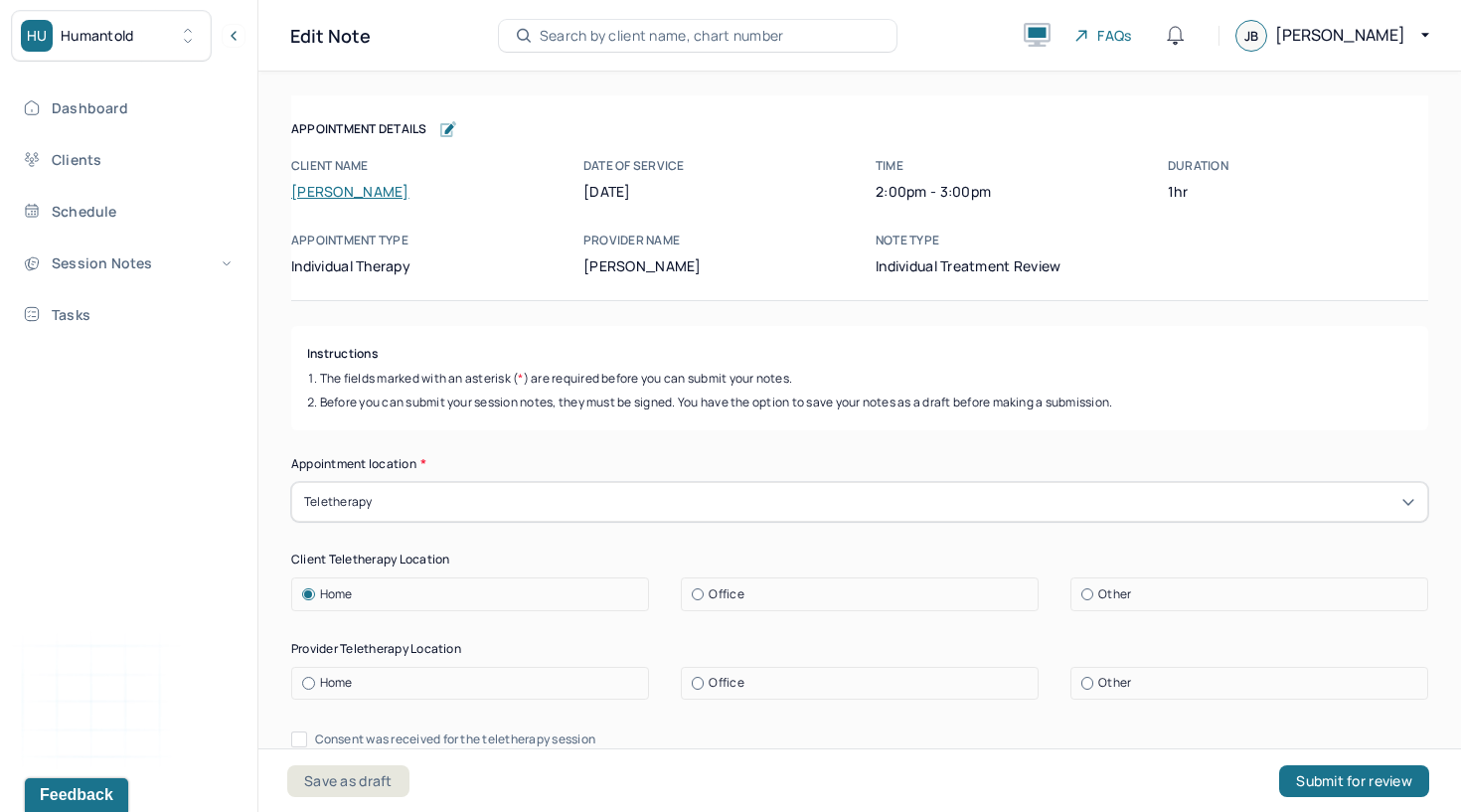 click on "Home" at bounding box center (336, 683) 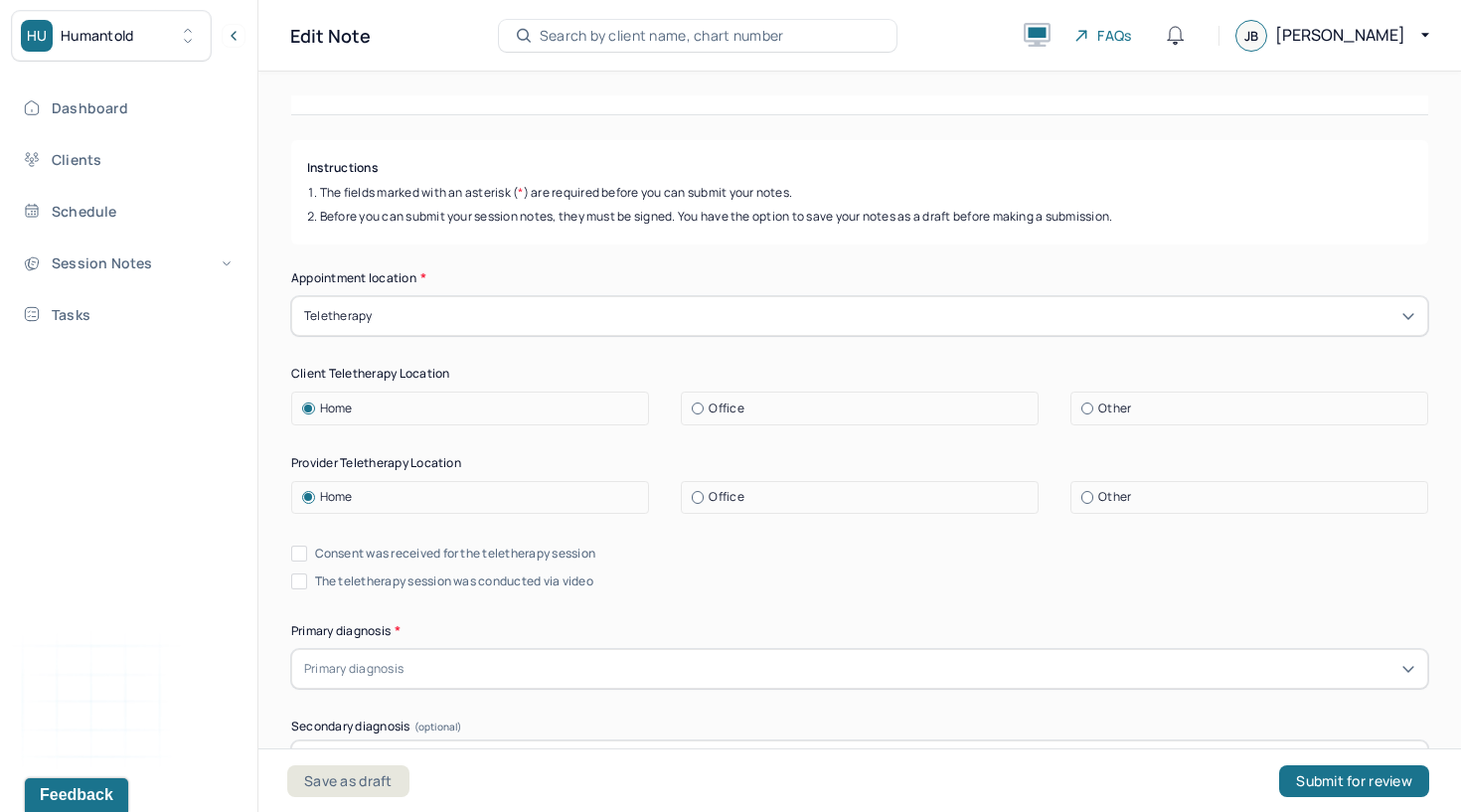 scroll, scrollTop: 190, scrollLeft: 0, axis: vertical 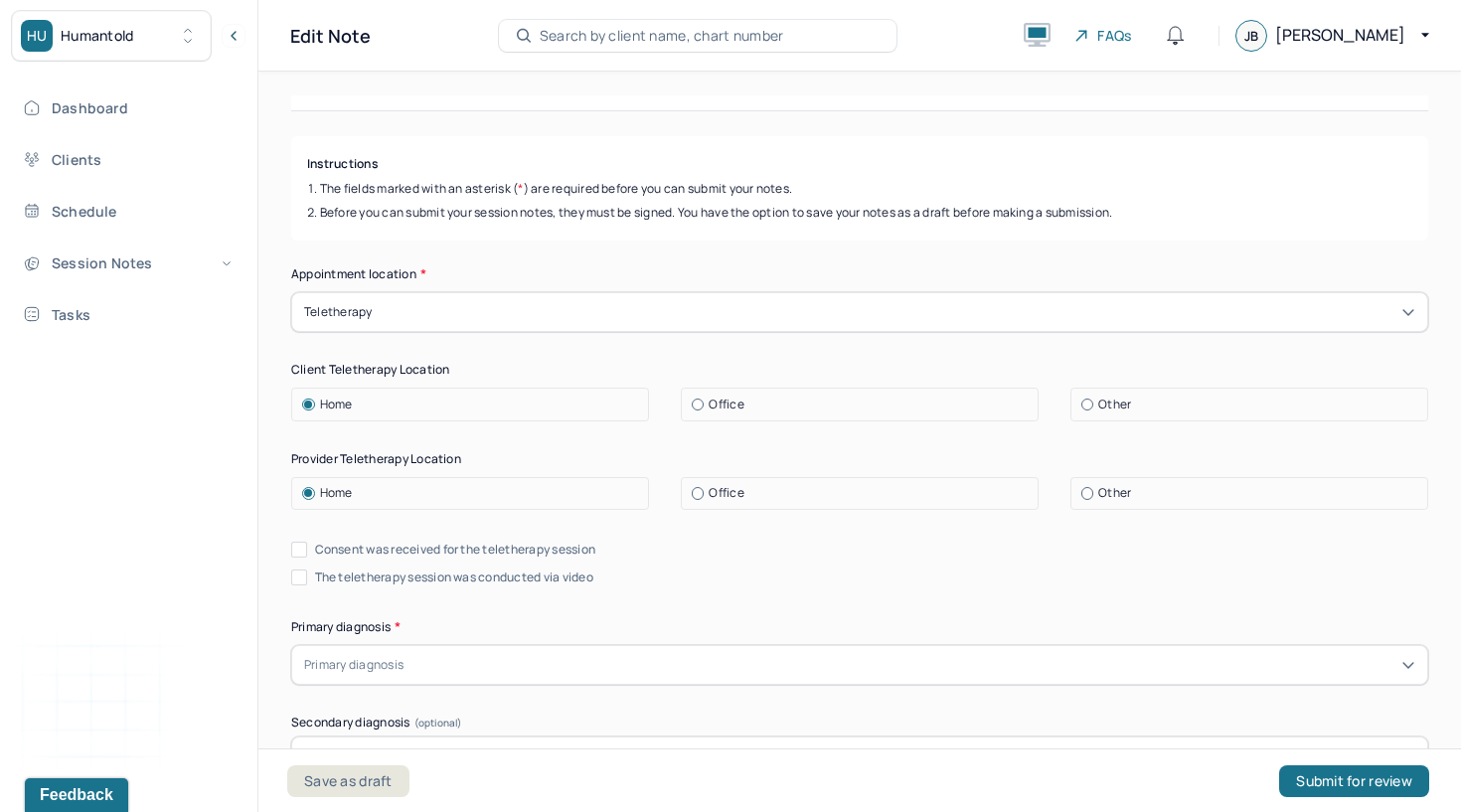 click on "Consent was received for the teletherapy session" at bounding box center (299, 550) 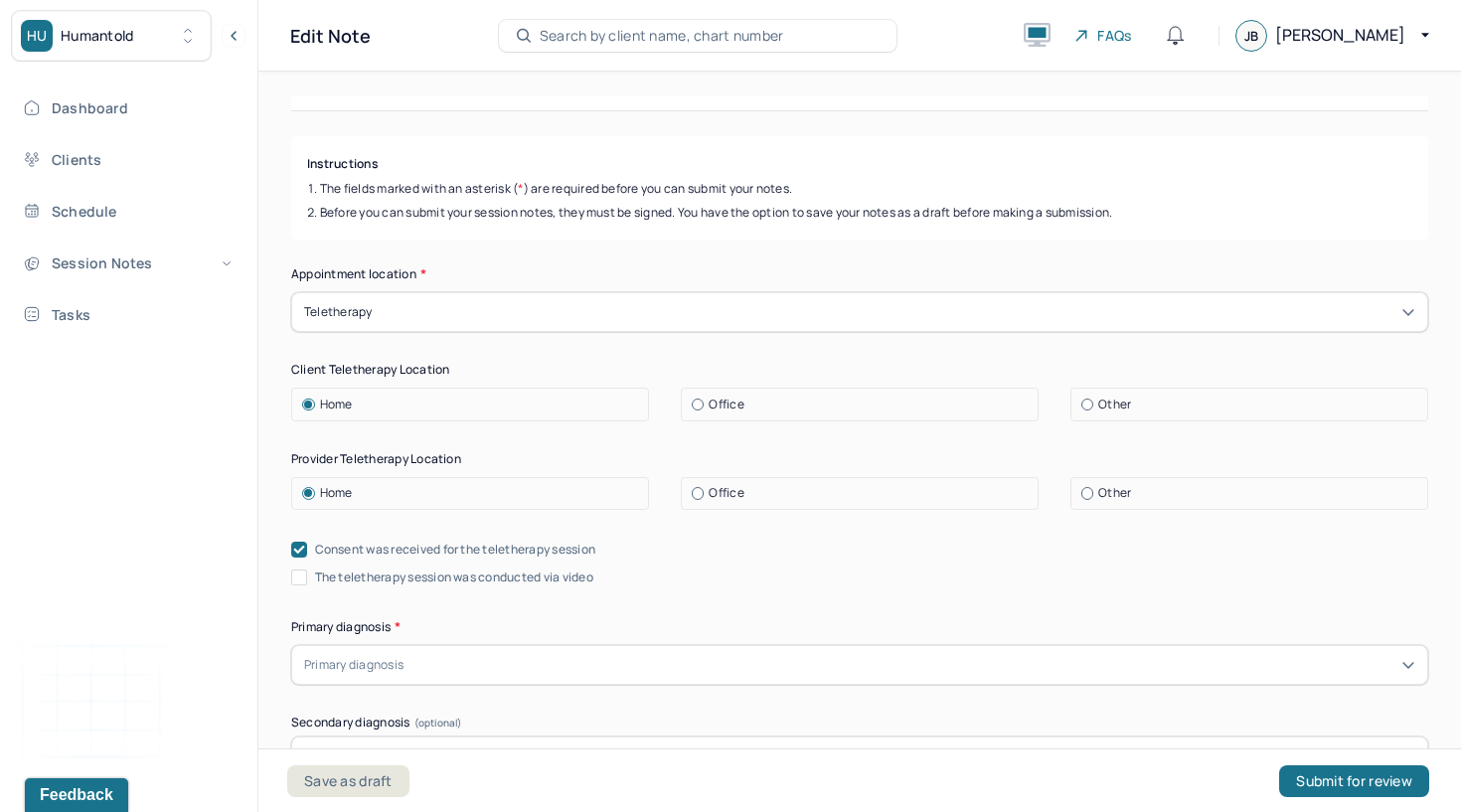 click on "The teletherapy session was conducted via video" at bounding box center [299, 577] 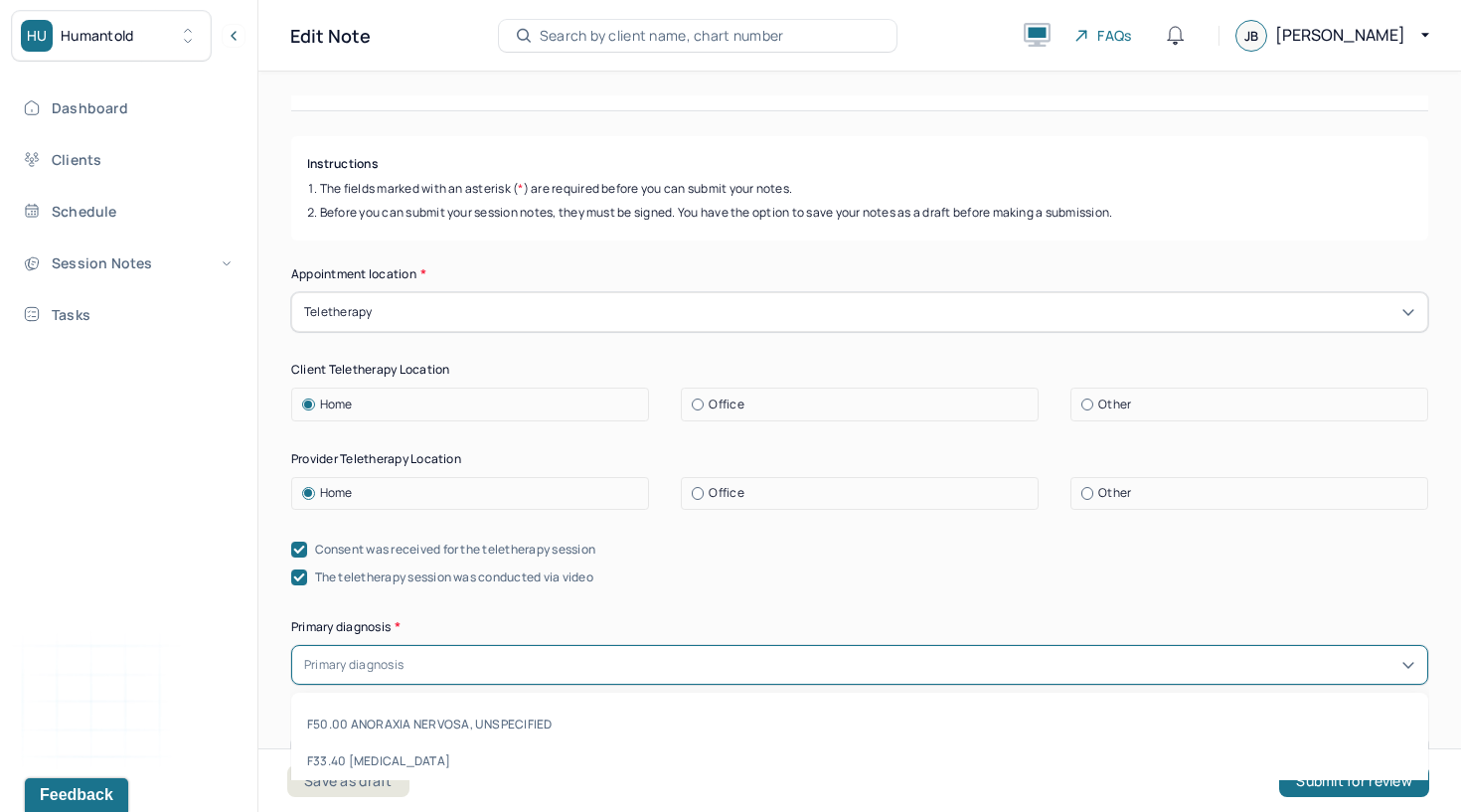 click on "Primary diagnosis" at bounding box center (860, 665) 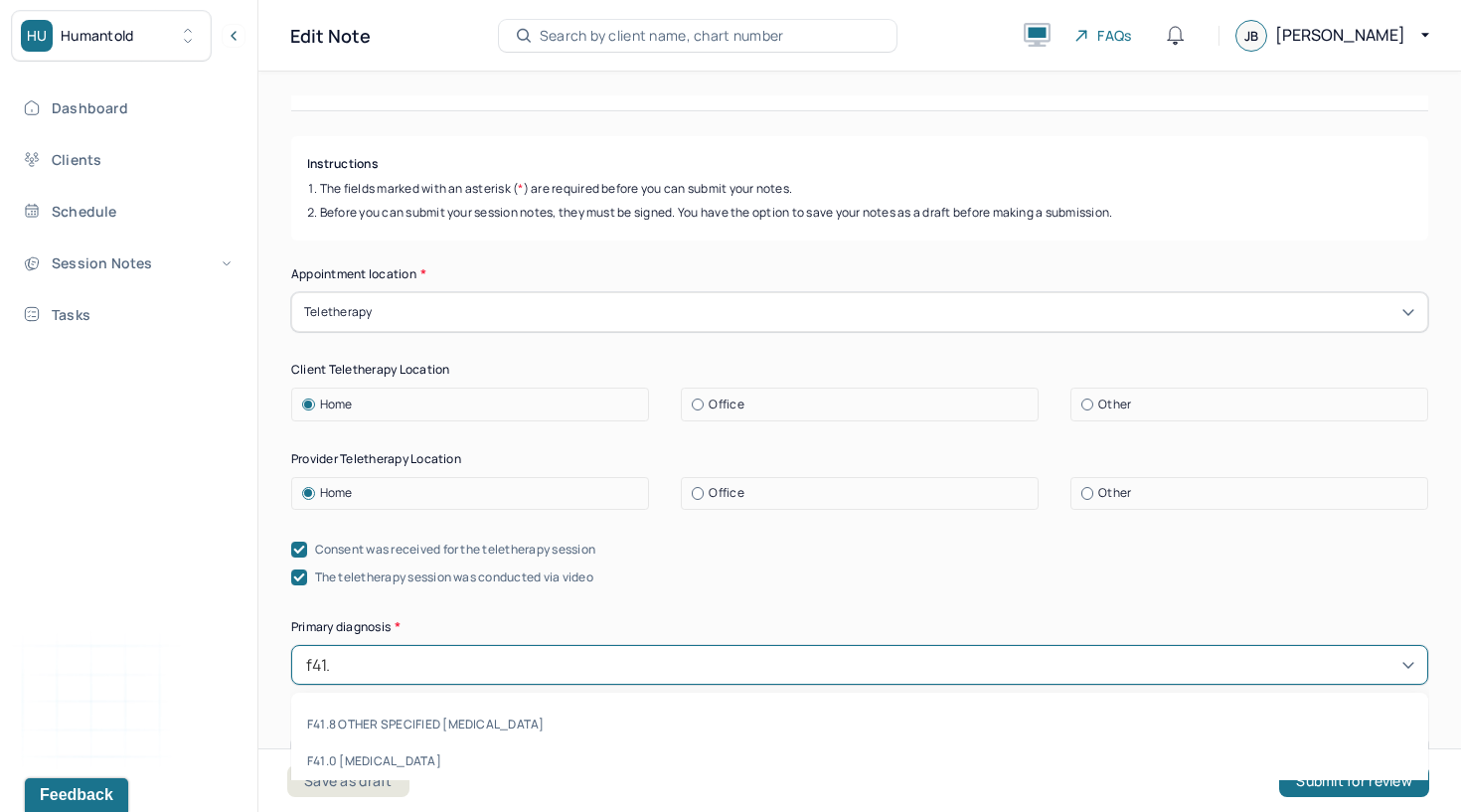 type on "f41.9" 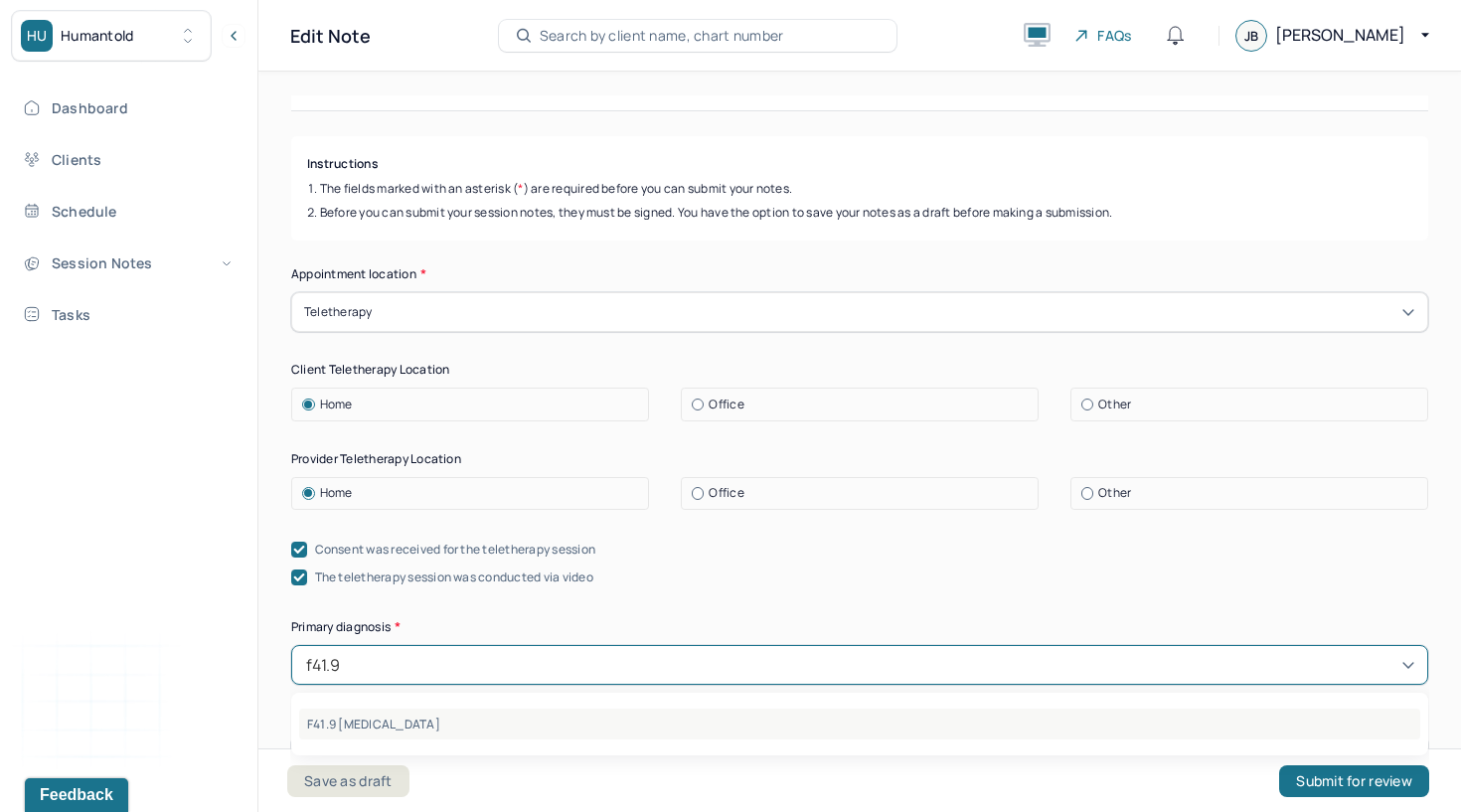 click on "F41.9 [MEDICAL_DATA]" at bounding box center [860, 724] 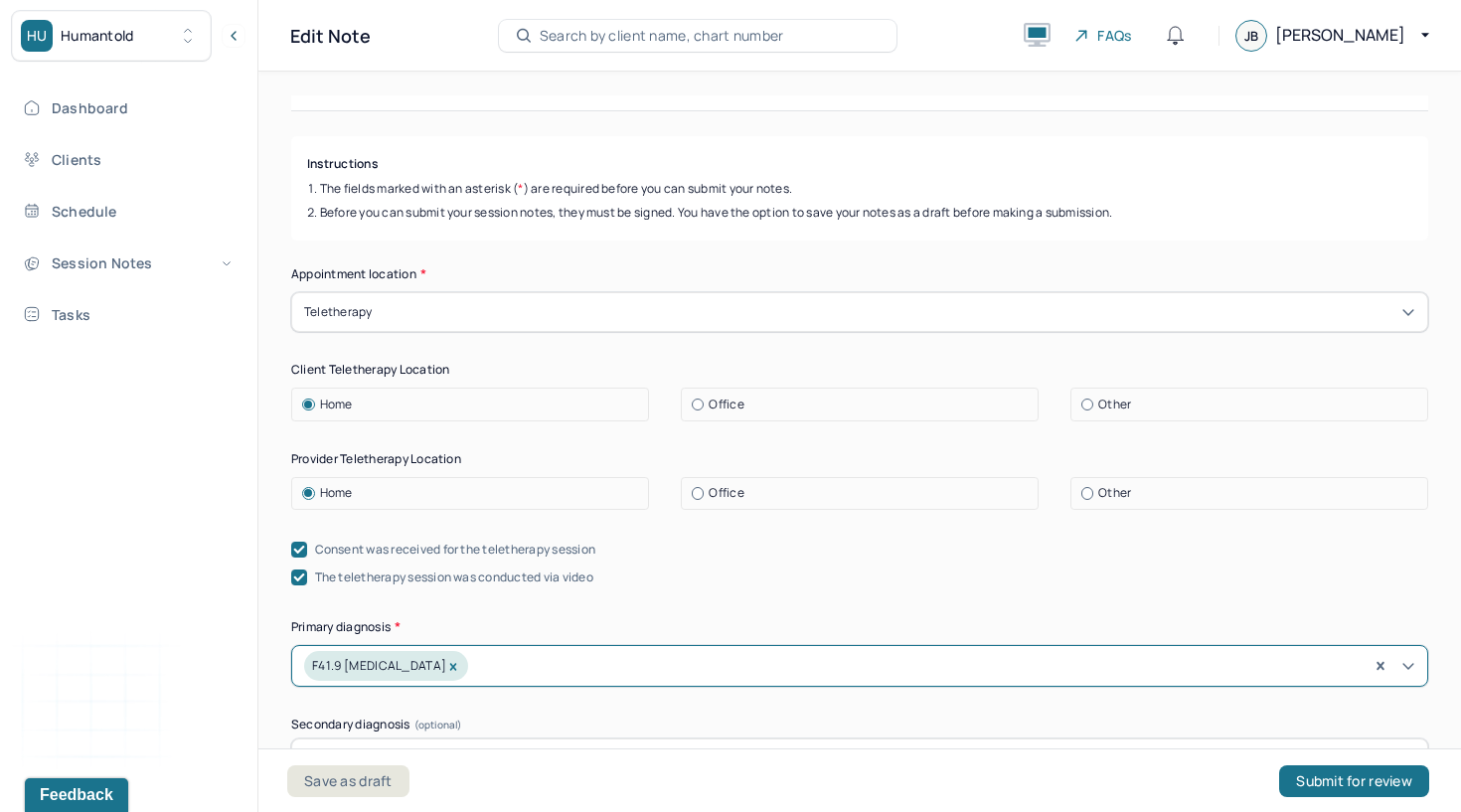 click on "Appointment location * Teletherapy Client Teletherapy Location Home Office Other Provider Teletherapy Location Home Office Other Consent was received for the teletherapy session The teletherapy session was conducted via video Primary diagnosis * option F41.9 ANXIETY DISORDER UNSPECIFIED, selected. F41.9 ANXIETY DISORDER UNSPECIFIED Secondary diagnosis (optional) Secondary diagnosis Tertiary diagnosis (optional) Tertiary diagnosis Presenting Concerns What are the problem(s) you are seeking help for? Symptoms Anxiety Panic attacks Depression Easily distracted Impulsive Paranoia Alcohol Anger outburst Unable to feel pleasure Excessive energy Recreational drug use Tobacco Racing thoughts Other symptoms (optional) Physical symptoms * Medication physical/psychiatric * Sleeping habits and concerns * Difficulties with appetite or eating patterns *" at bounding box center [860, 1202] 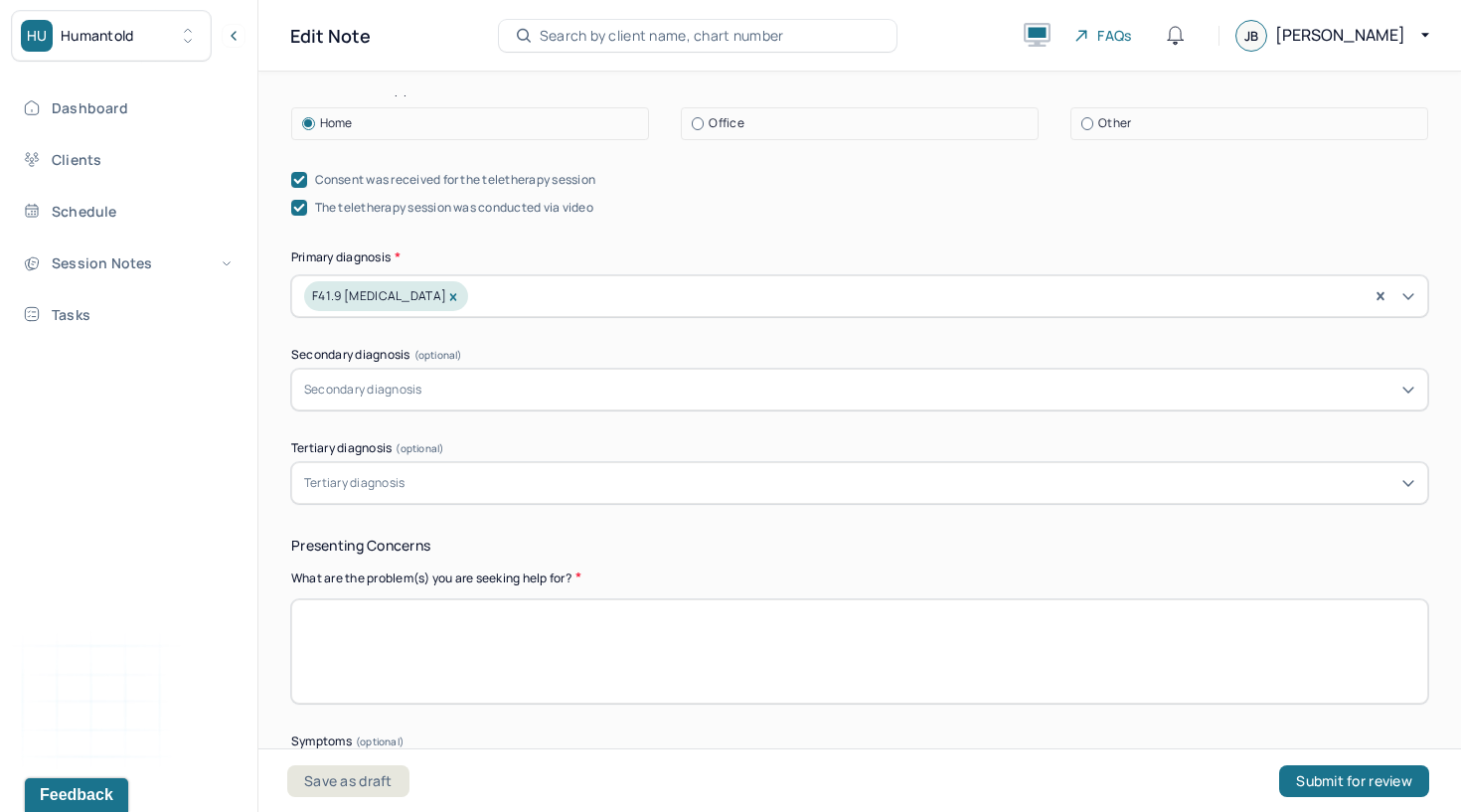 scroll, scrollTop: 563, scrollLeft: 0, axis: vertical 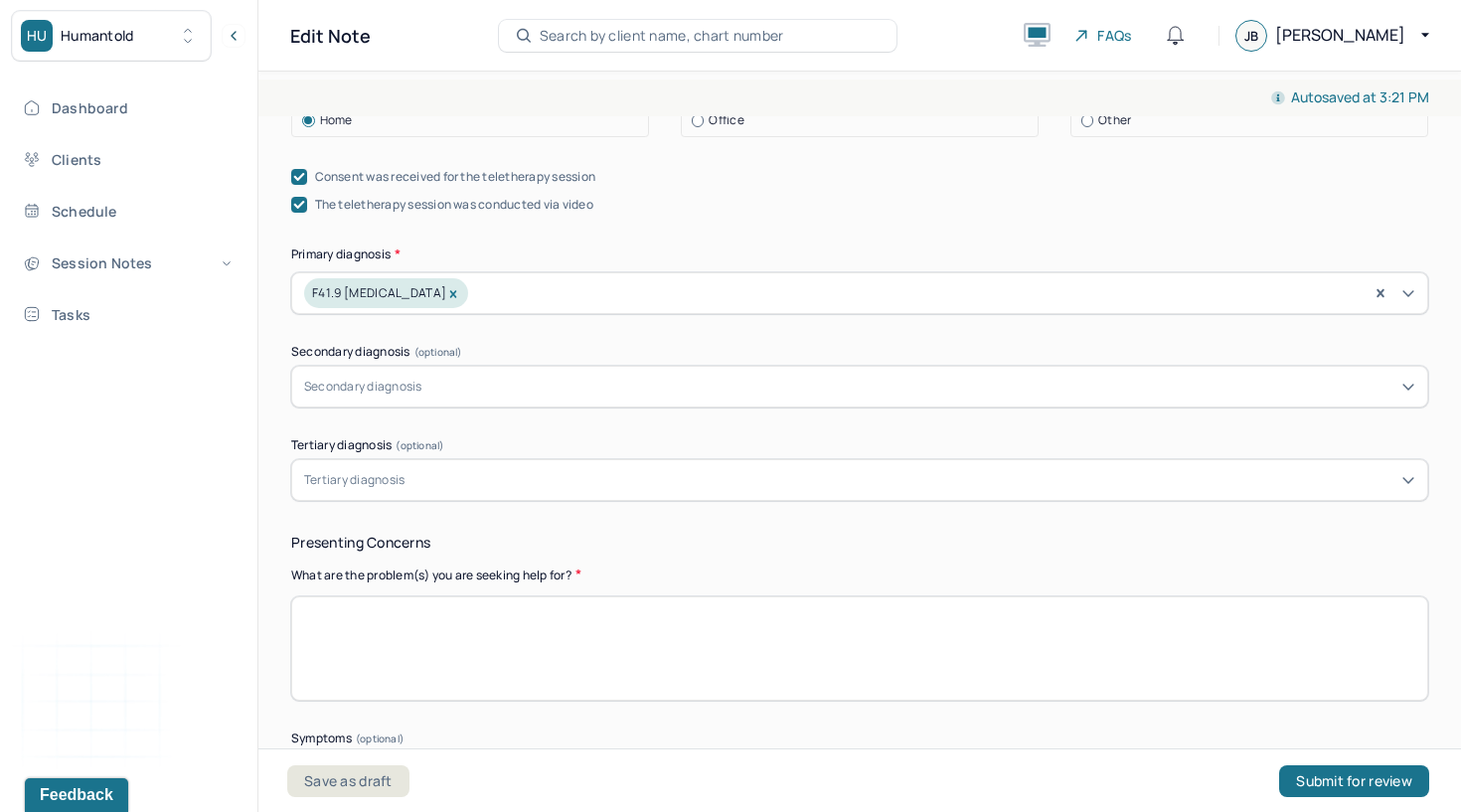 click at bounding box center (860, 648) 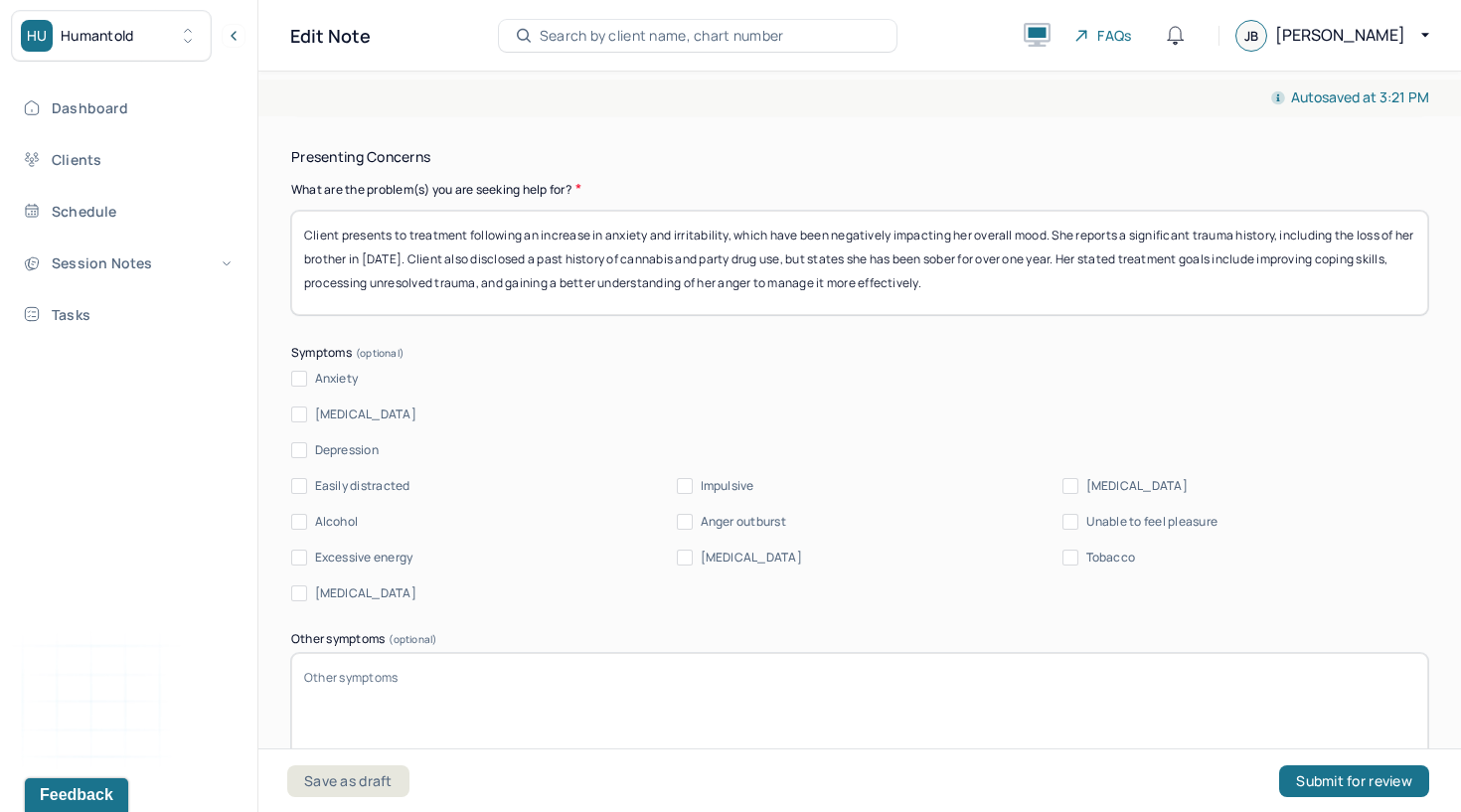 scroll, scrollTop: 1145, scrollLeft: 0, axis: vertical 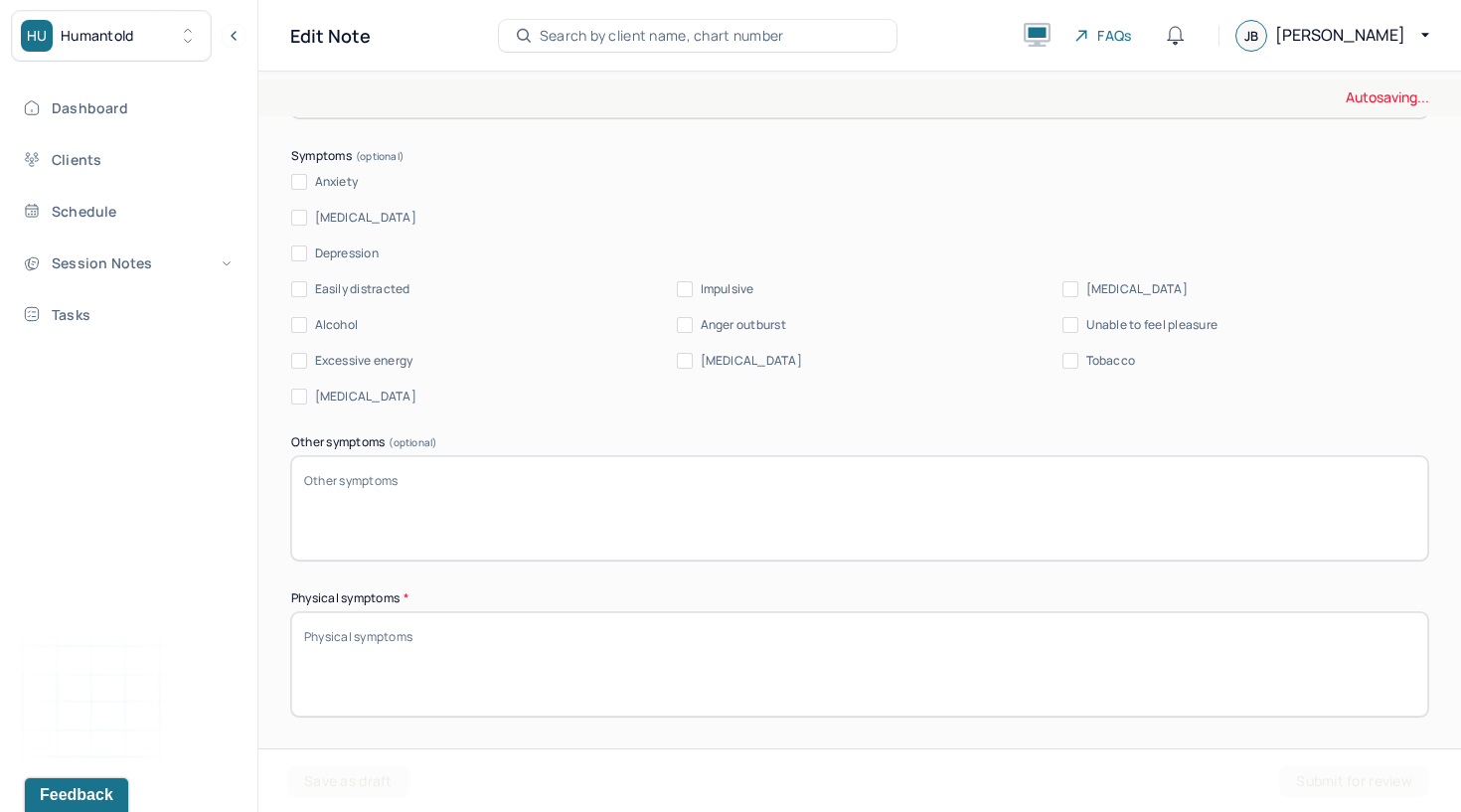 type on "Client presents to treatment following an increase in anxiety and irritability, which have been negatively impacting her overall mood. She reports a significant trauma history, including the loss of her brother in 2021. Client also disclosed a past history of cannabis and party drug use, but states she has been sober for over one year. Her stated treatment goals include improving coping skills, processing unresolved trauma, and gaining a better understanding of her anger to manage it more effectively." 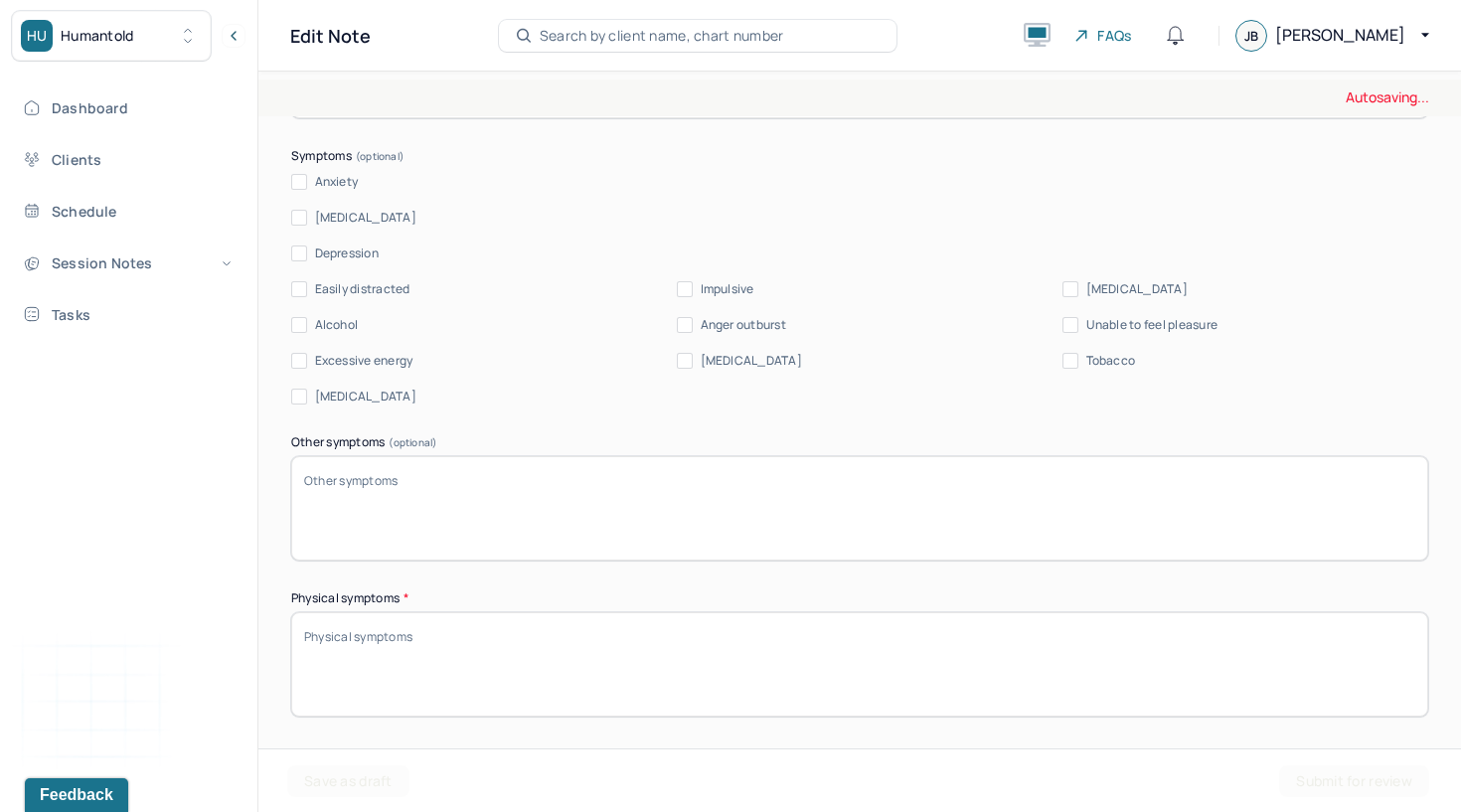 click on "Anxiety" at bounding box center (299, 182) 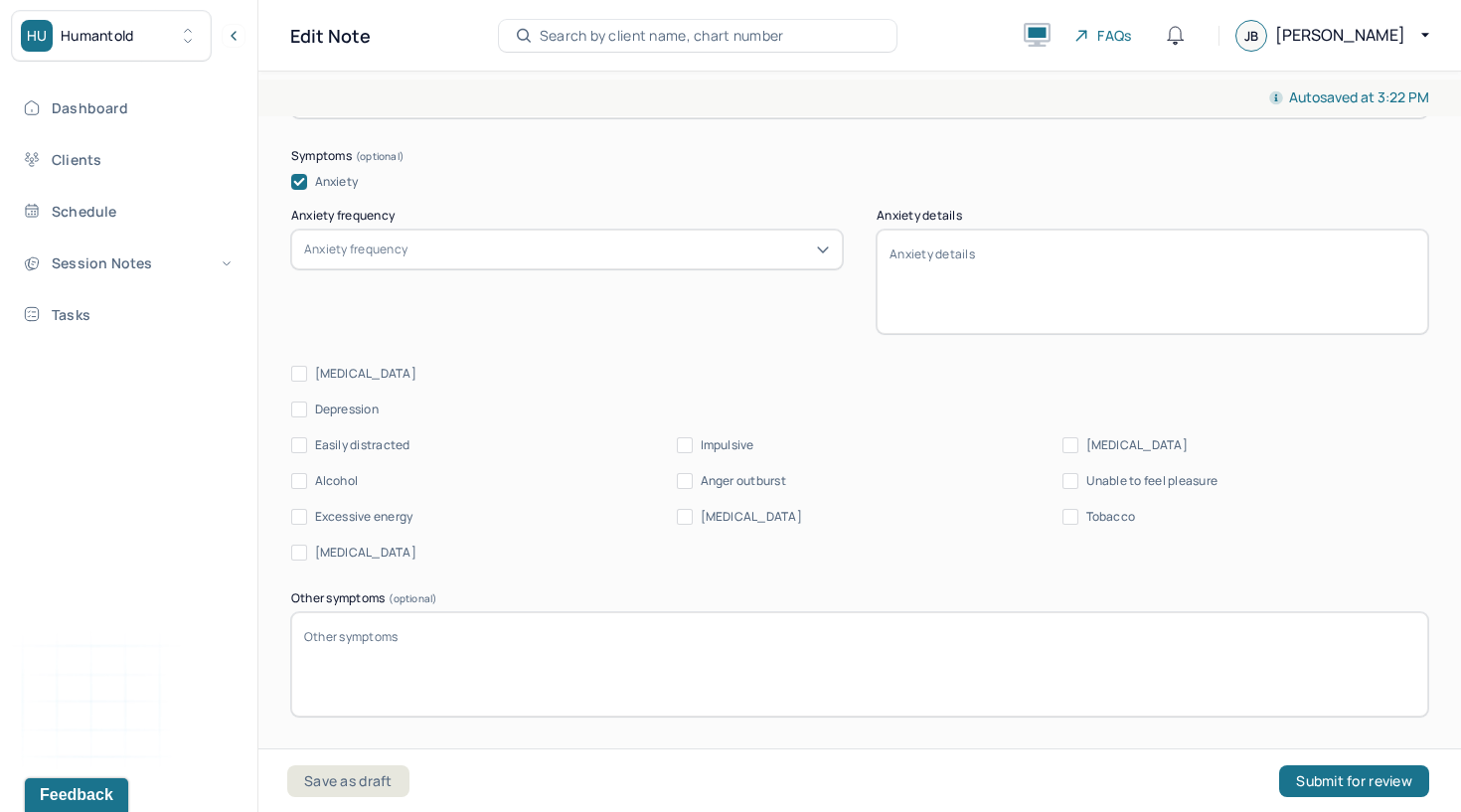 click on "Anxiety frequency Anxiety frequency" at bounding box center [567, 271] 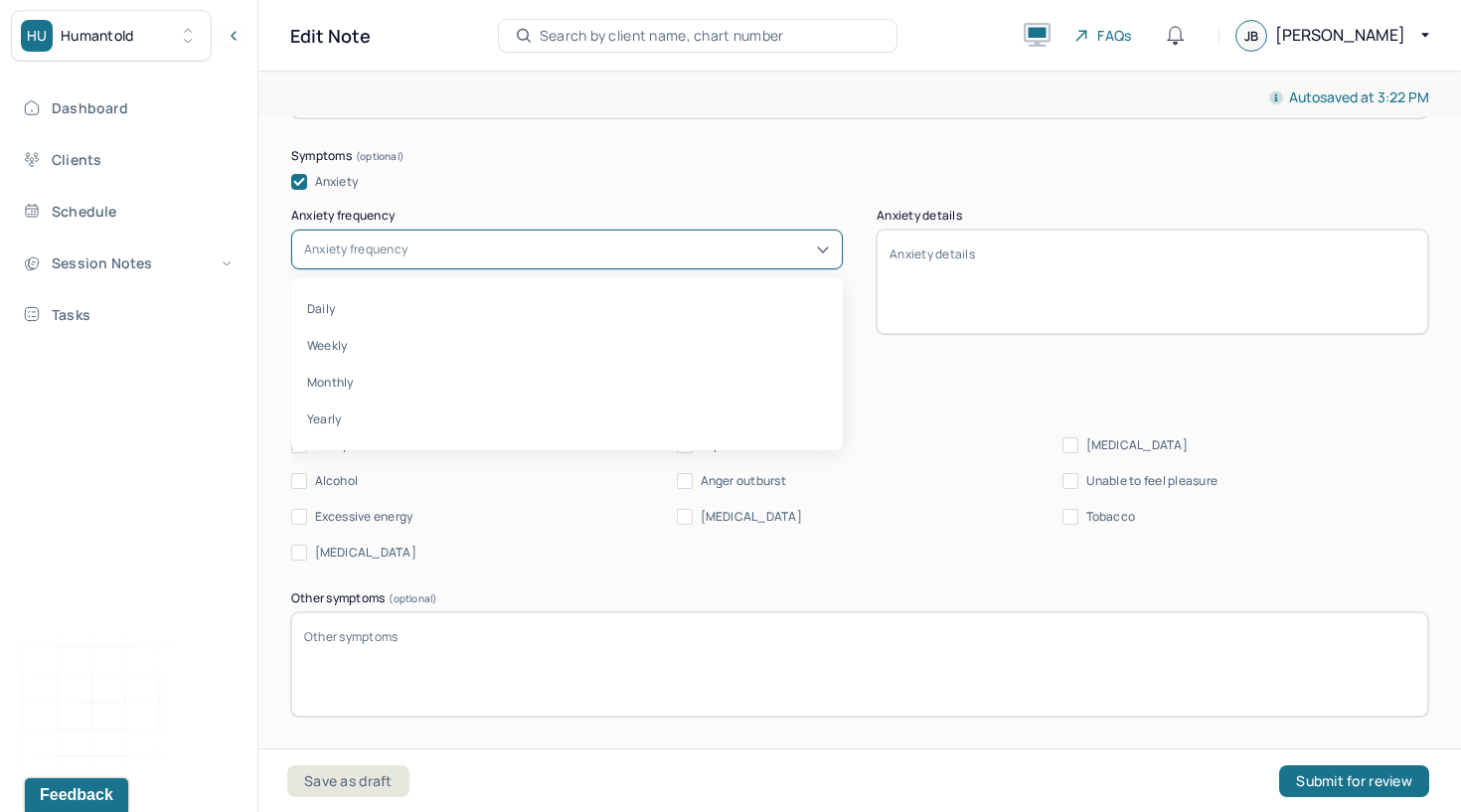click on "Anxiety frequency" at bounding box center (356, 249) 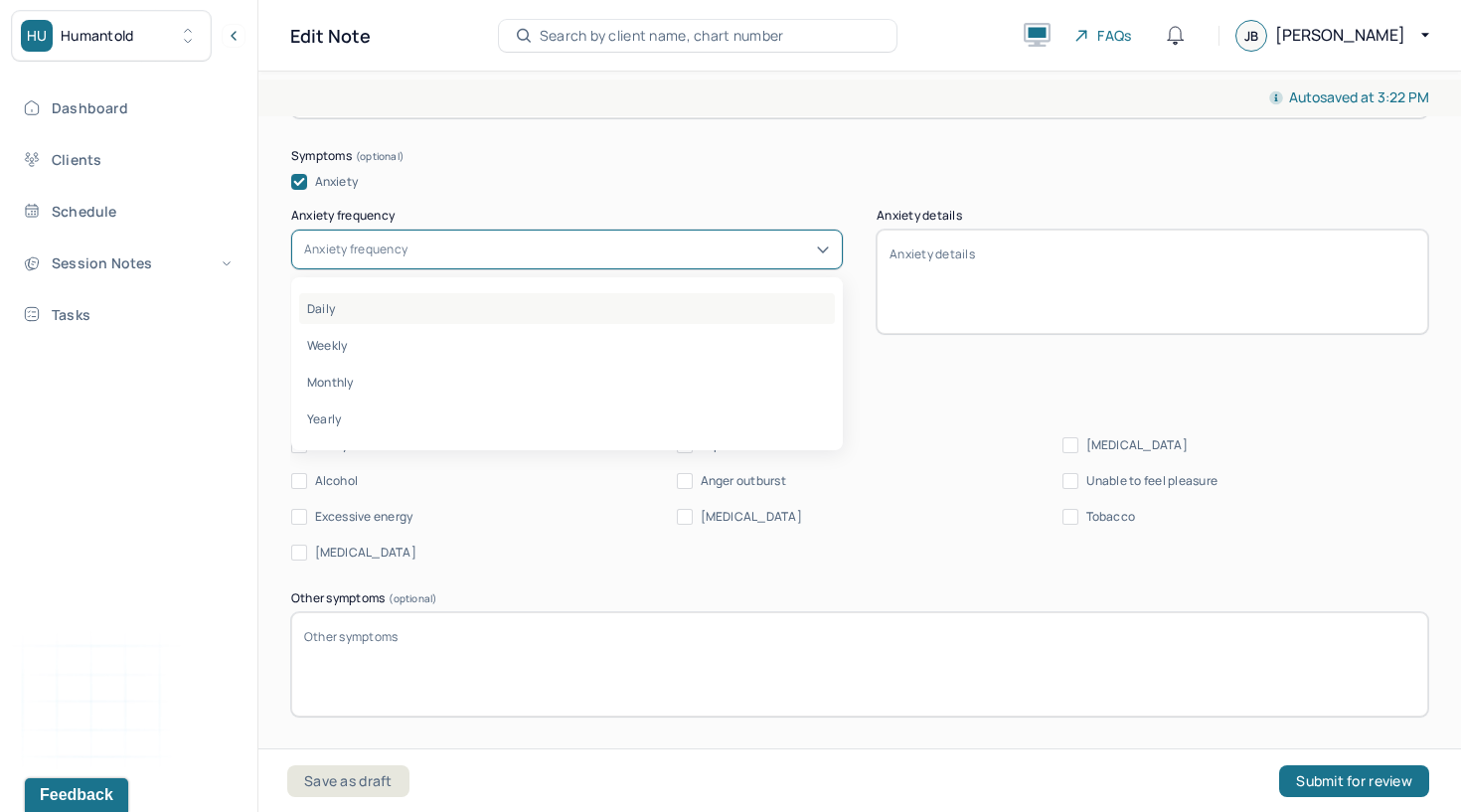 click on "Daily" at bounding box center [567, 308] 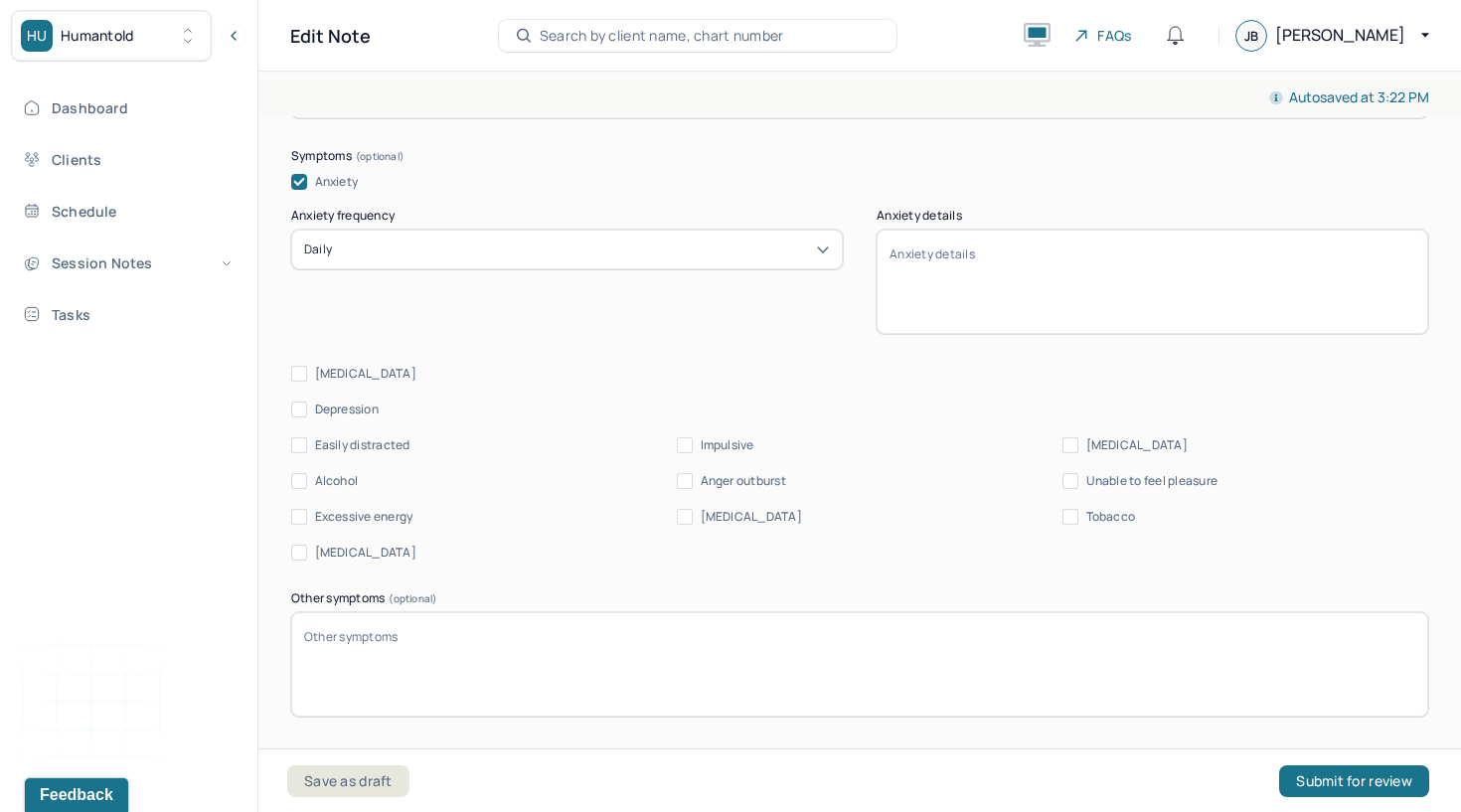 click on "Anxiety details" at bounding box center (1152, 281) 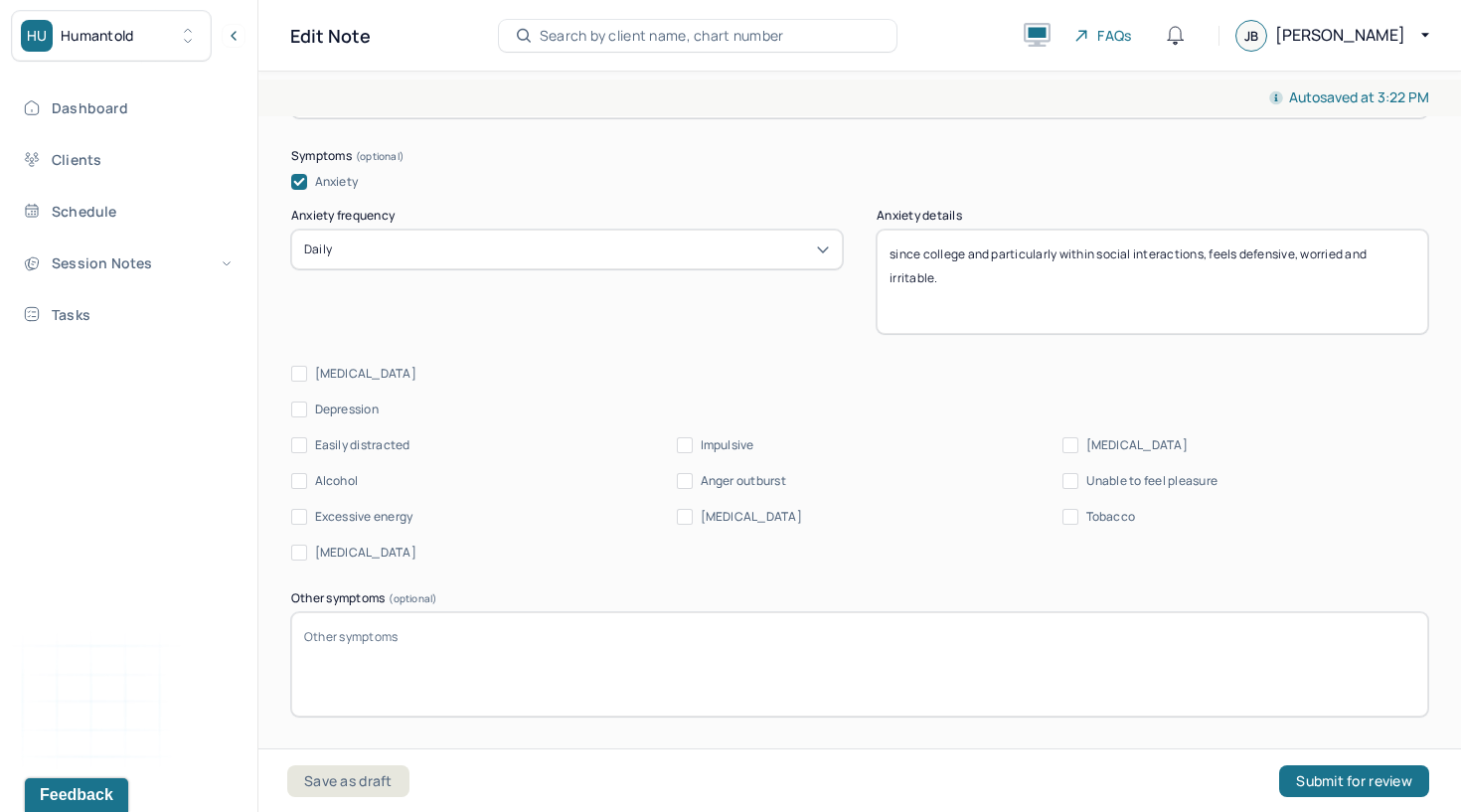 type on "since college and particularly within social interactions, feels defensive, worried and irritable." 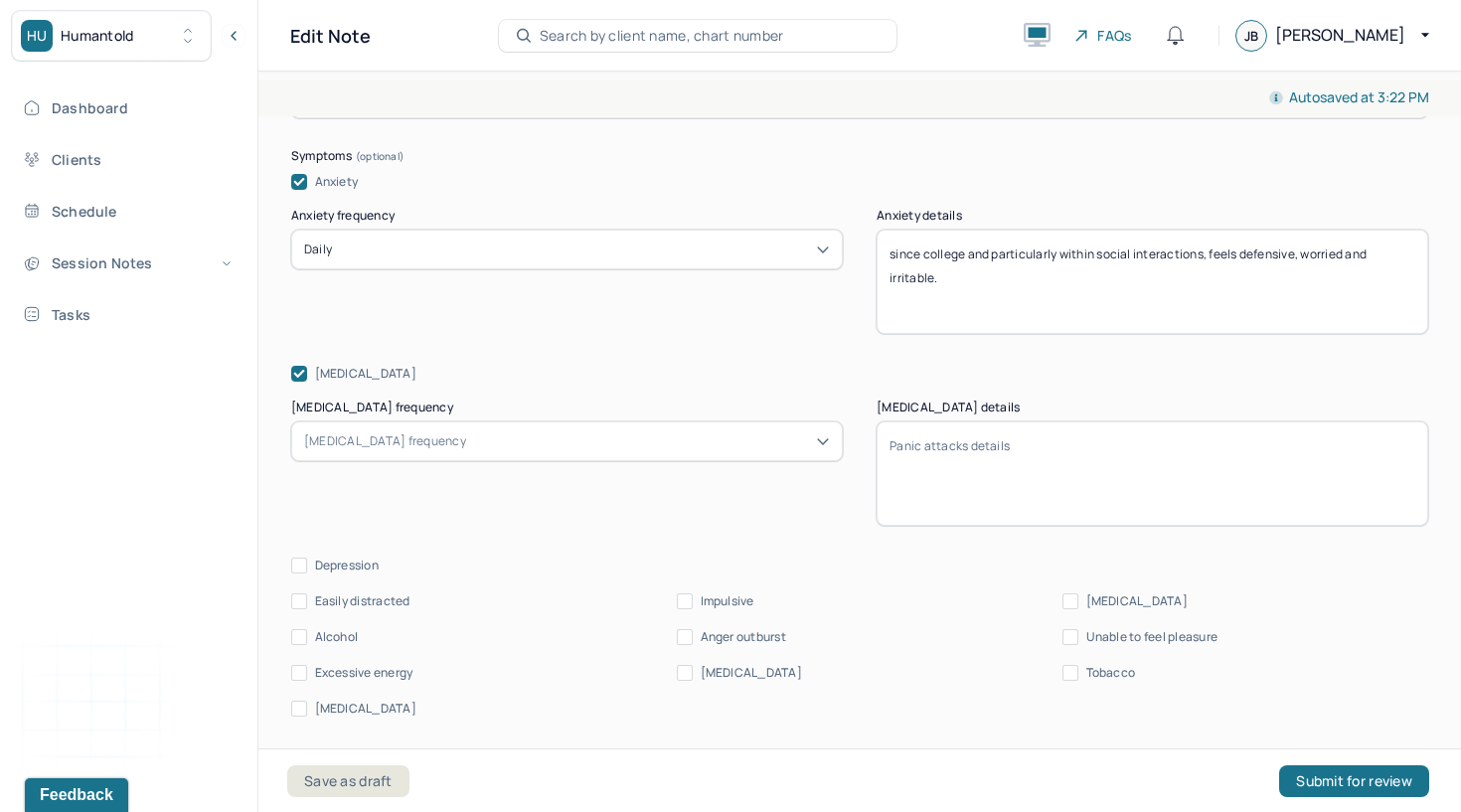 click 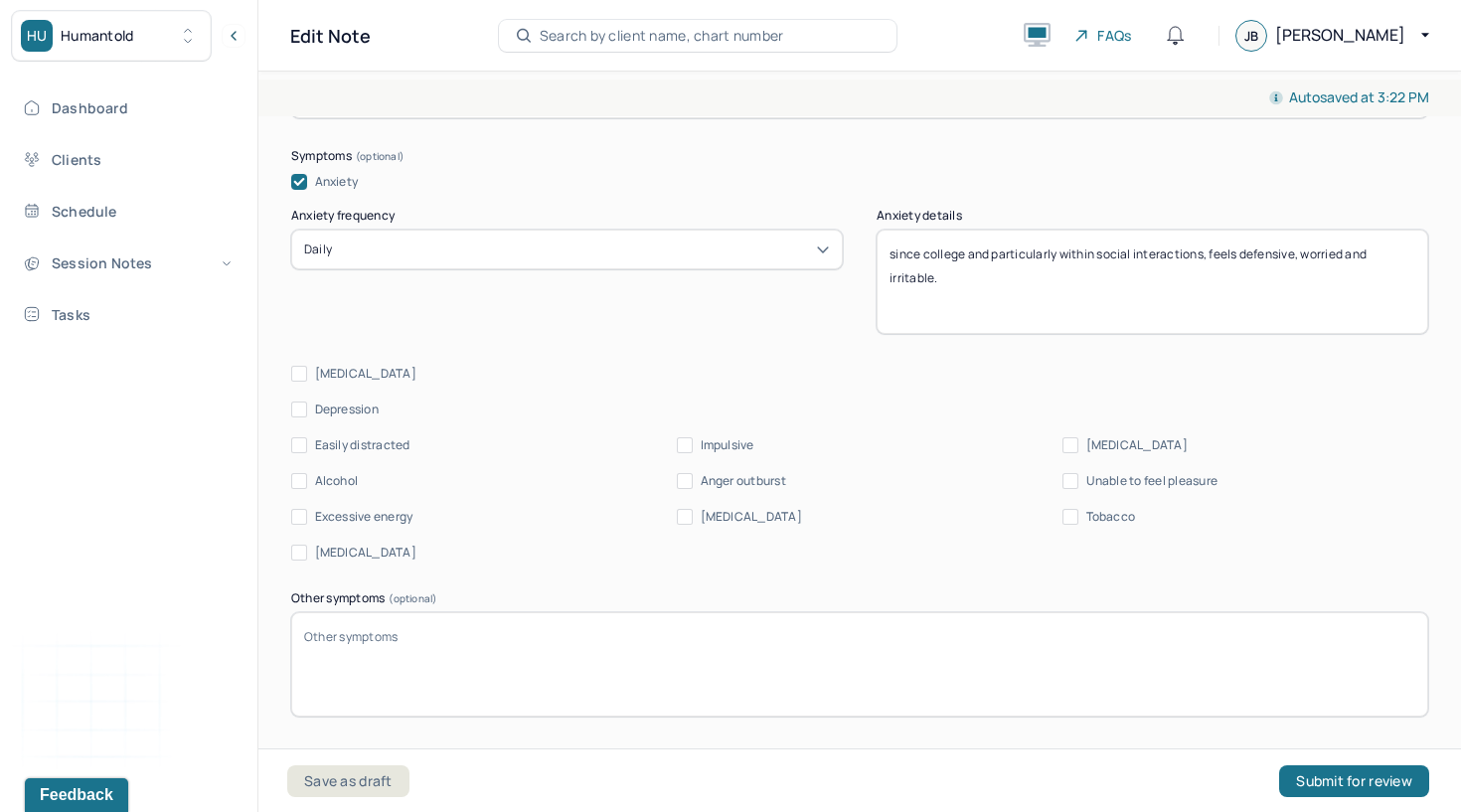 click on "Depression" at bounding box center (347, 409) 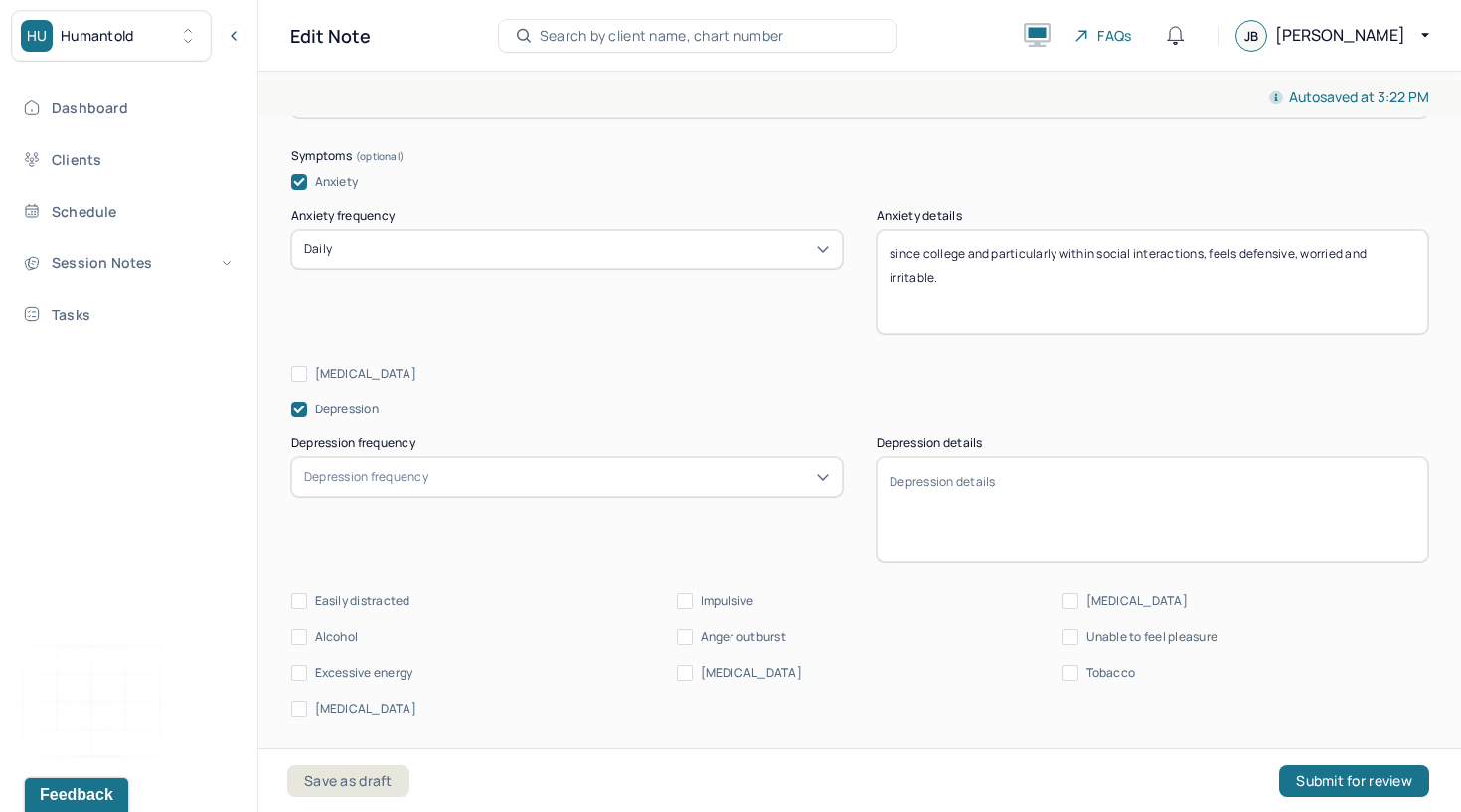 click on "Depression frequency" at bounding box center [567, 477] 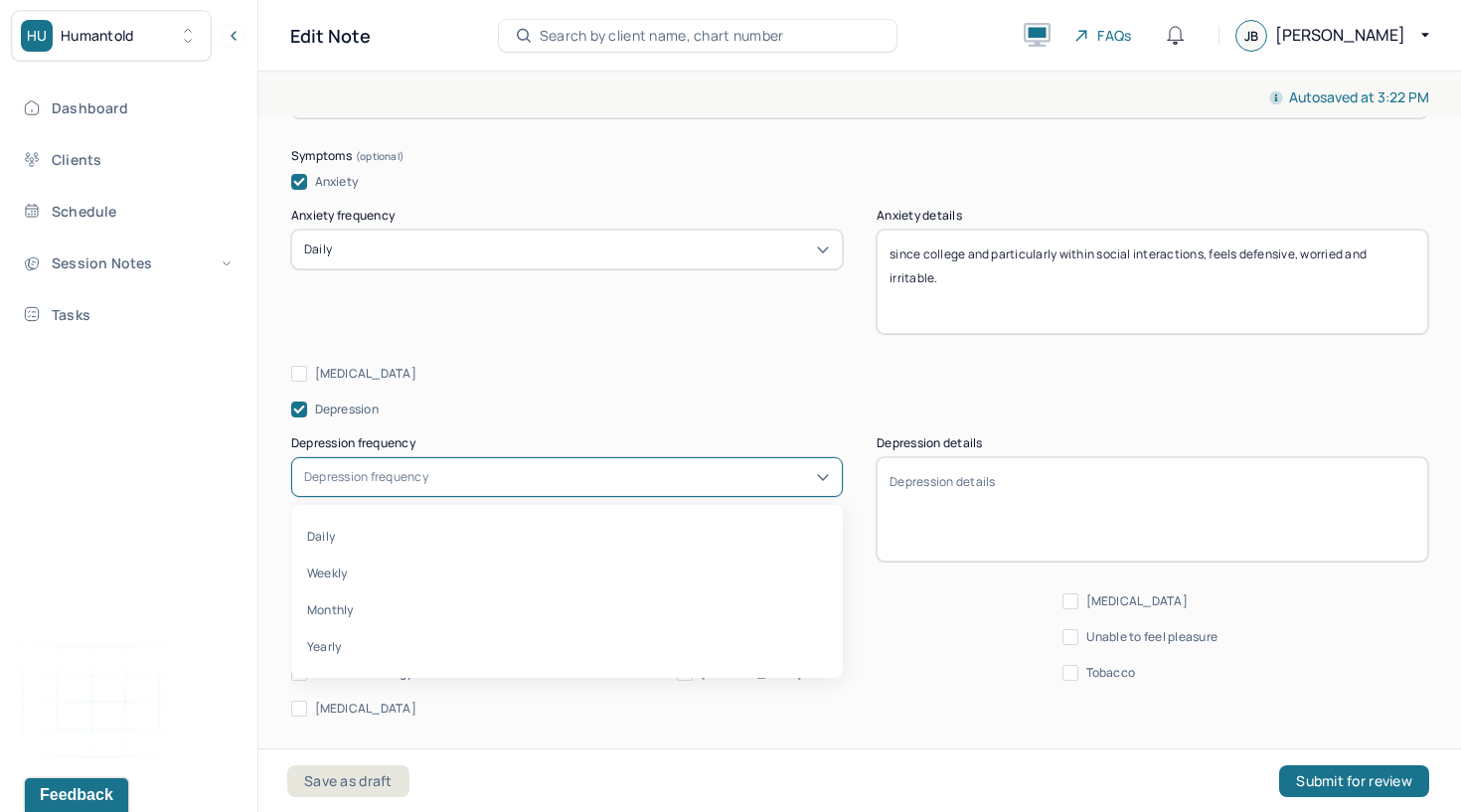 click on "Weekly" at bounding box center (567, 572) 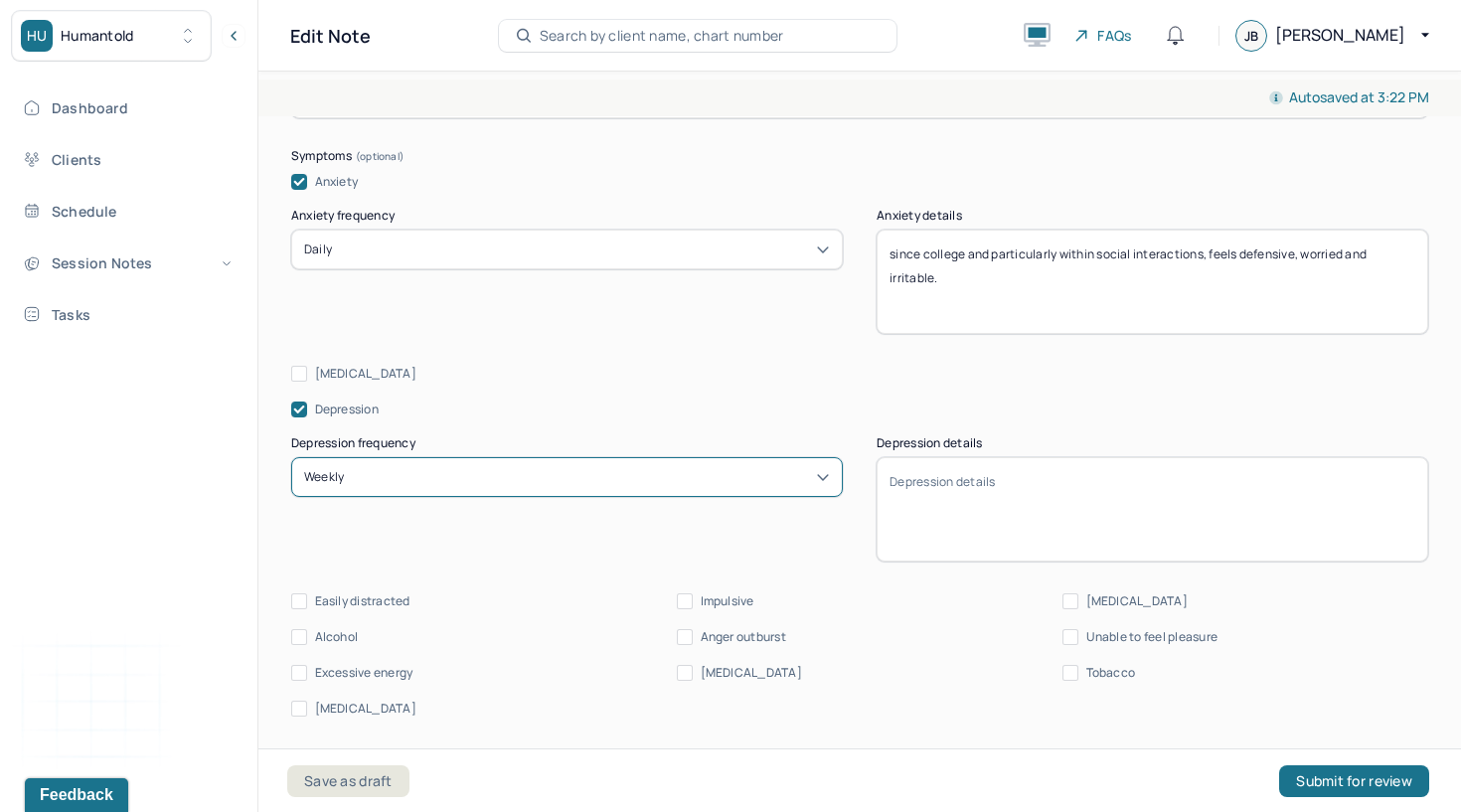 click on "Depression details" at bounding box center [1152, 509] 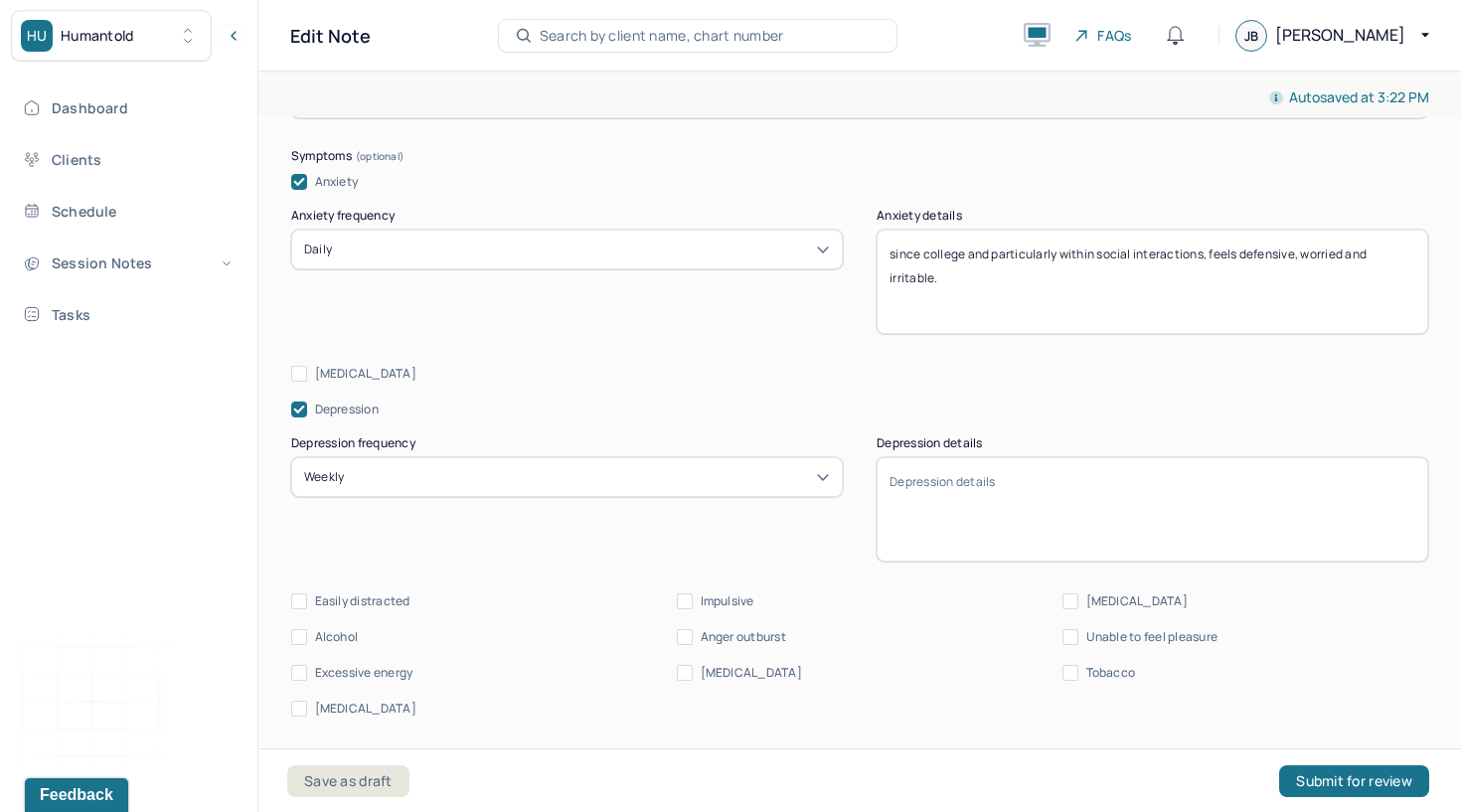 paste on "difficulty making friends, feels sad" 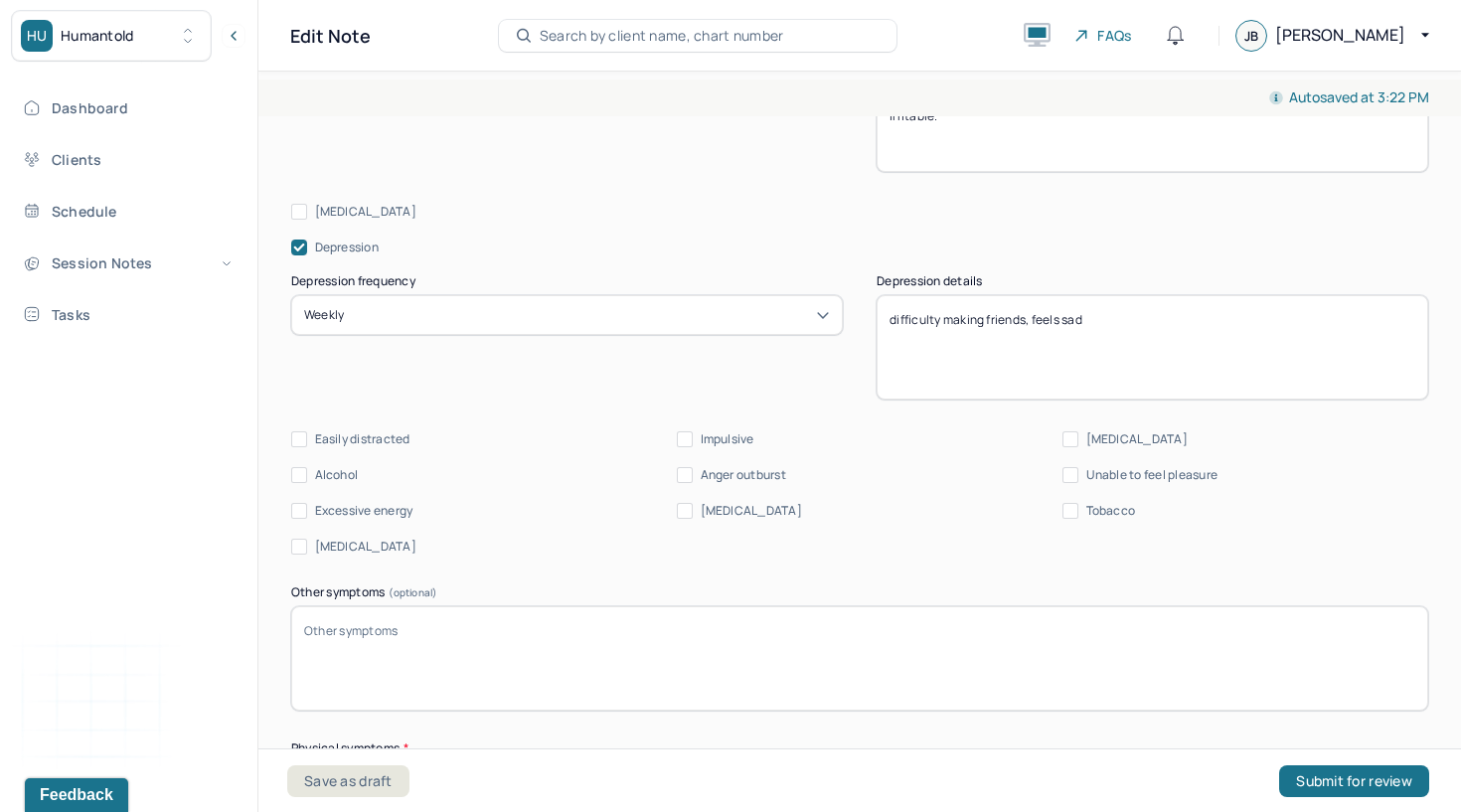 scroll, scrollTop: 1310, scrollLeft: 0, axis: vertical 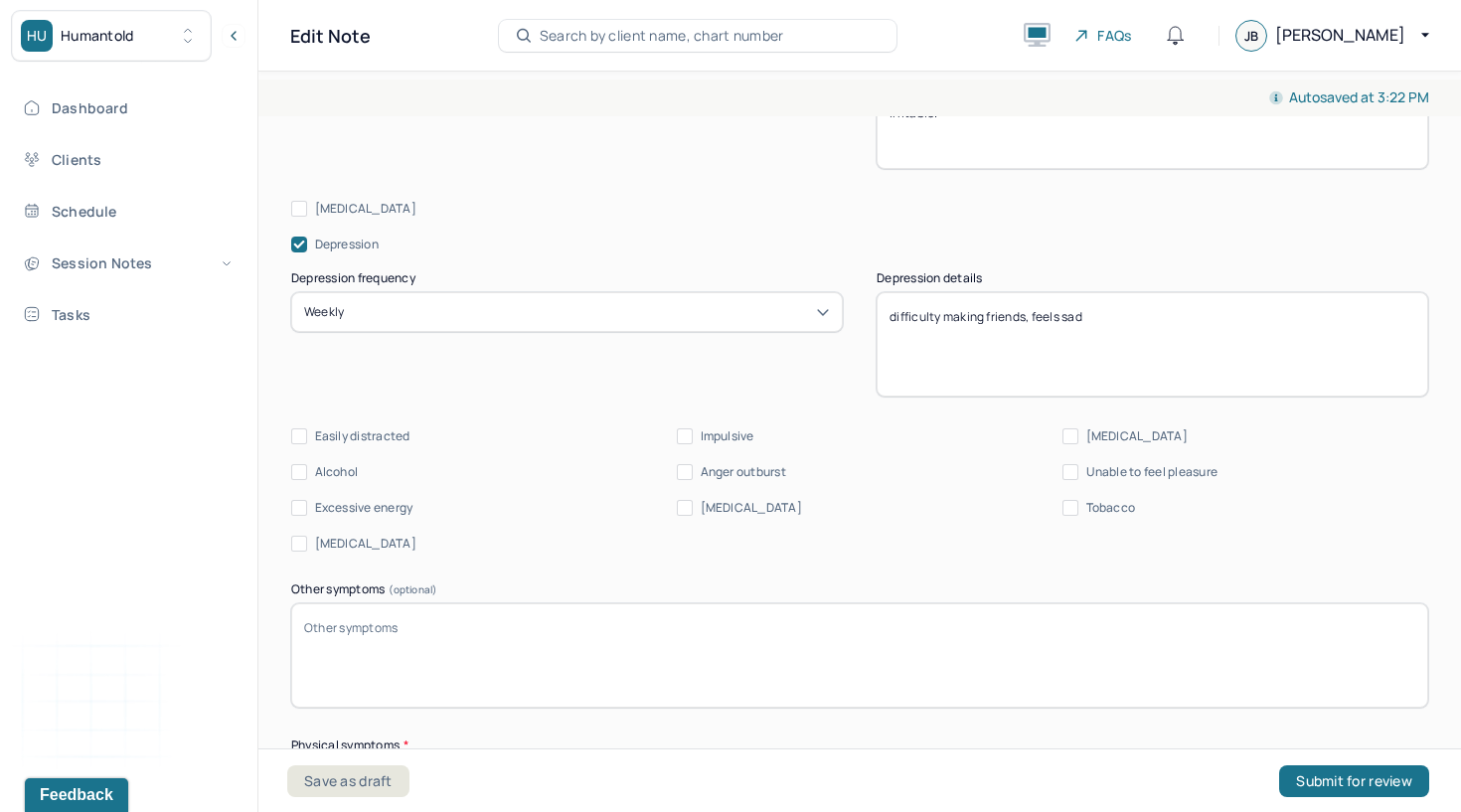 type on "difficulty making friends, feels sad" 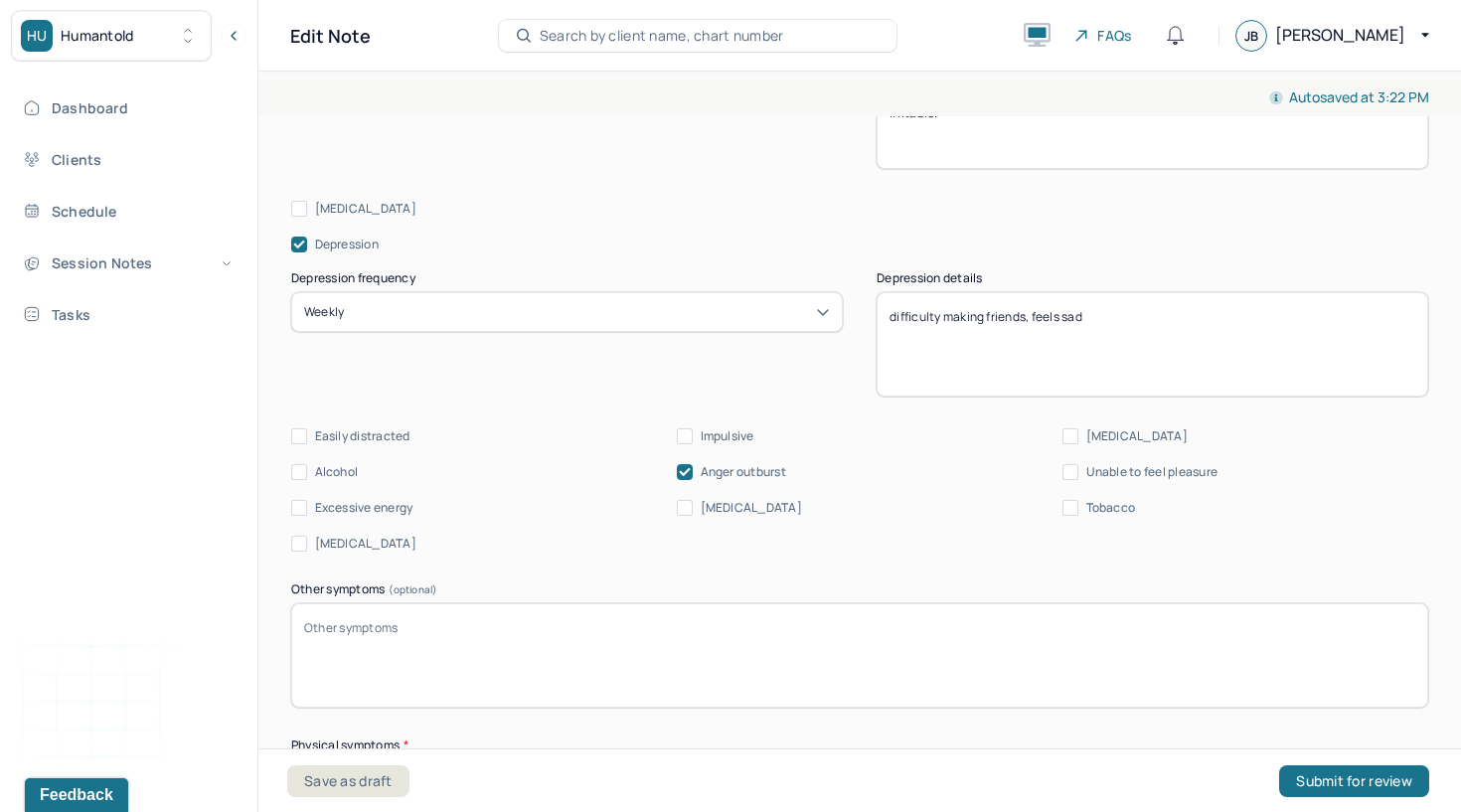 click on "Impulsive" at bounding box center [685, 436] 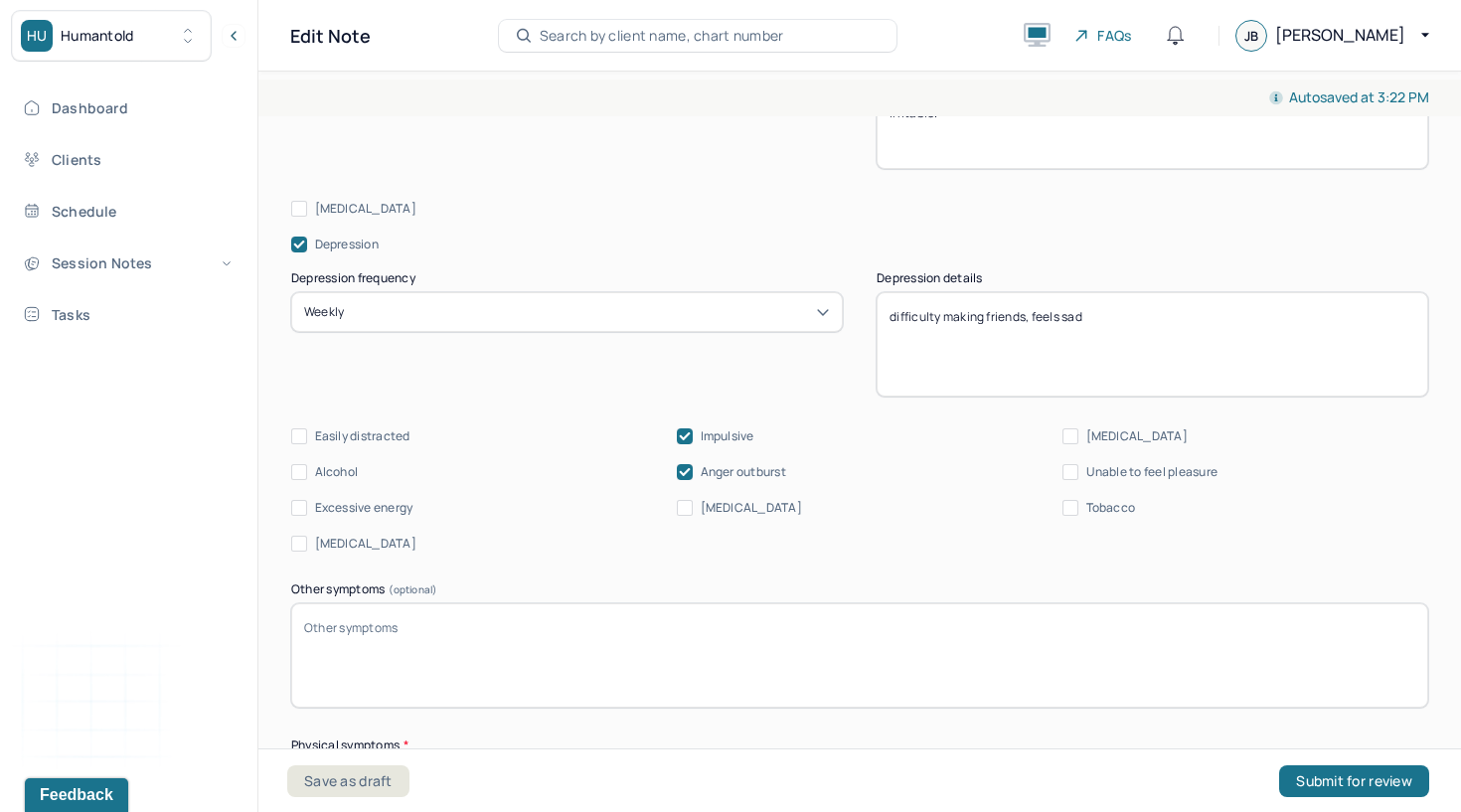 click on "Other symptoms (optional)" at bounding box center (860, 655) 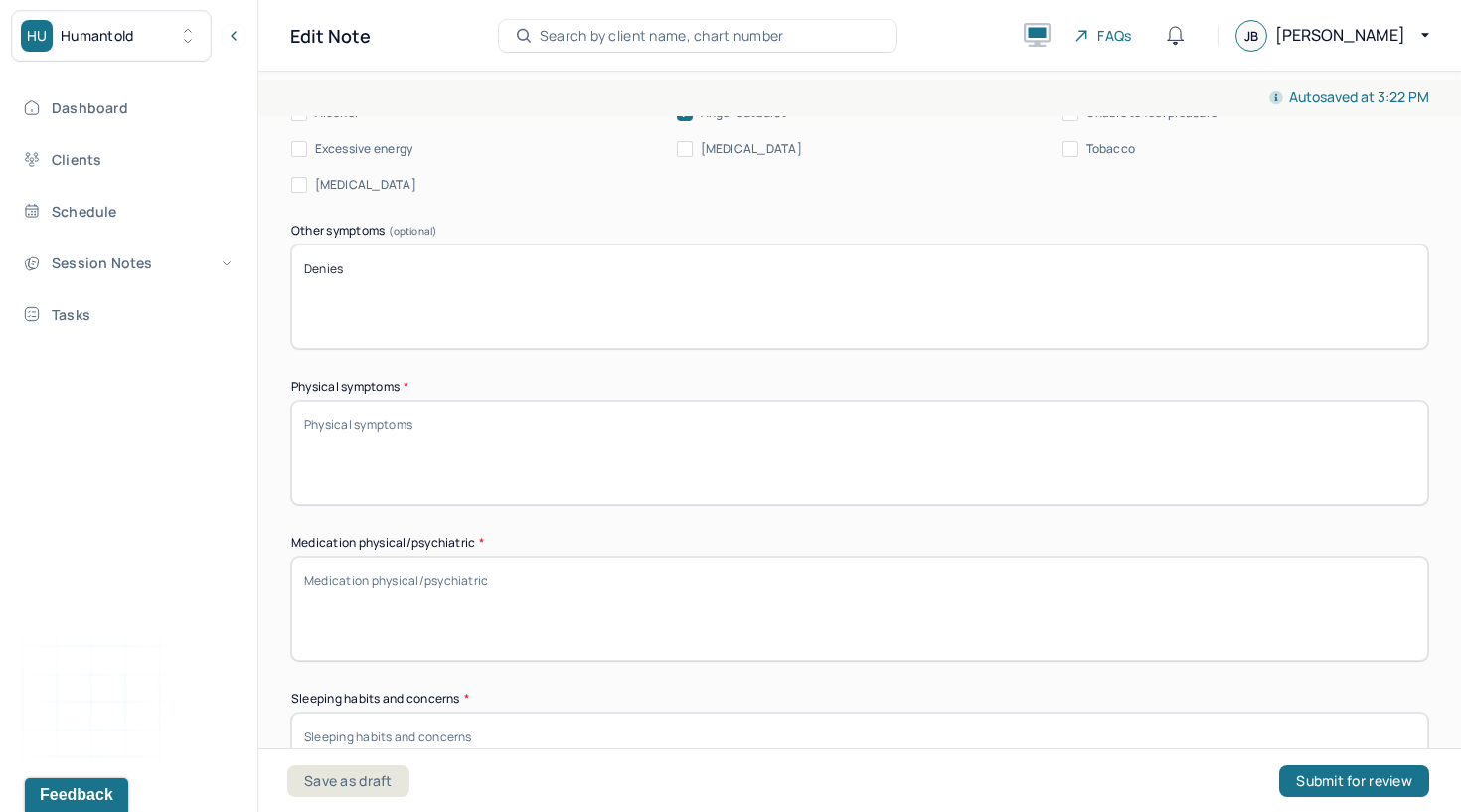 scroll, scrollTop: 1672, scrollLeft: 0, axis: vertical 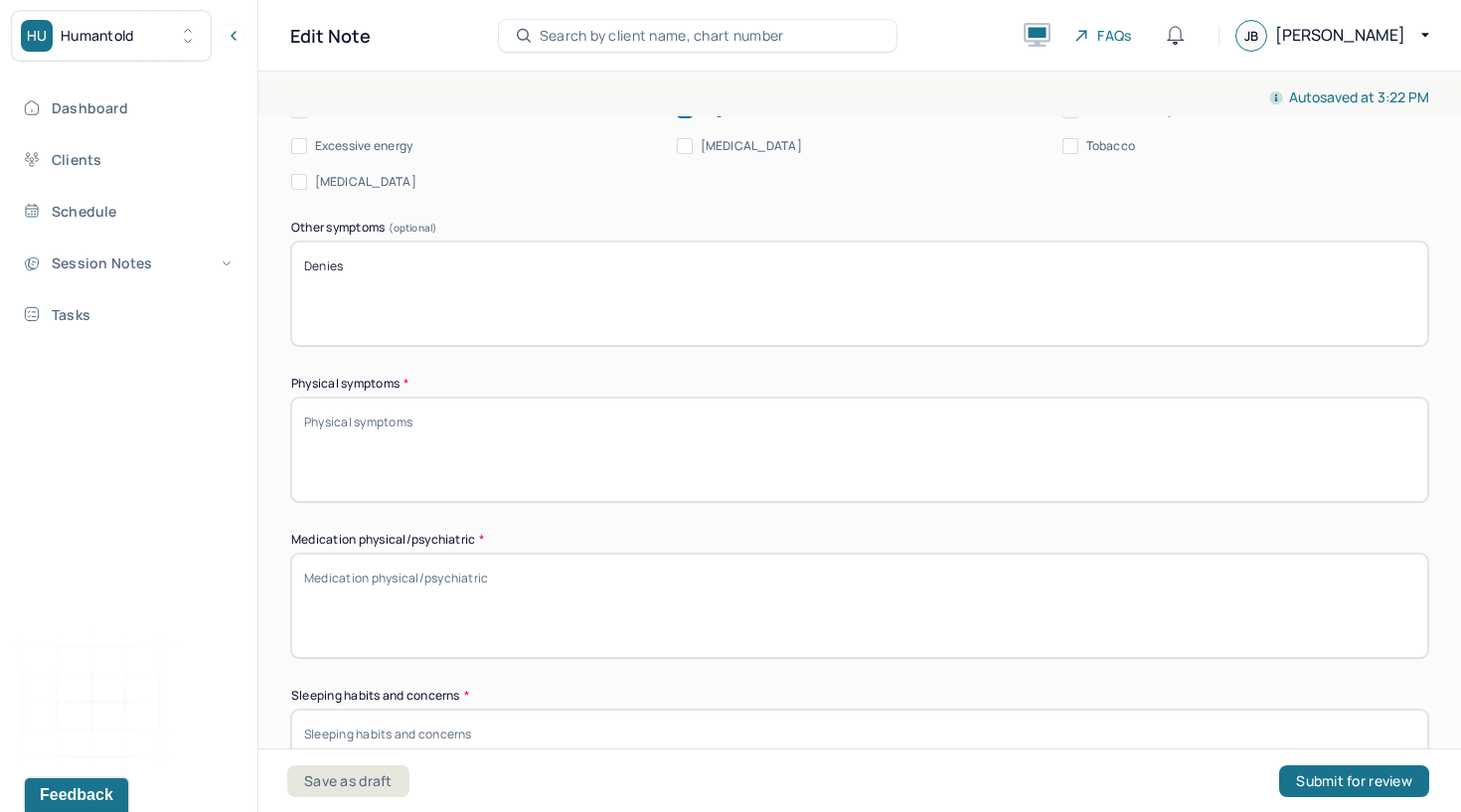 type on "Denies" 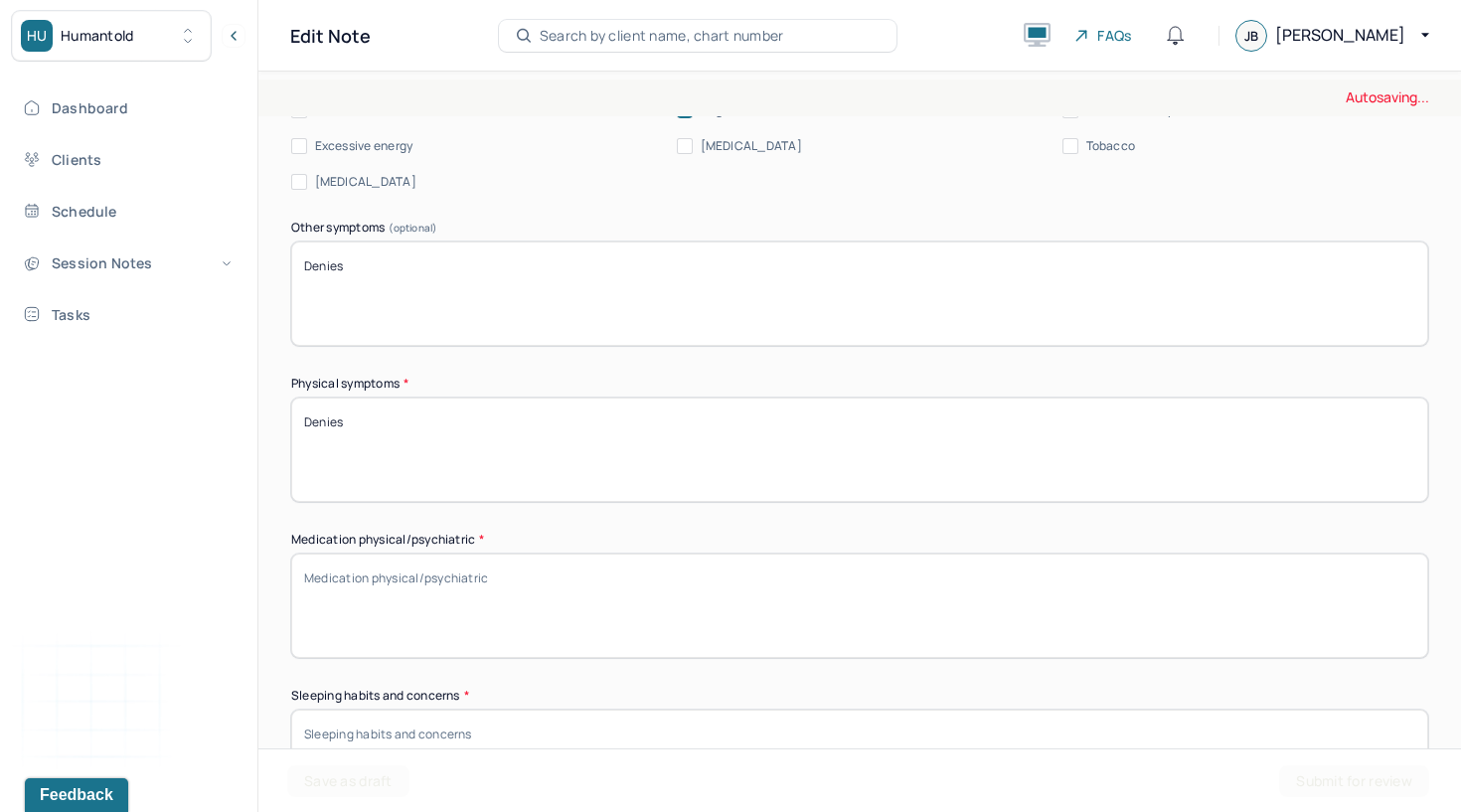 type on "Denies" 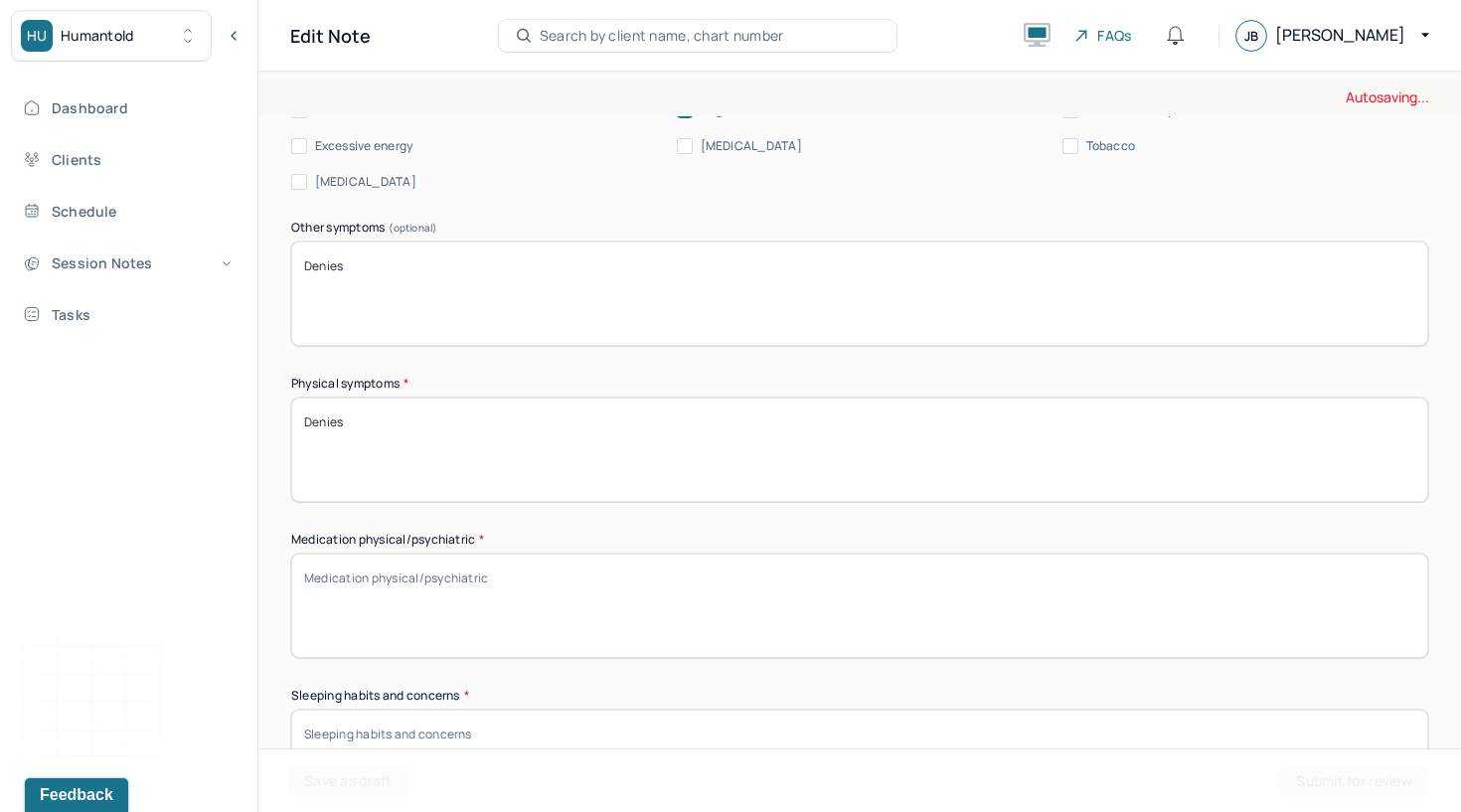 click on "Medication physical/psychiatric *" at bounding box center (860, 605) 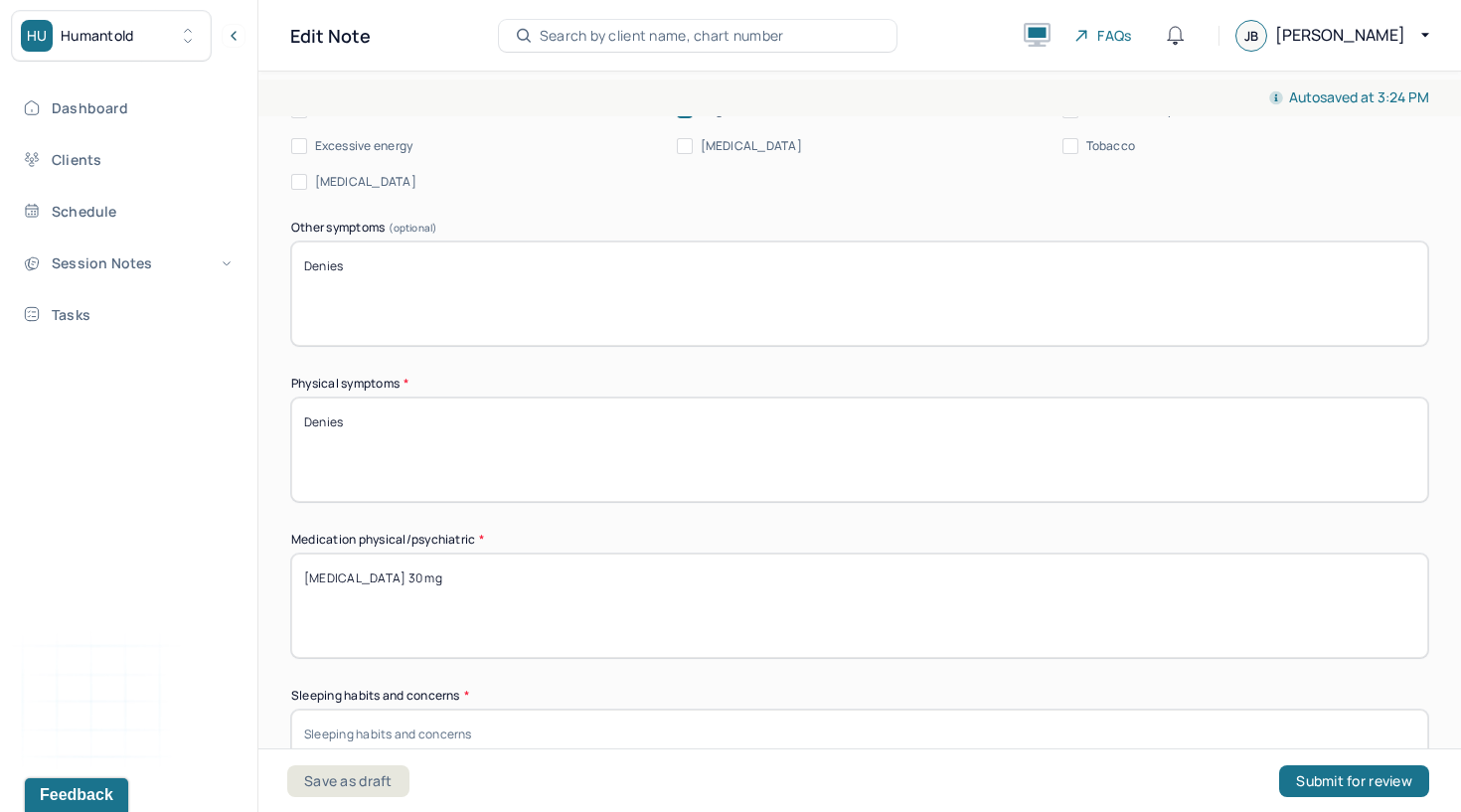 click on "Cymbalta 30 mg" at bounding box center (860, 605) 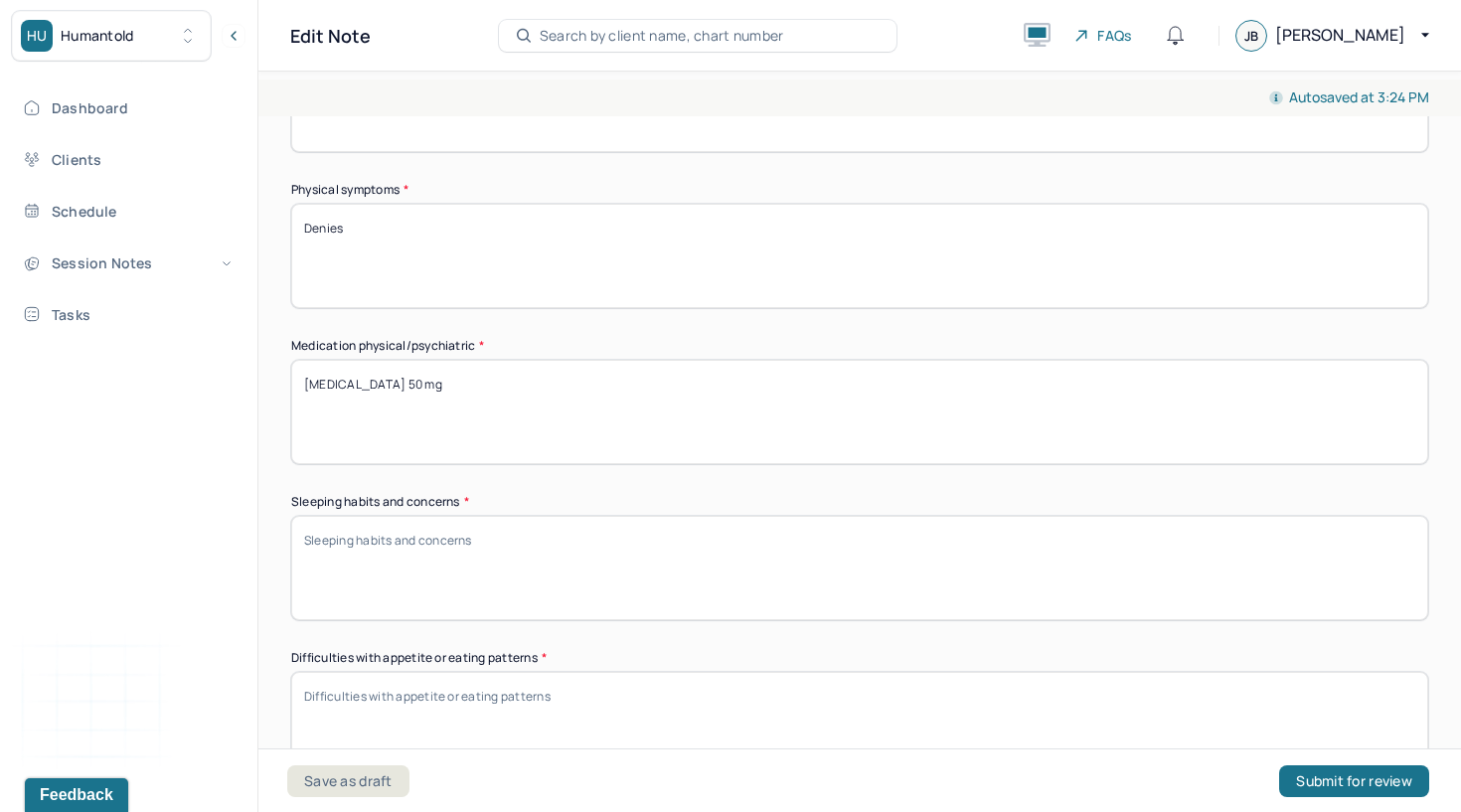 scroll, scrollTop: 1882, scrollLeft: 0, axis: vertical 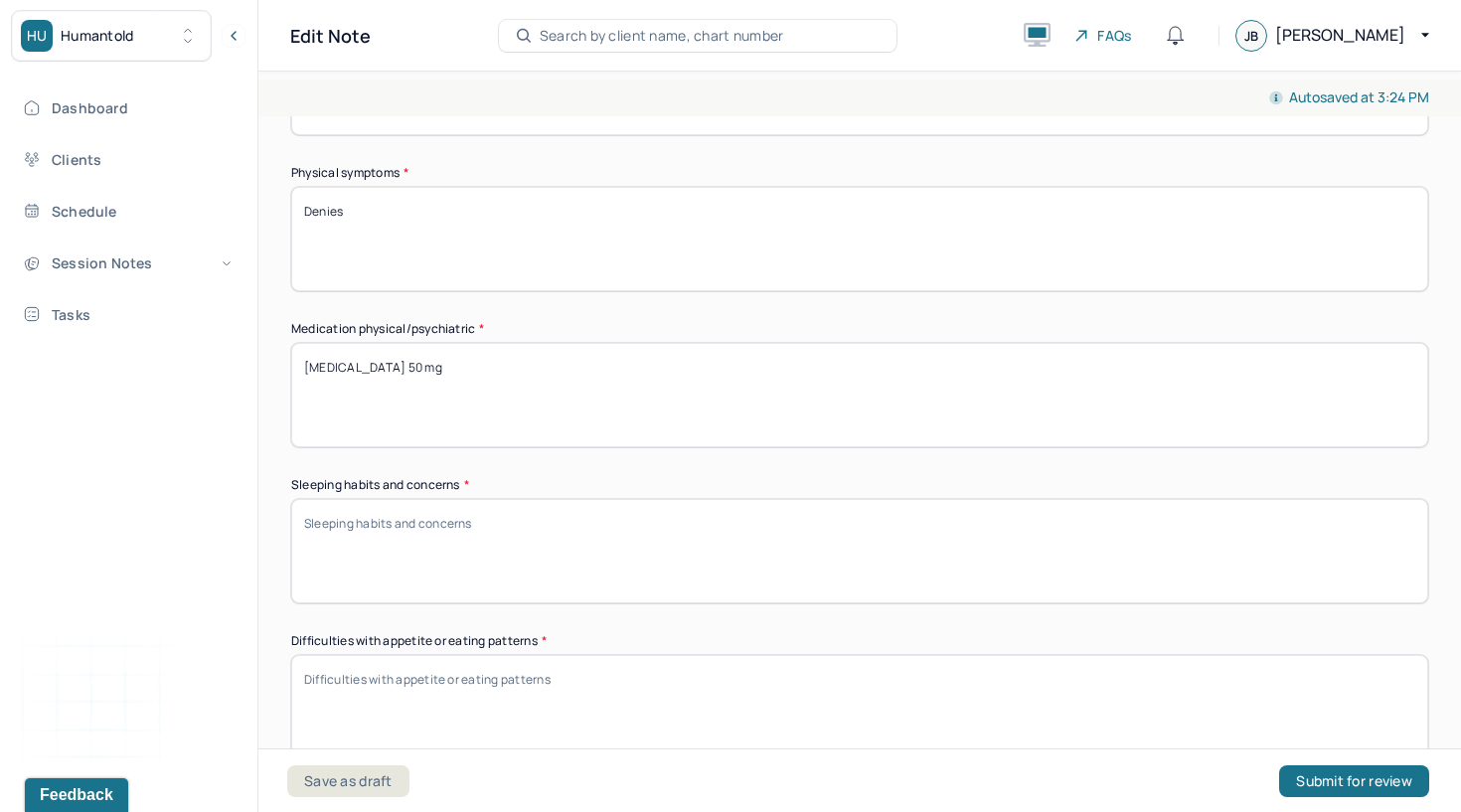 type on "Cymbalta 50 mg" 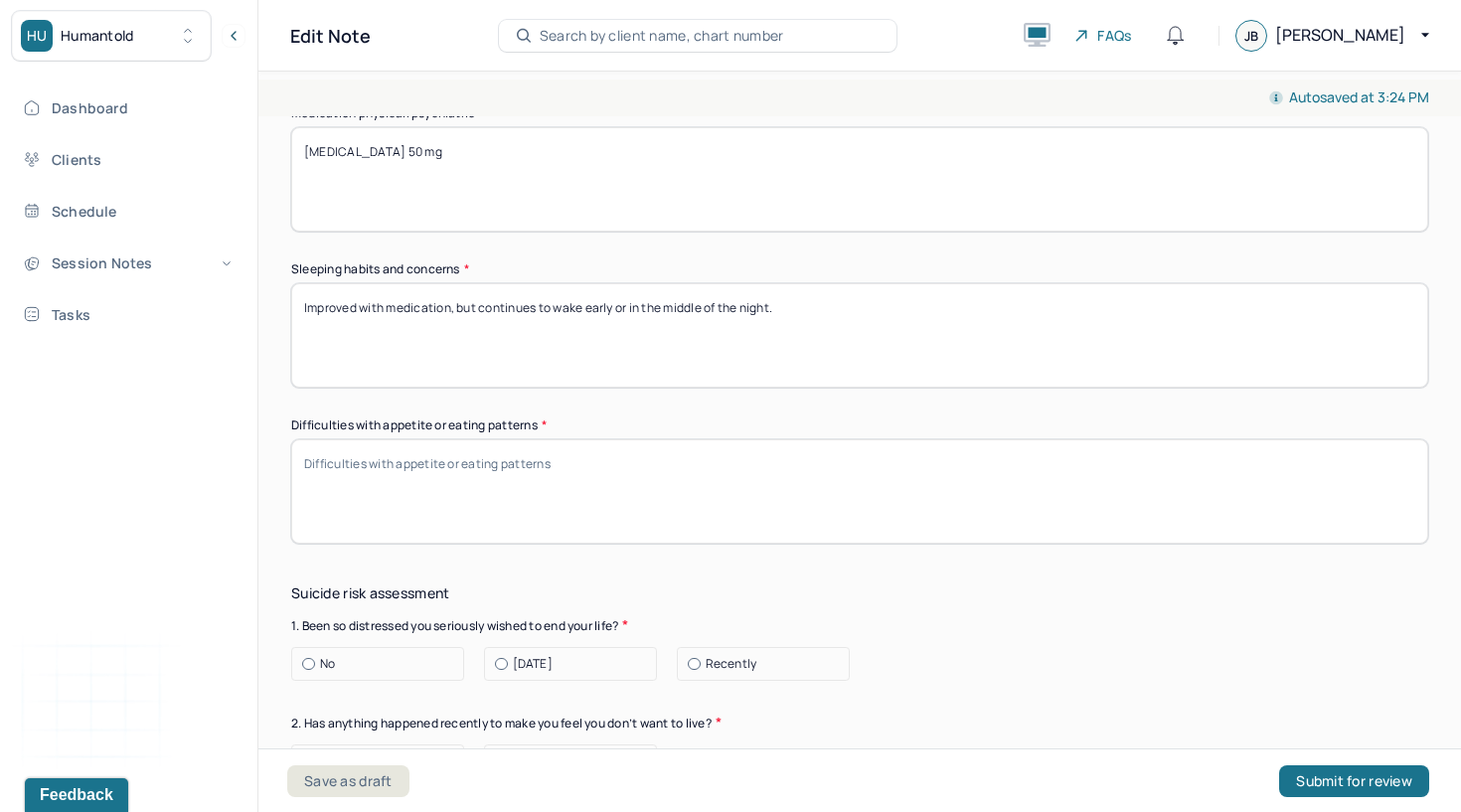 scroll, scrollTop: 2104, scrollLeft: 0, axis: vertical 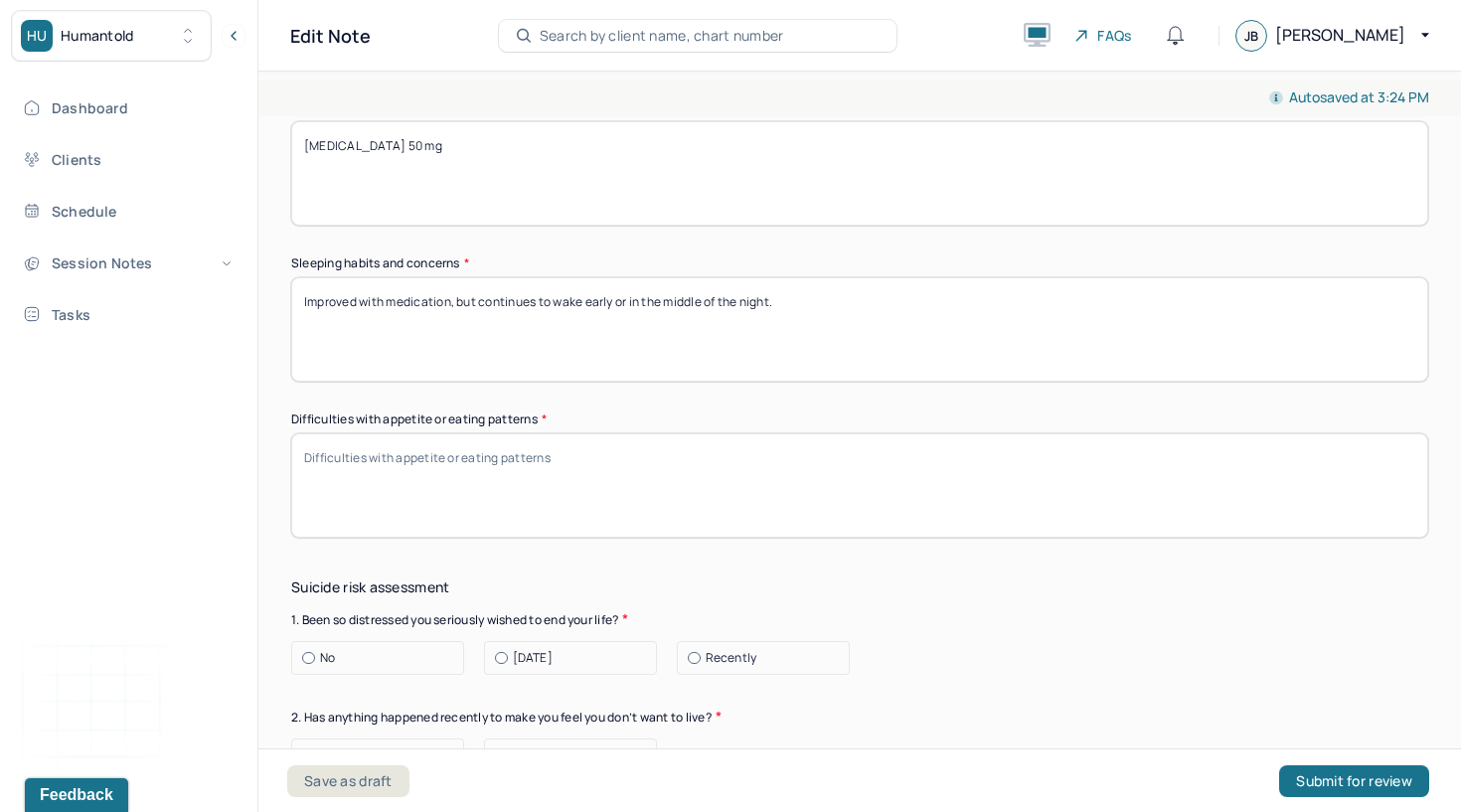 type on "Improved with medication, but continues to wake early or in the middle of the night." 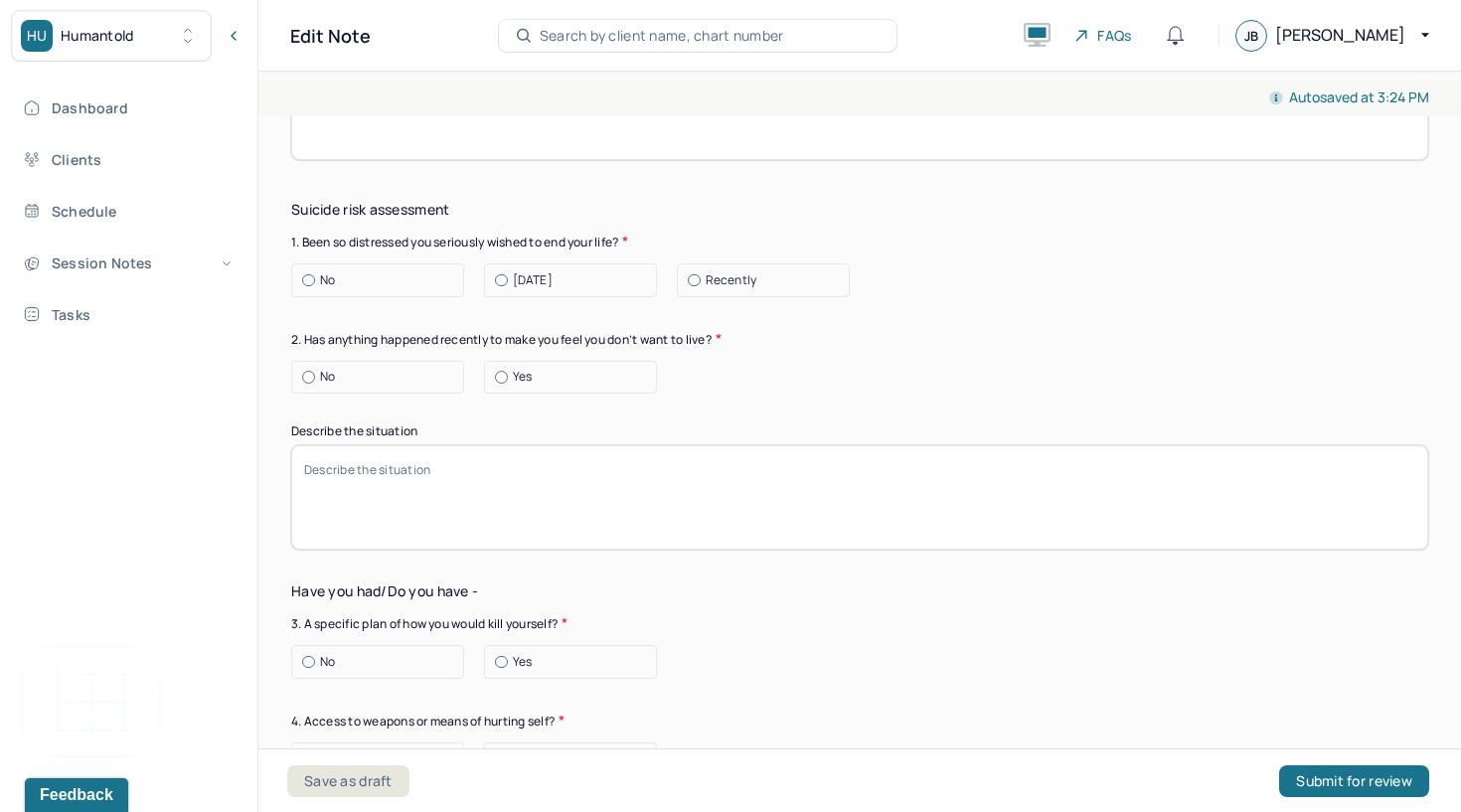 scroll, scrollTop: 2486, scrollLeft: 0, axis: vertical 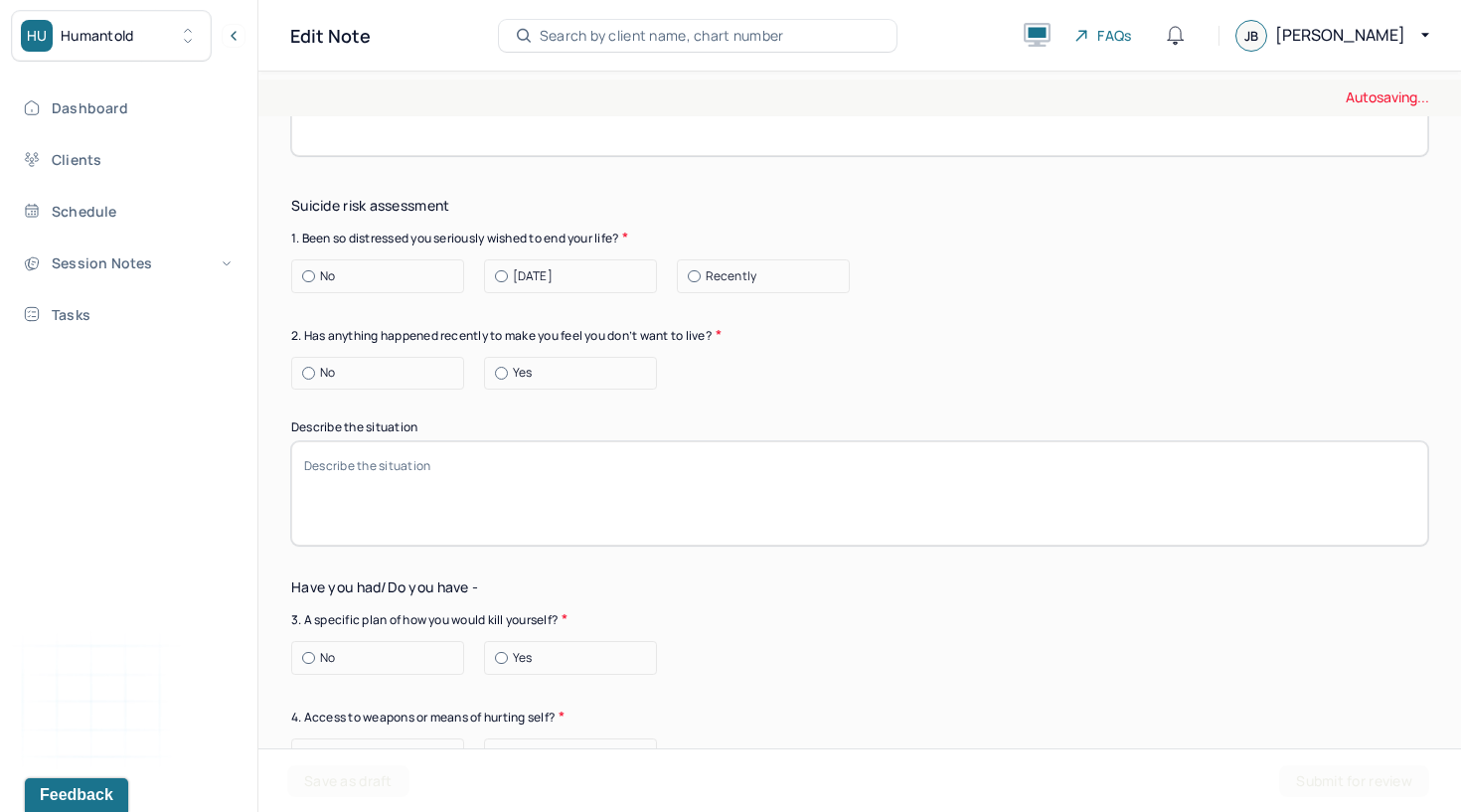 type on "Denies" 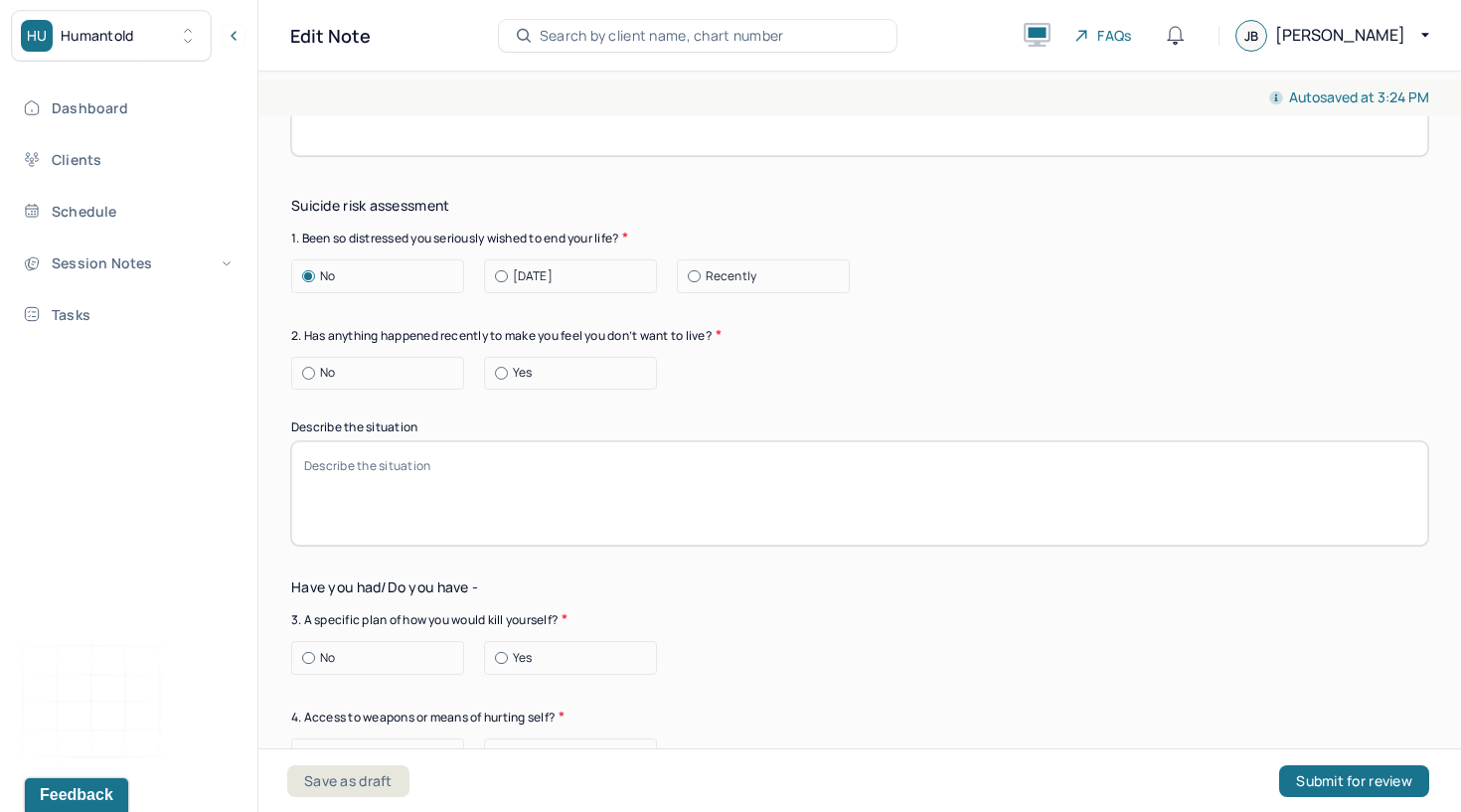 click on "No" at bounding box center [383, 373] 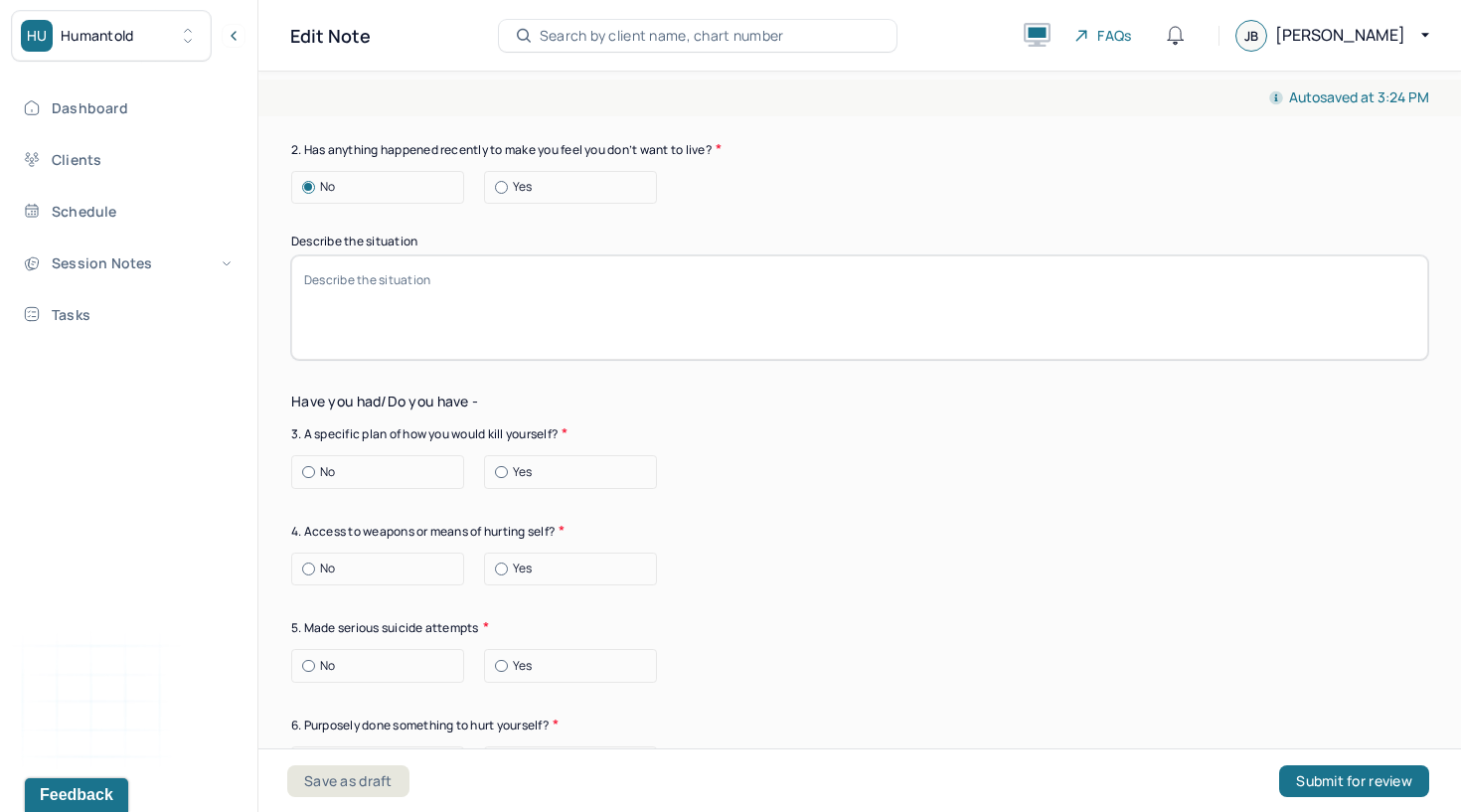scroll, scrollTop: 2677, scrollLeft: 0, axis: vertical 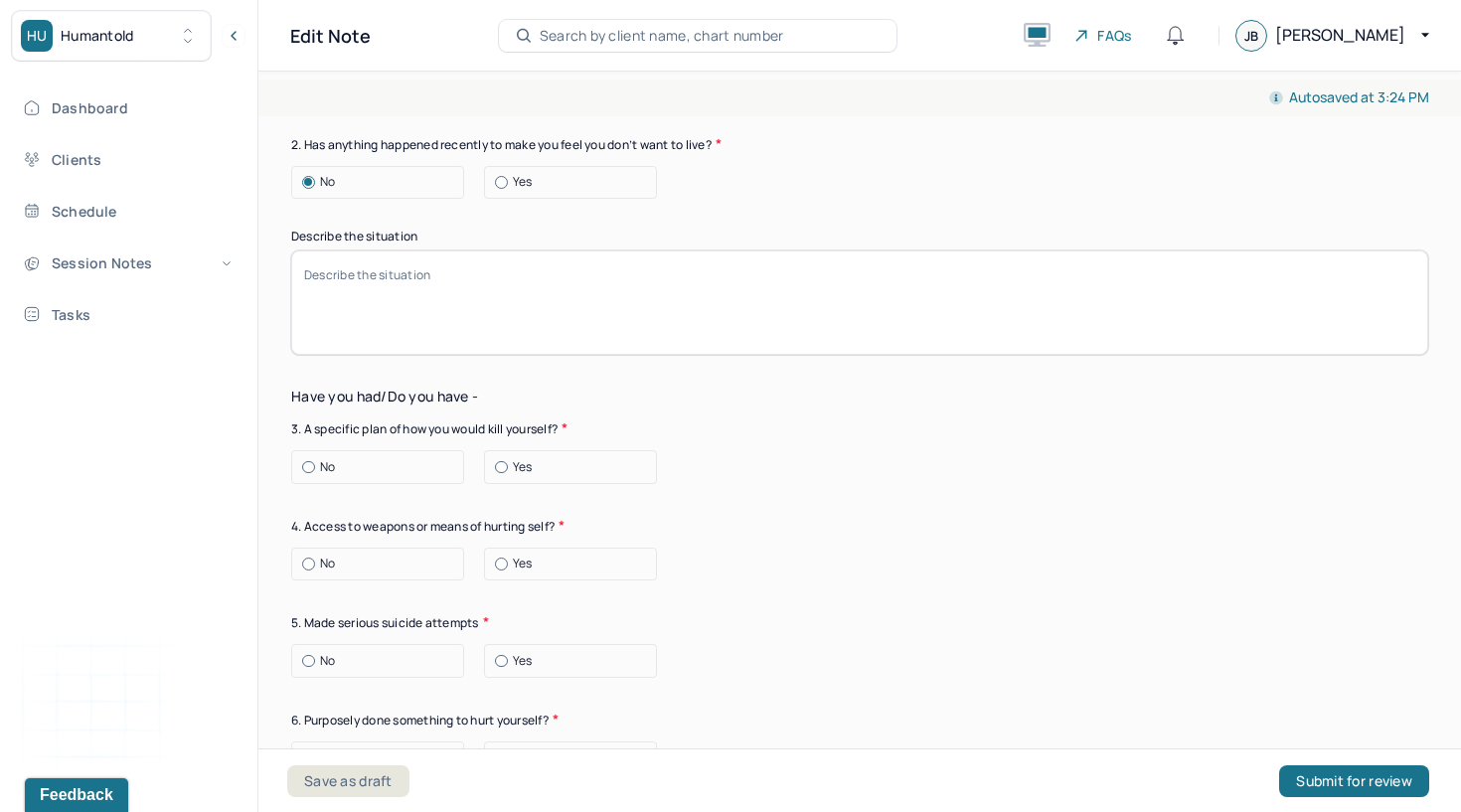 click on "No" at bounding box center (383, 467) 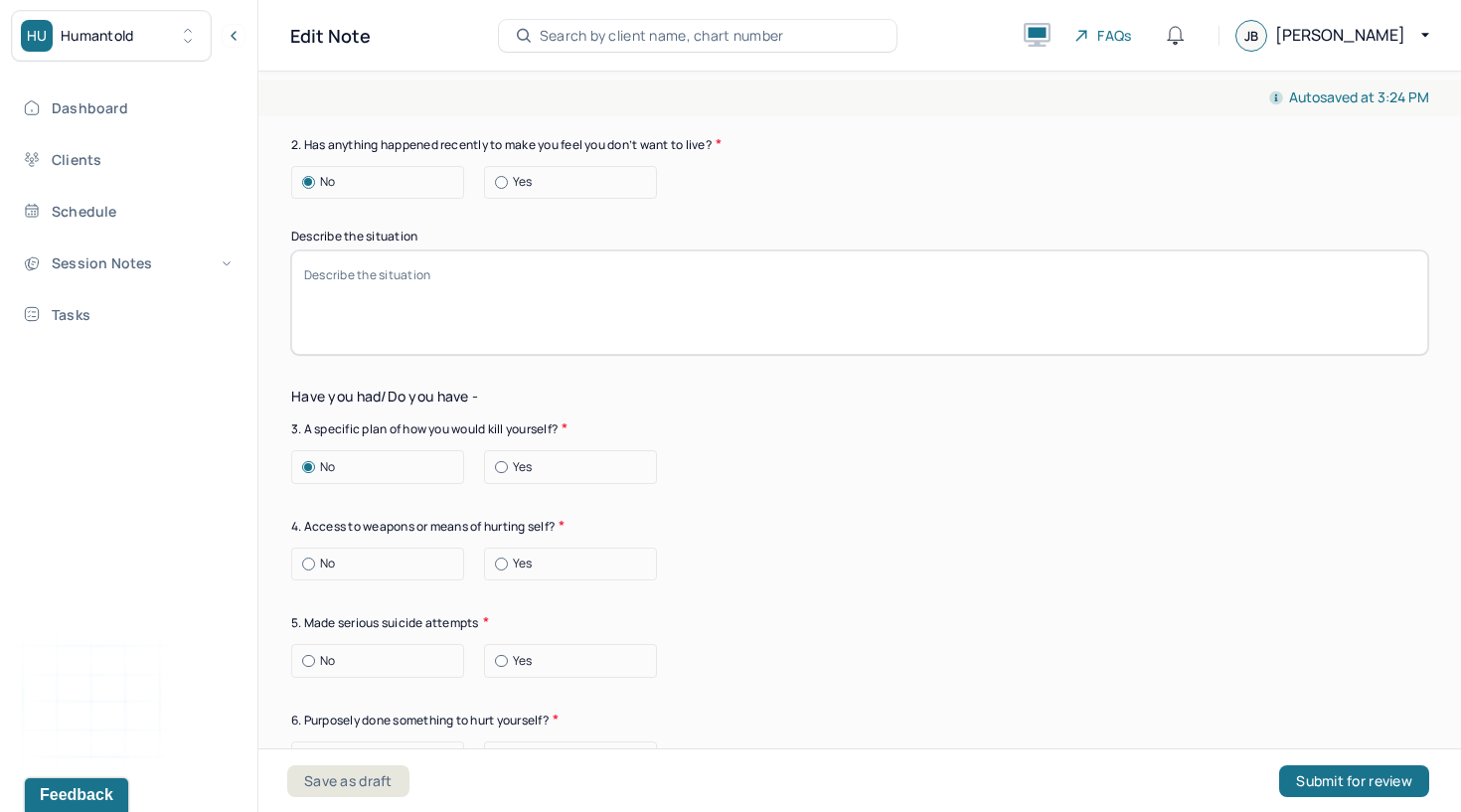 click at bounding box center (308, 564) 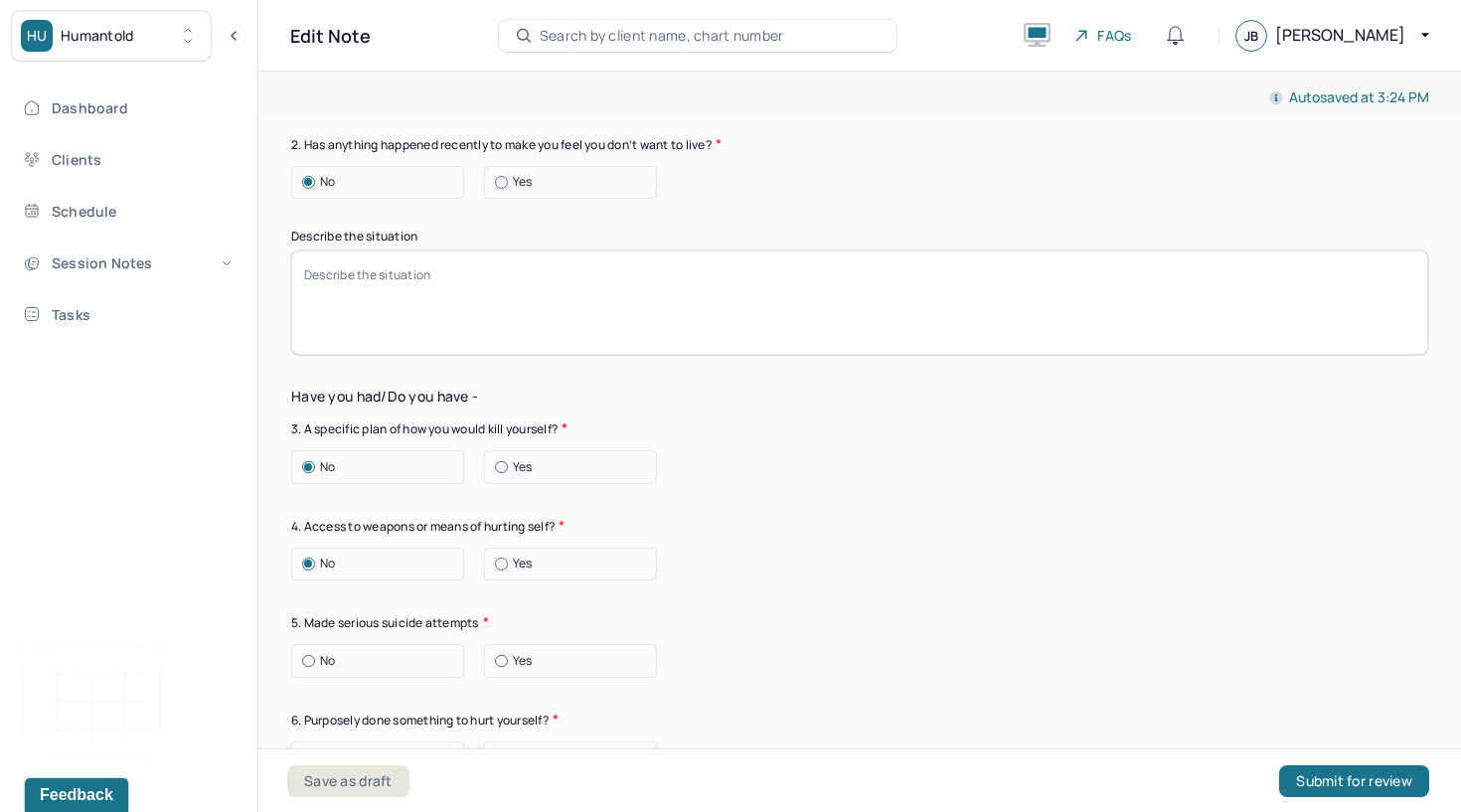 click at bounding box center [308, 661] 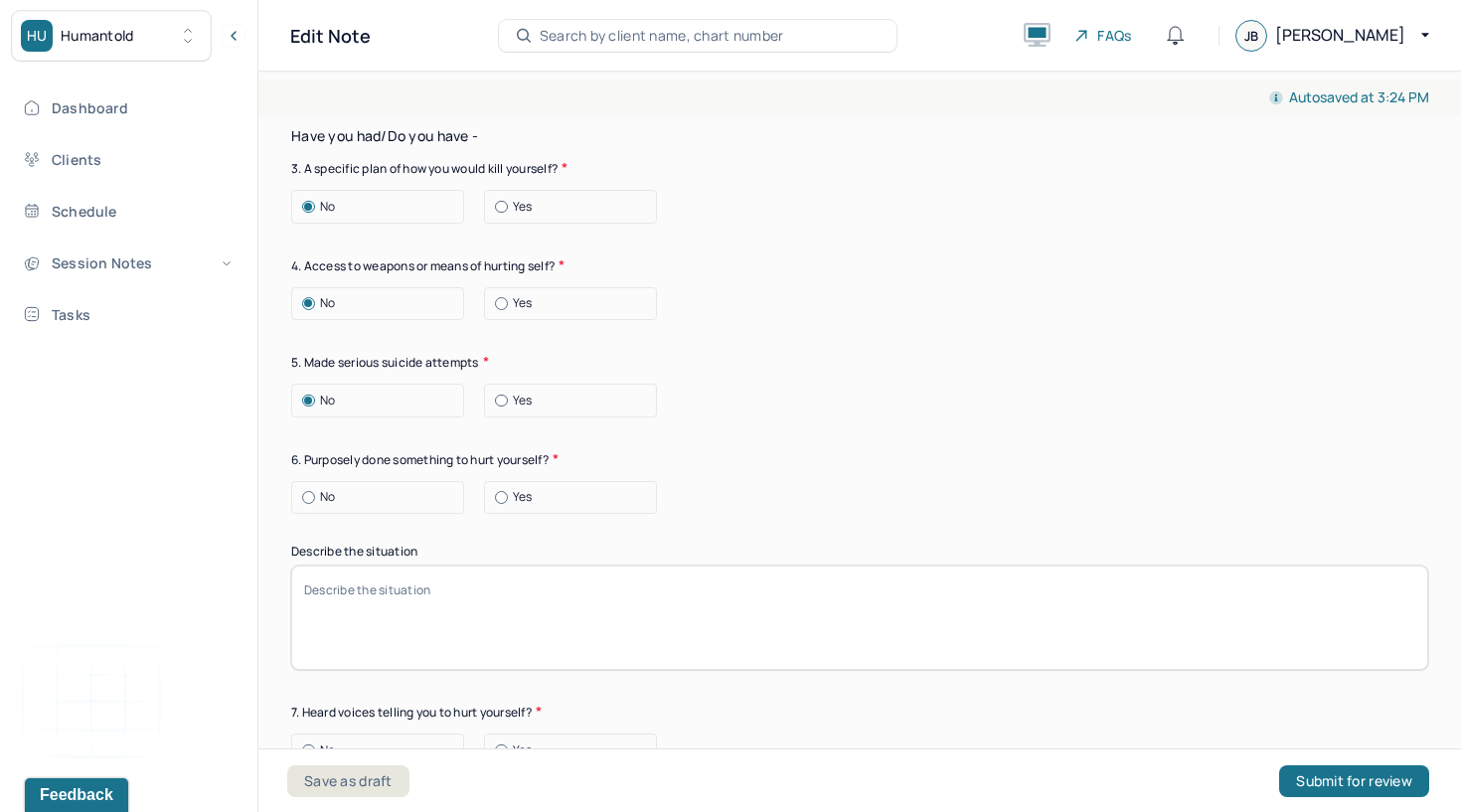 scroll, scrollTop: 2939, scrollLeft: 0, axis: vertical 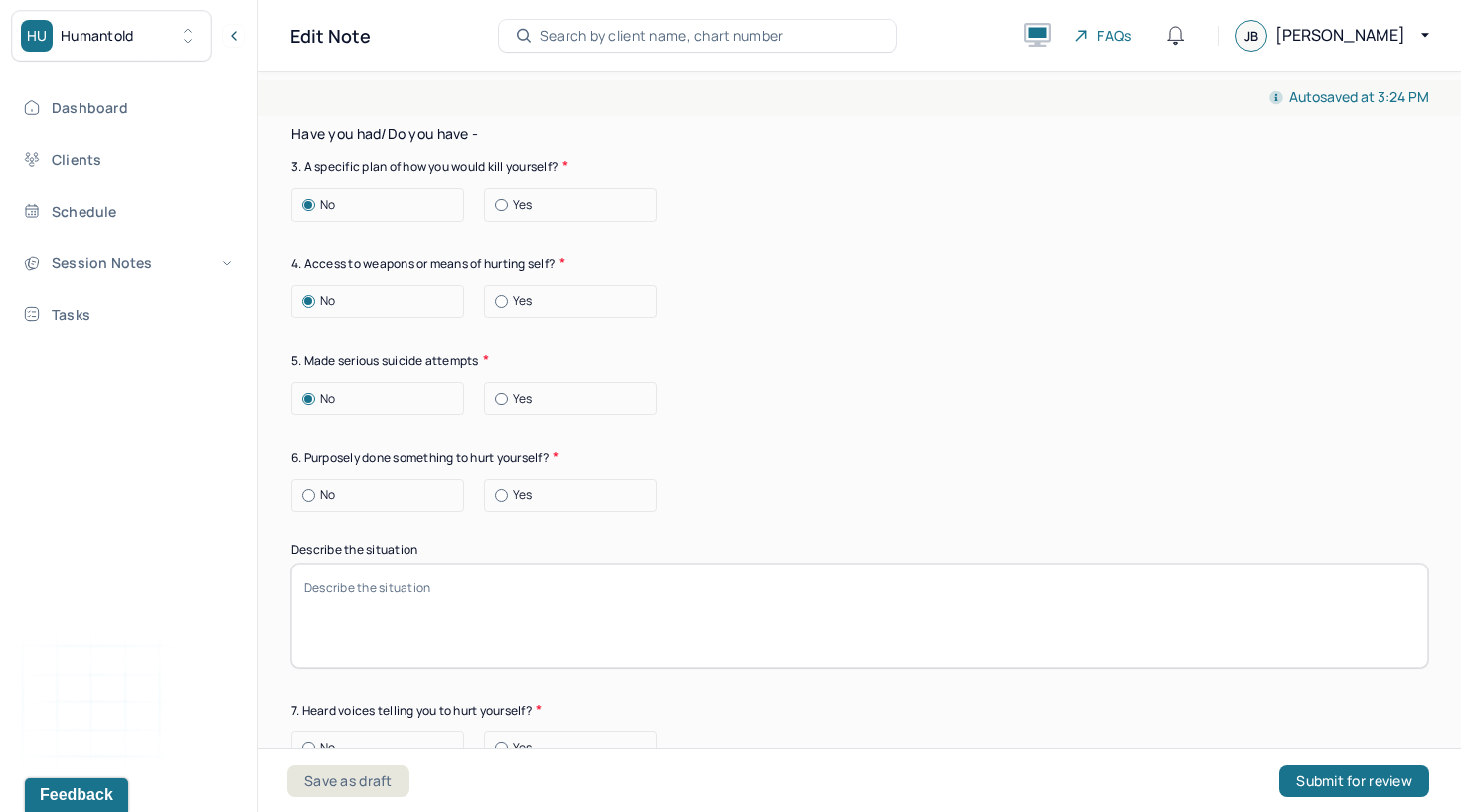 click on "No" at bounding box center (383, 495) 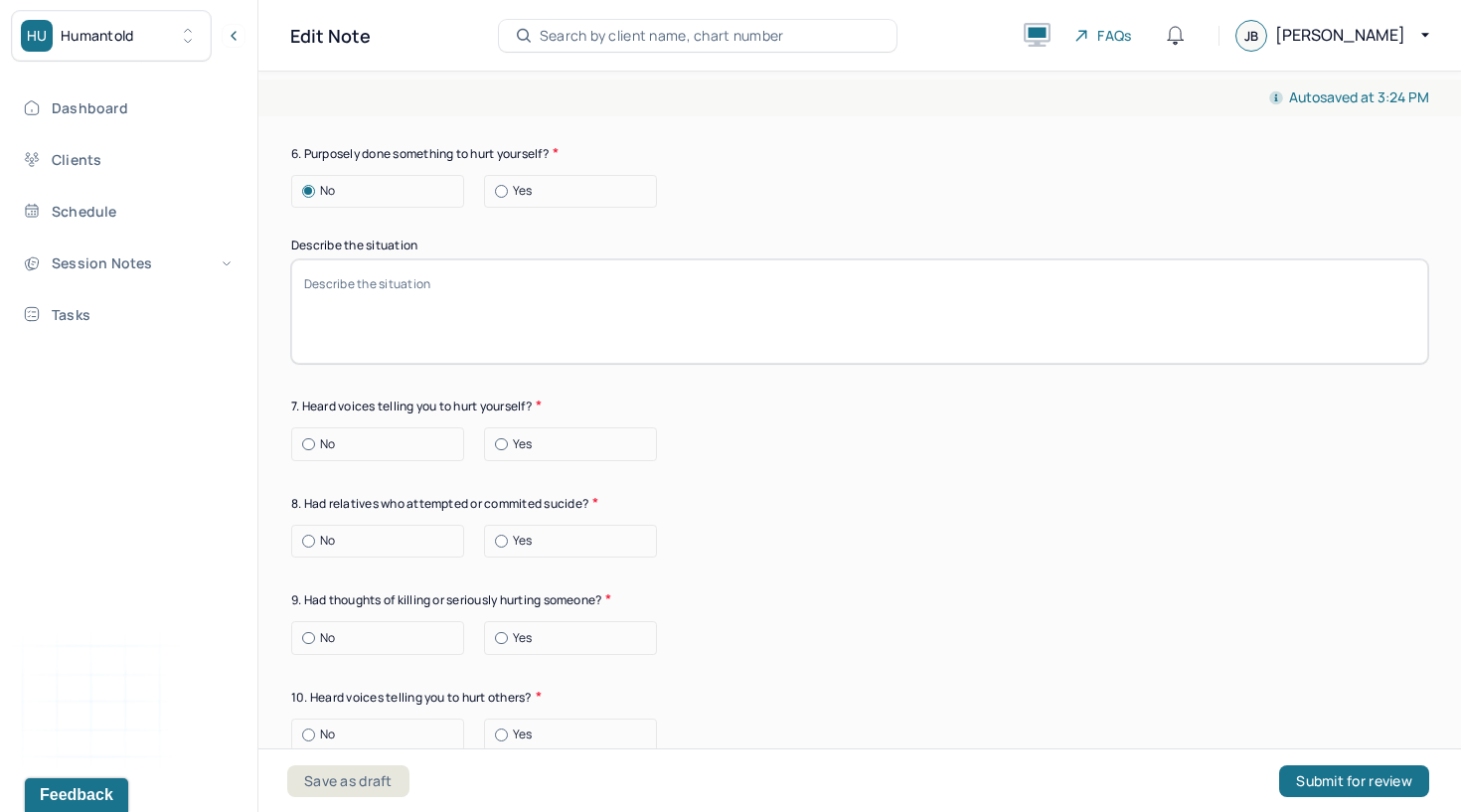 scroll, scrollTop: 3398, scrollLeft: 0, axis: vertical 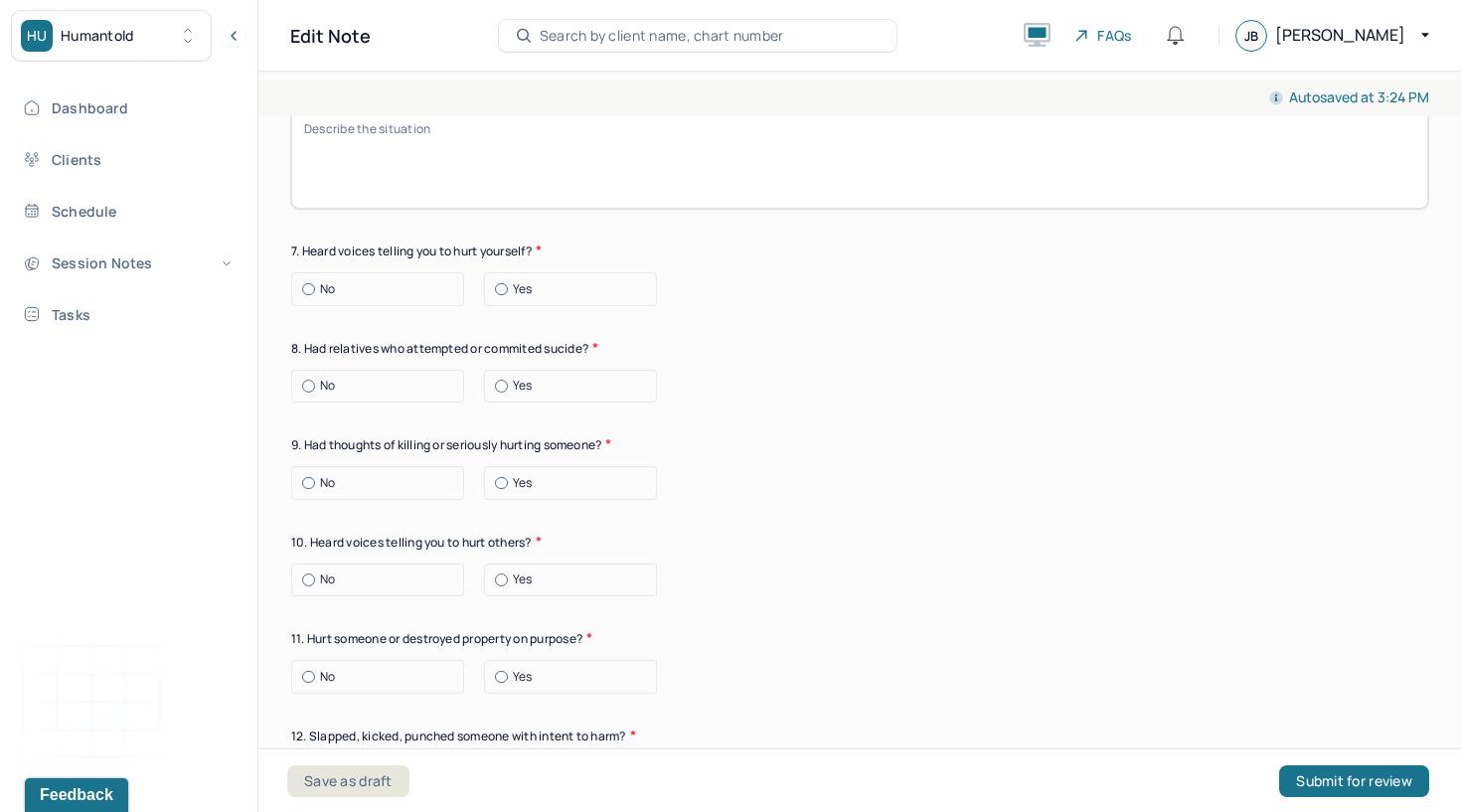 click at bounding box center (308, 289) 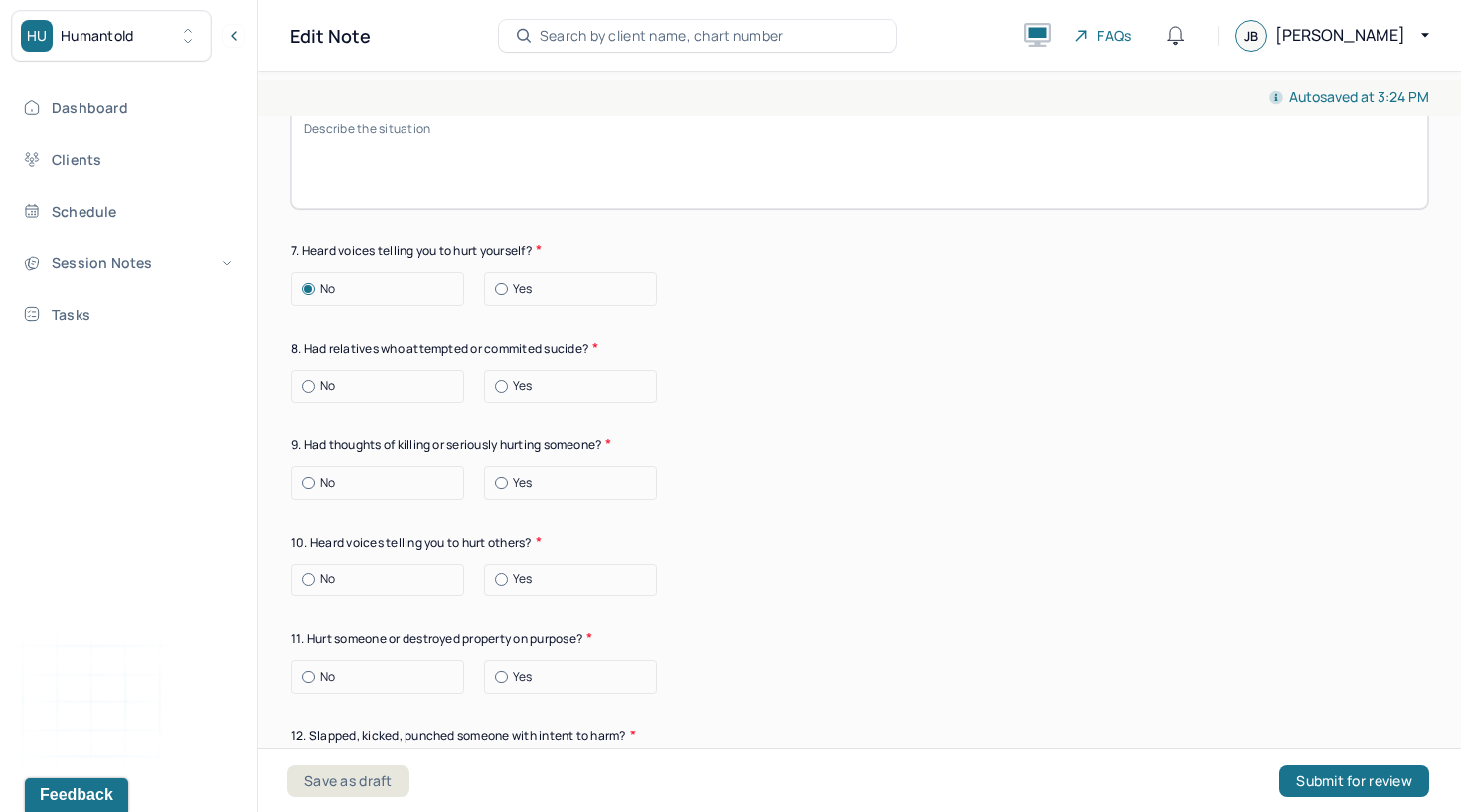 click at bounding box center [308, 386] 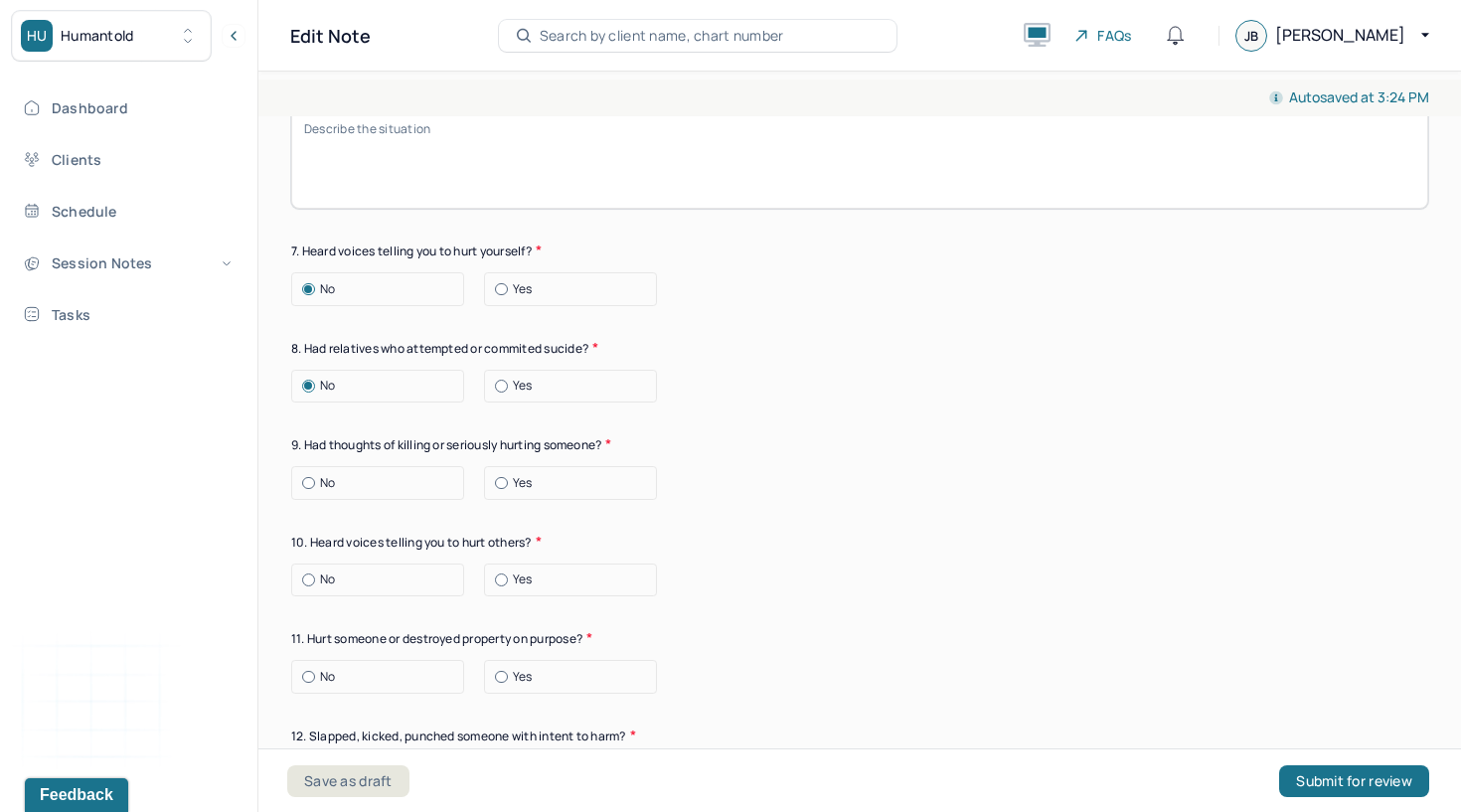 click on "No" at bounding box center [383, 483] 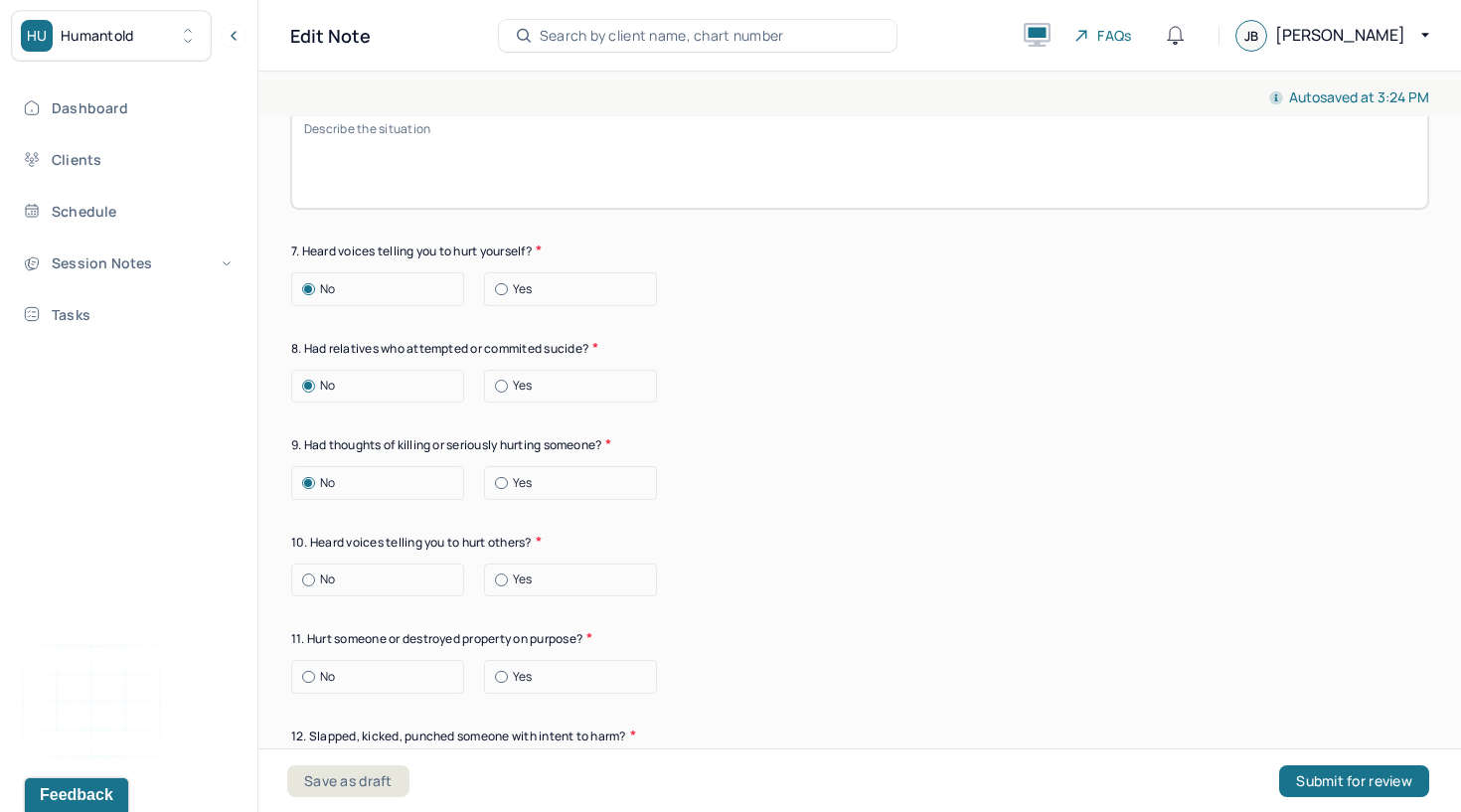 click at bounding box center (308, 579) 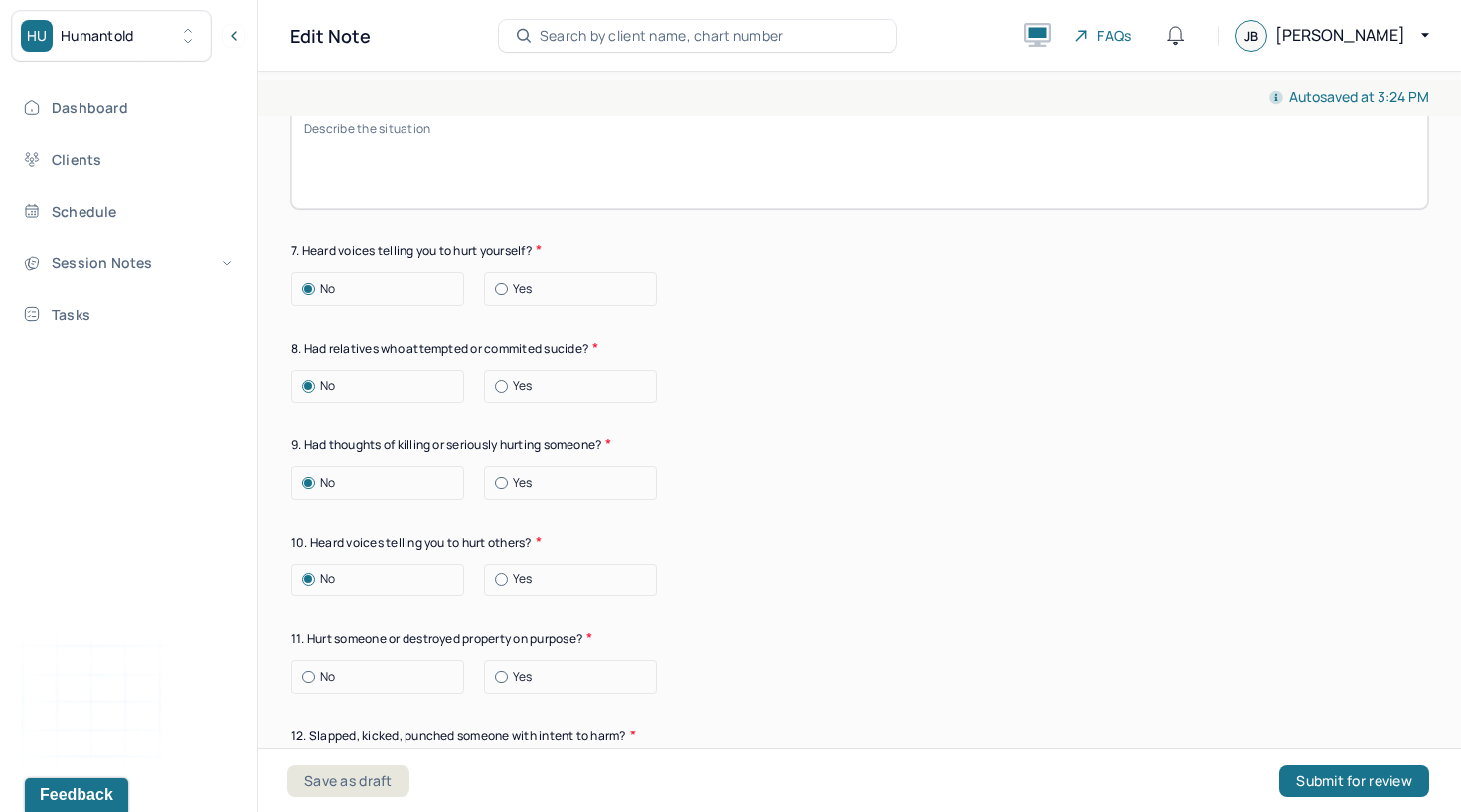 click at bounding box center (308, 677) 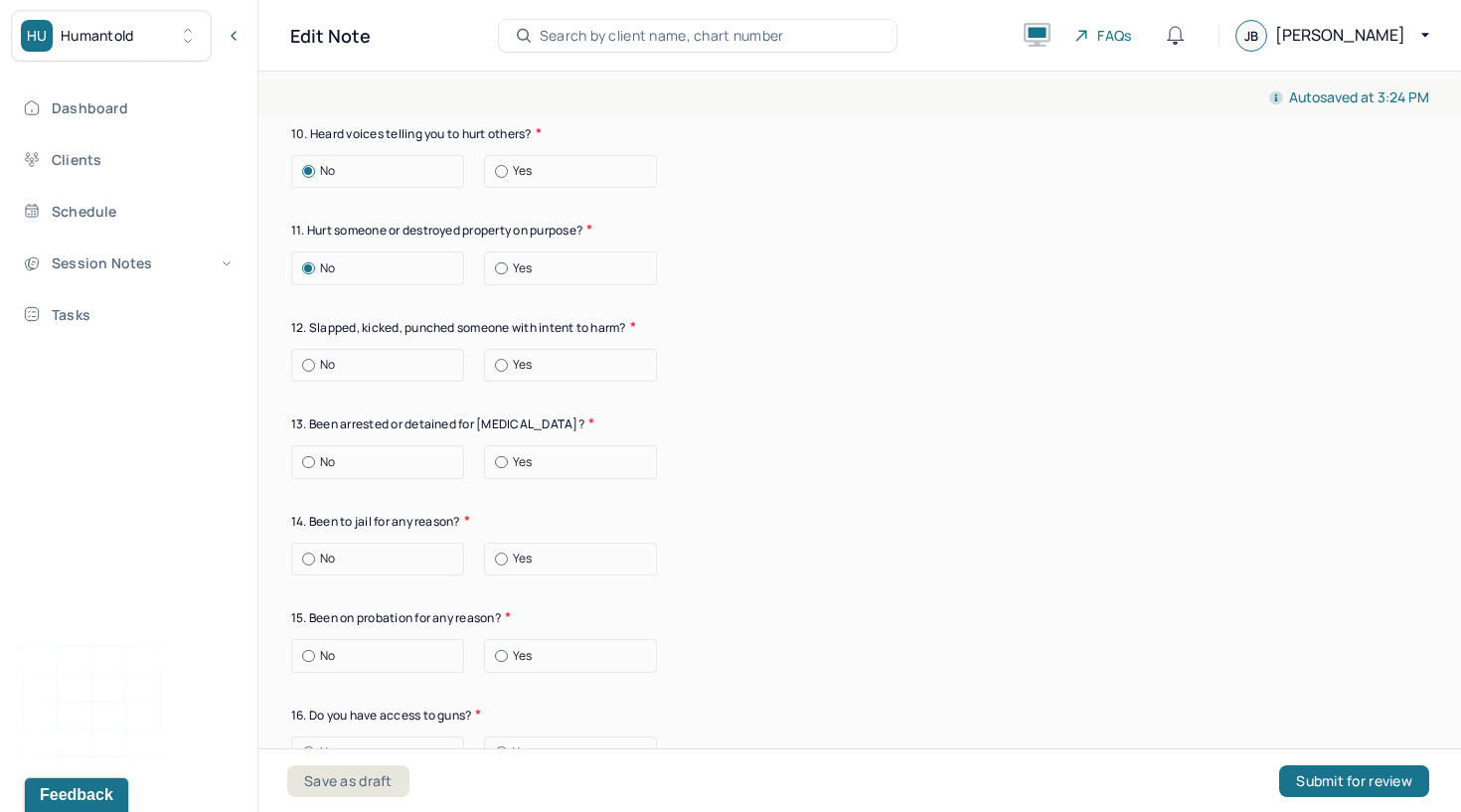 scroll, scrollTop: 3823, scrollLeft: 0, axis: vertical 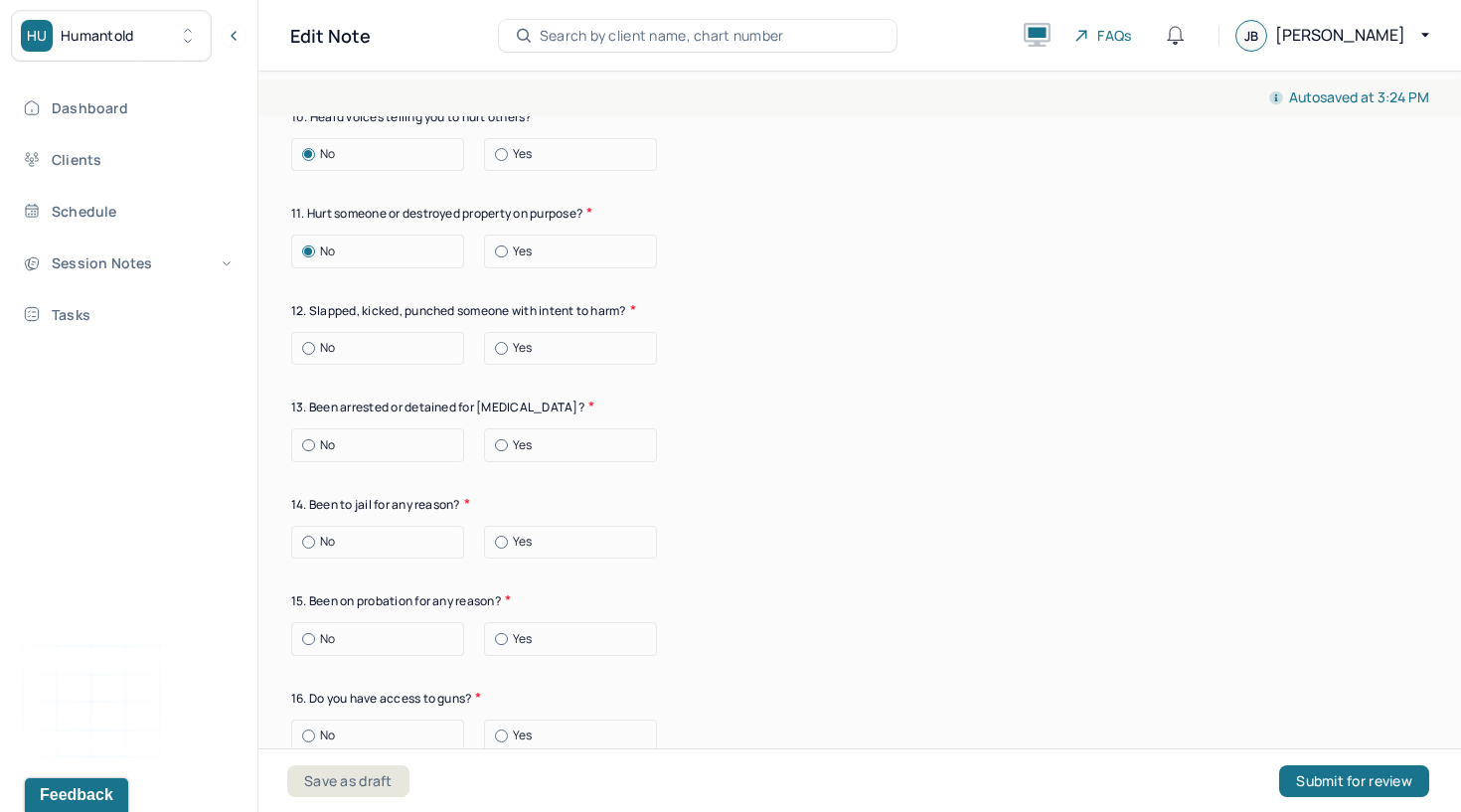 click on "No" at bounding box center (383, 348) 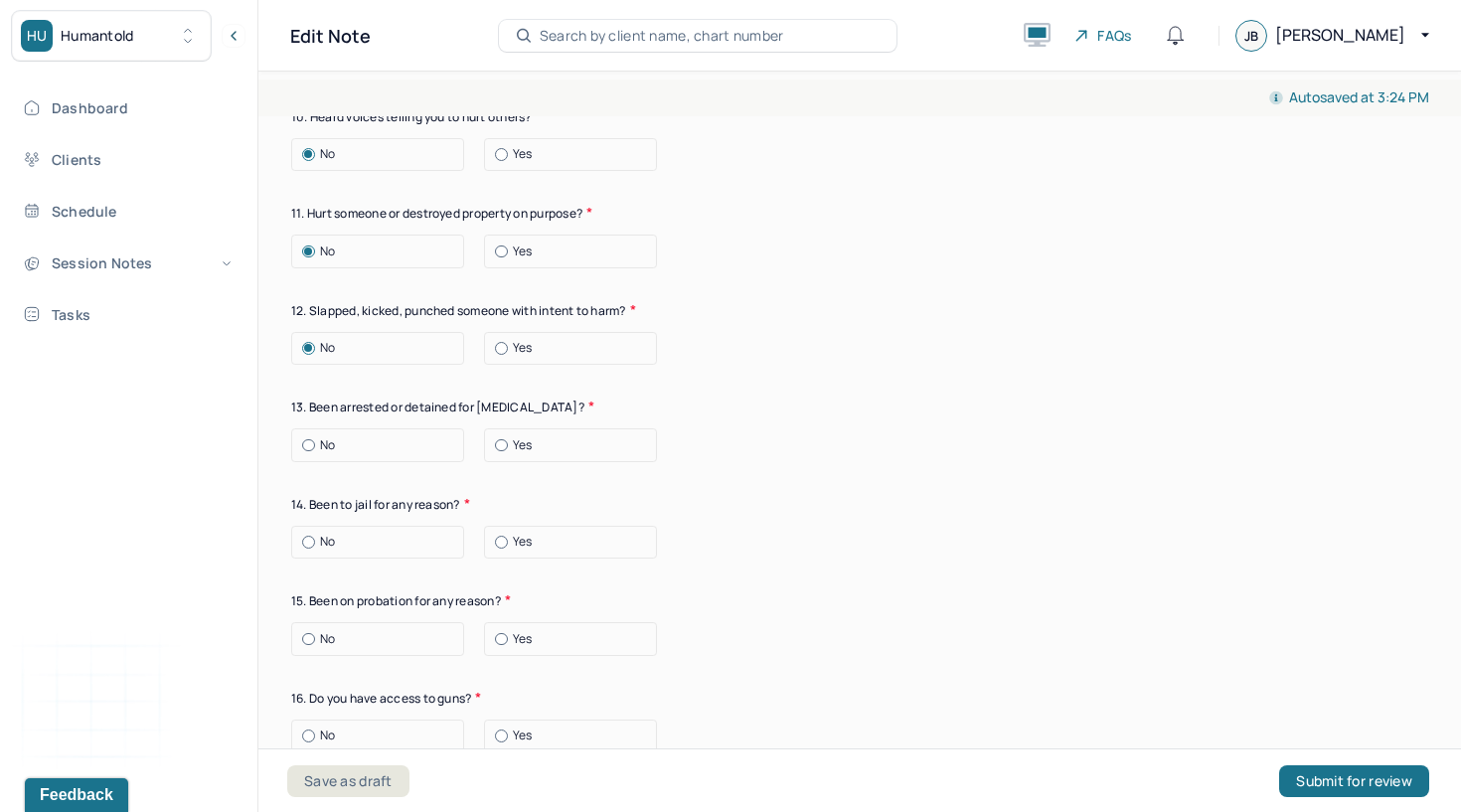 click on "No" at bounding box center (383, 445) 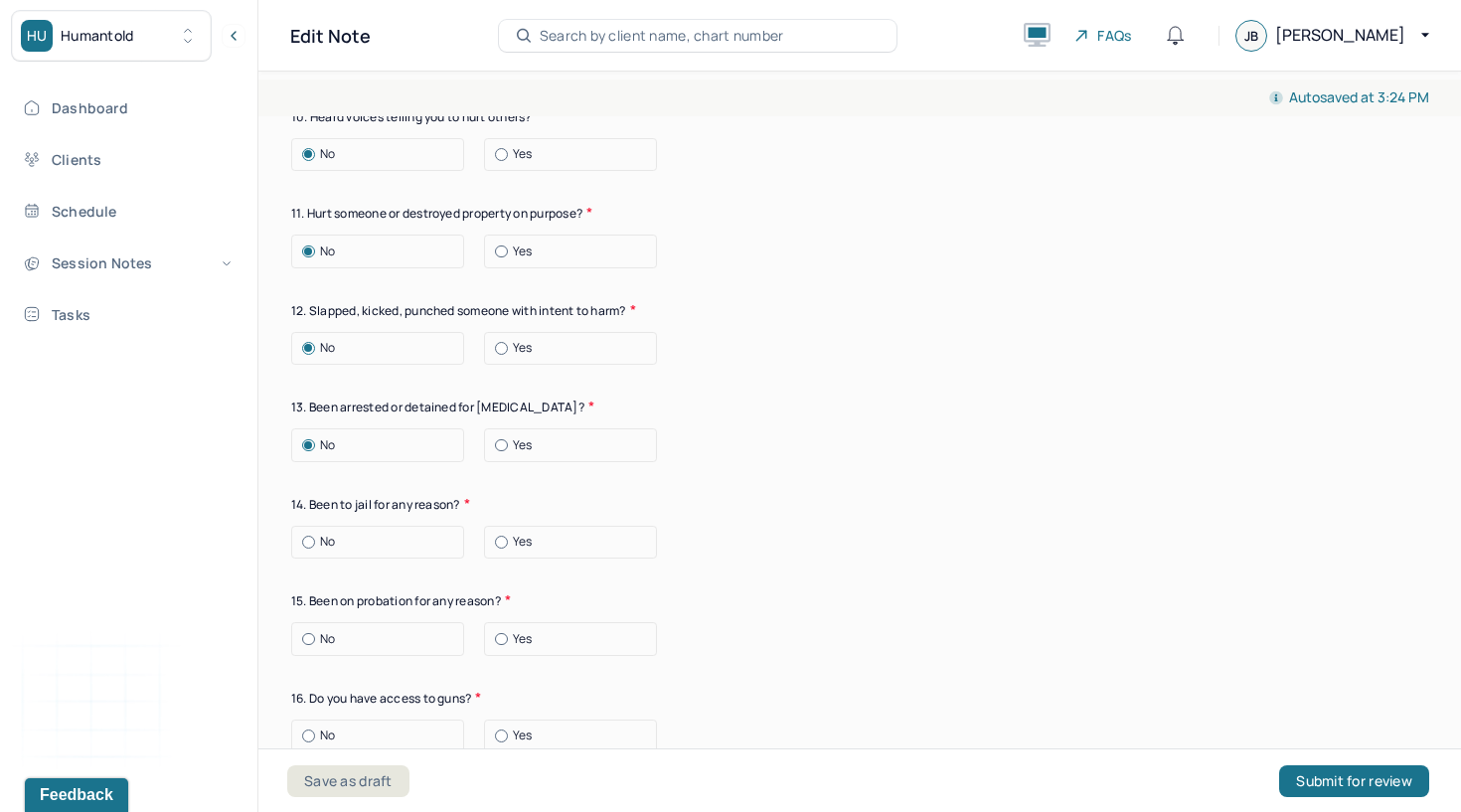 click at bounding box center [308, 542] 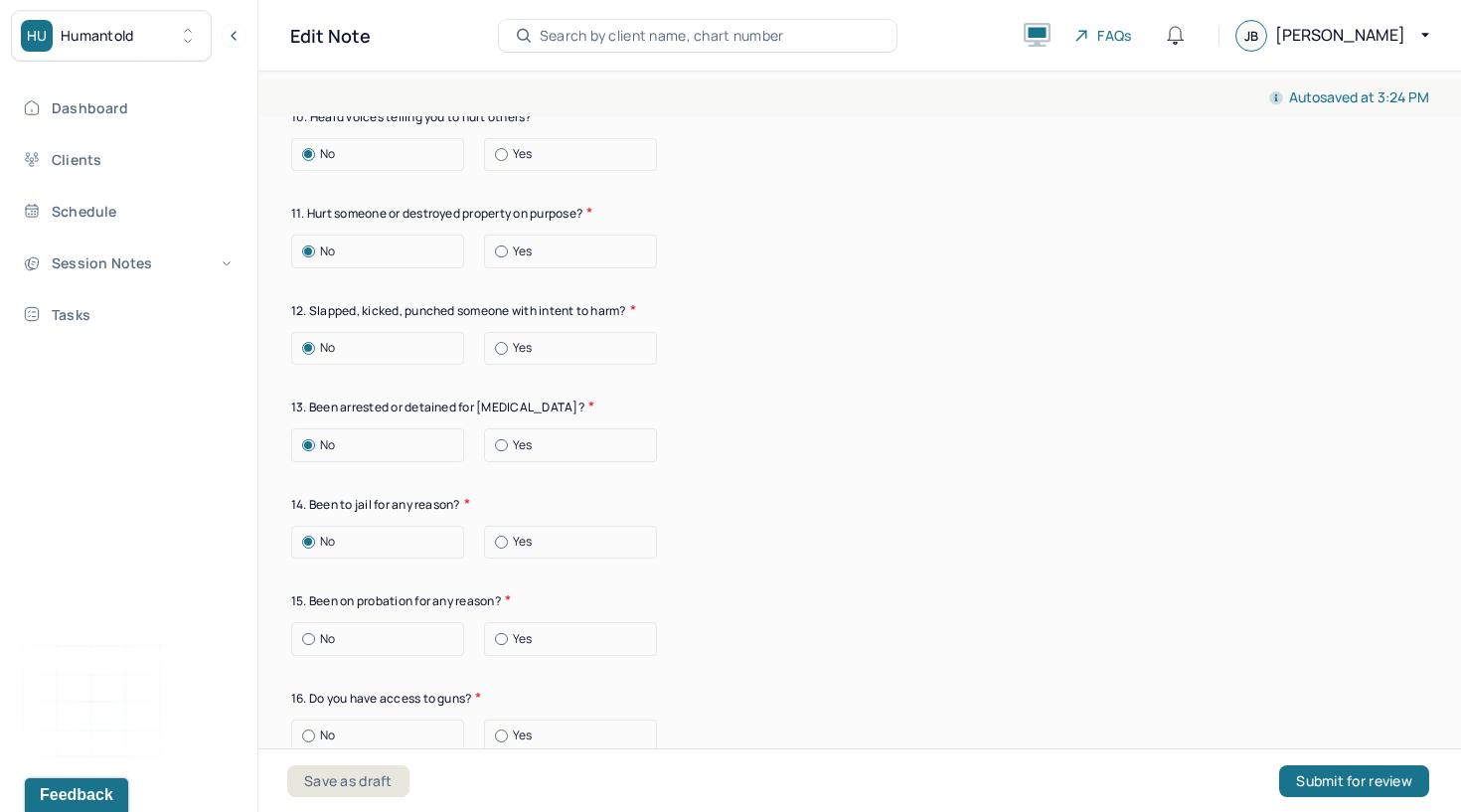 click on "No" at bounding box center [383, 639] 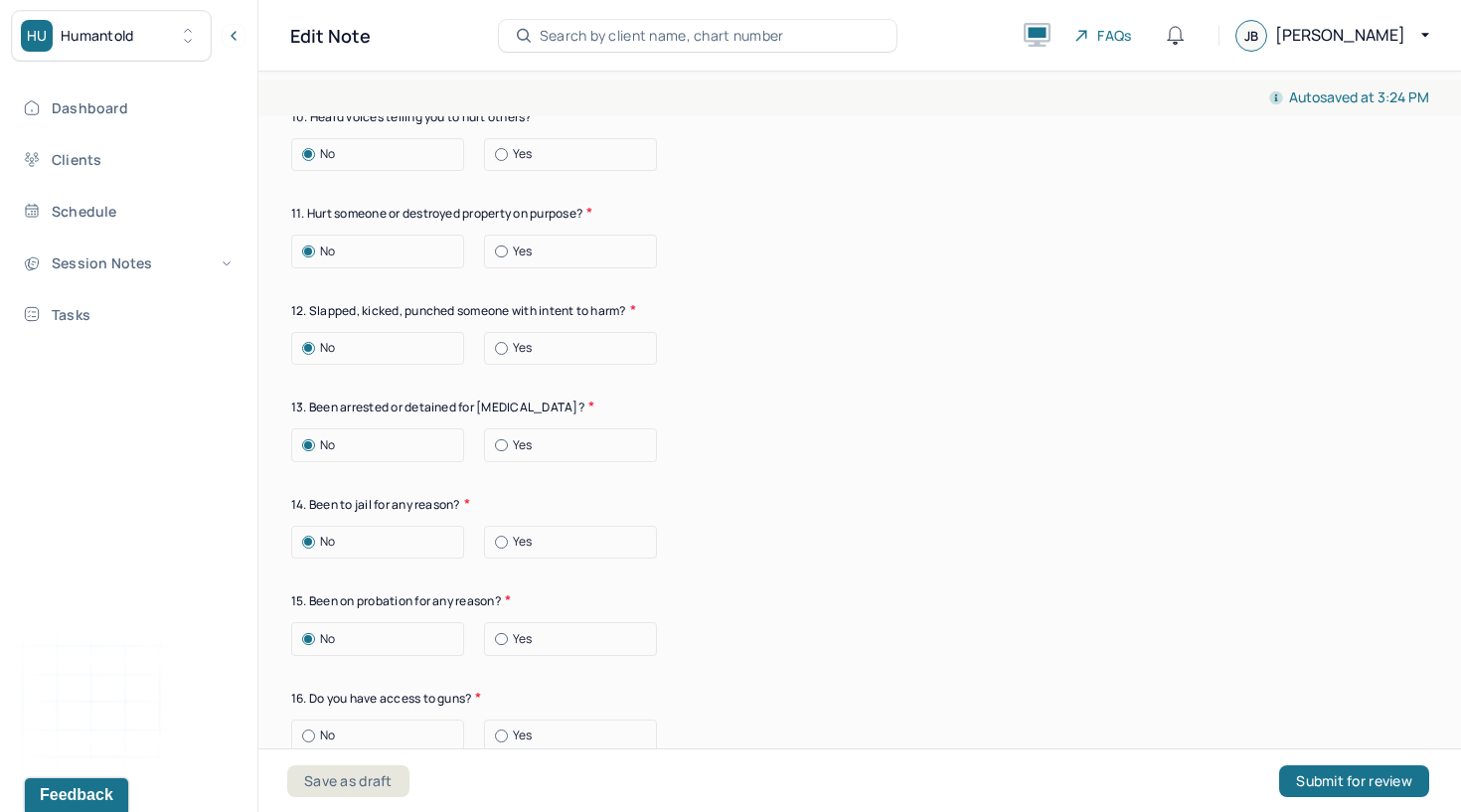 click at bounding box center [308, 735] 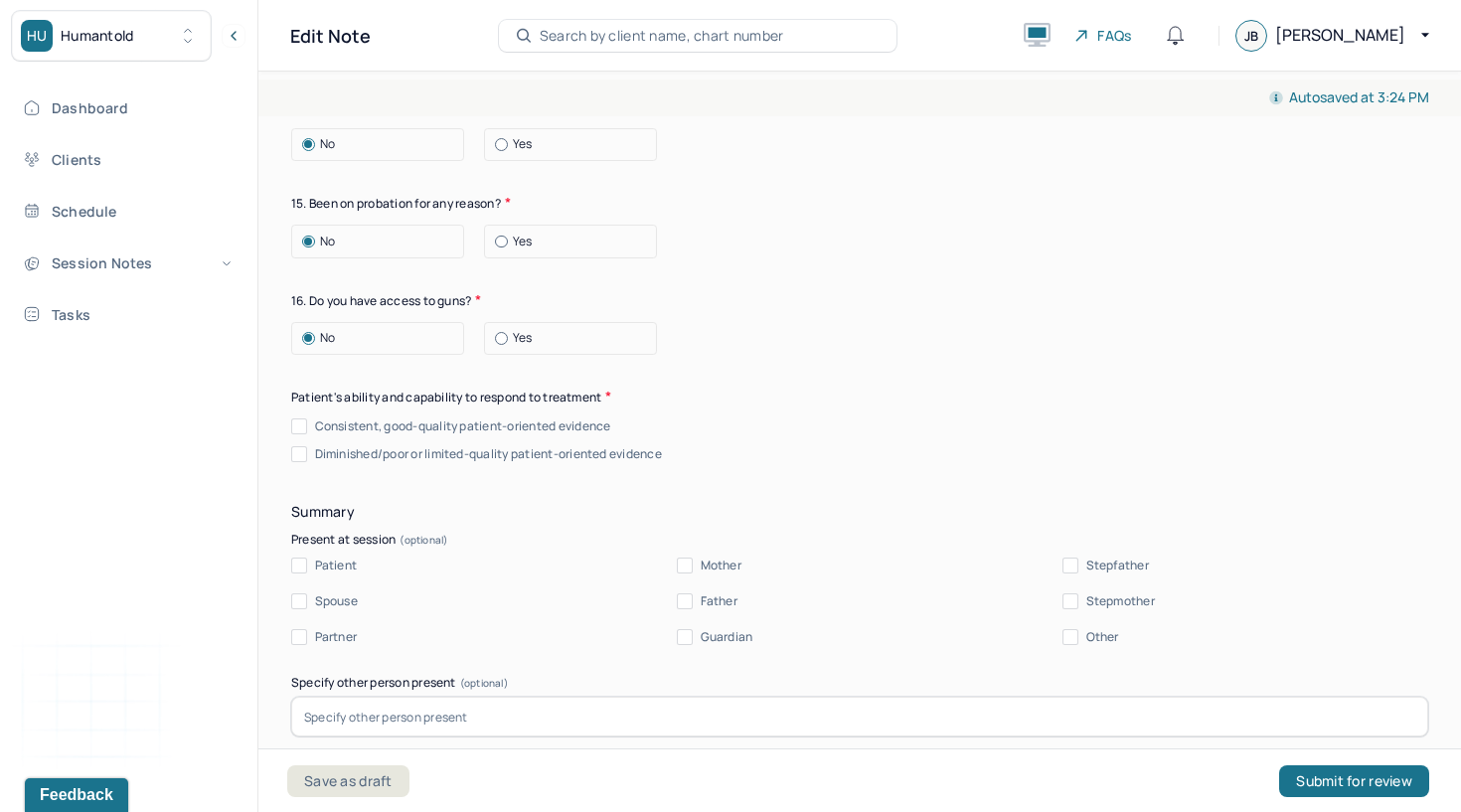 scroll, scrollTop: 4392, scrollLeft: 0, axis: vertical 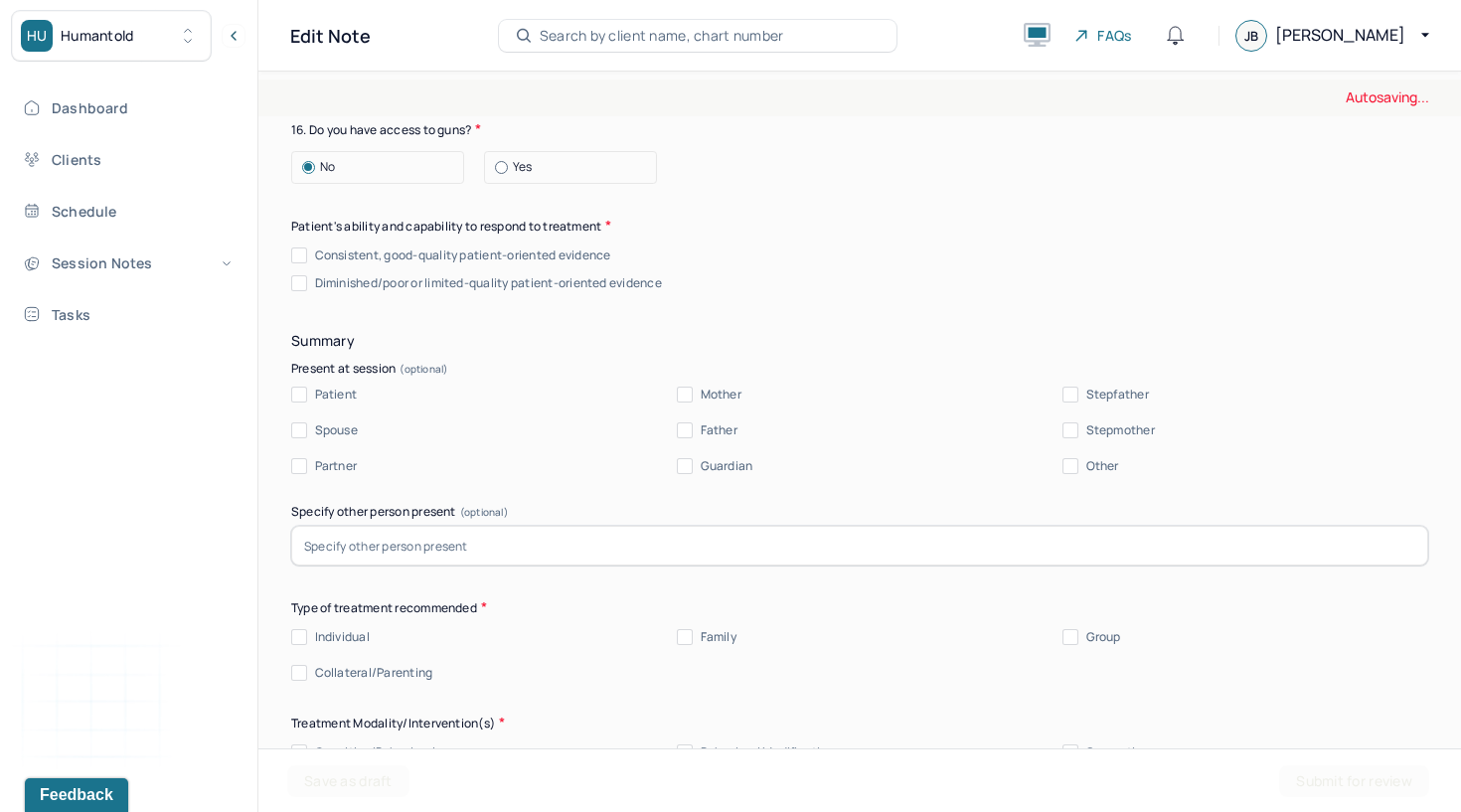 click on "Consistent, good-quality patient-oriented evidence" at bounding box center [299, 255] 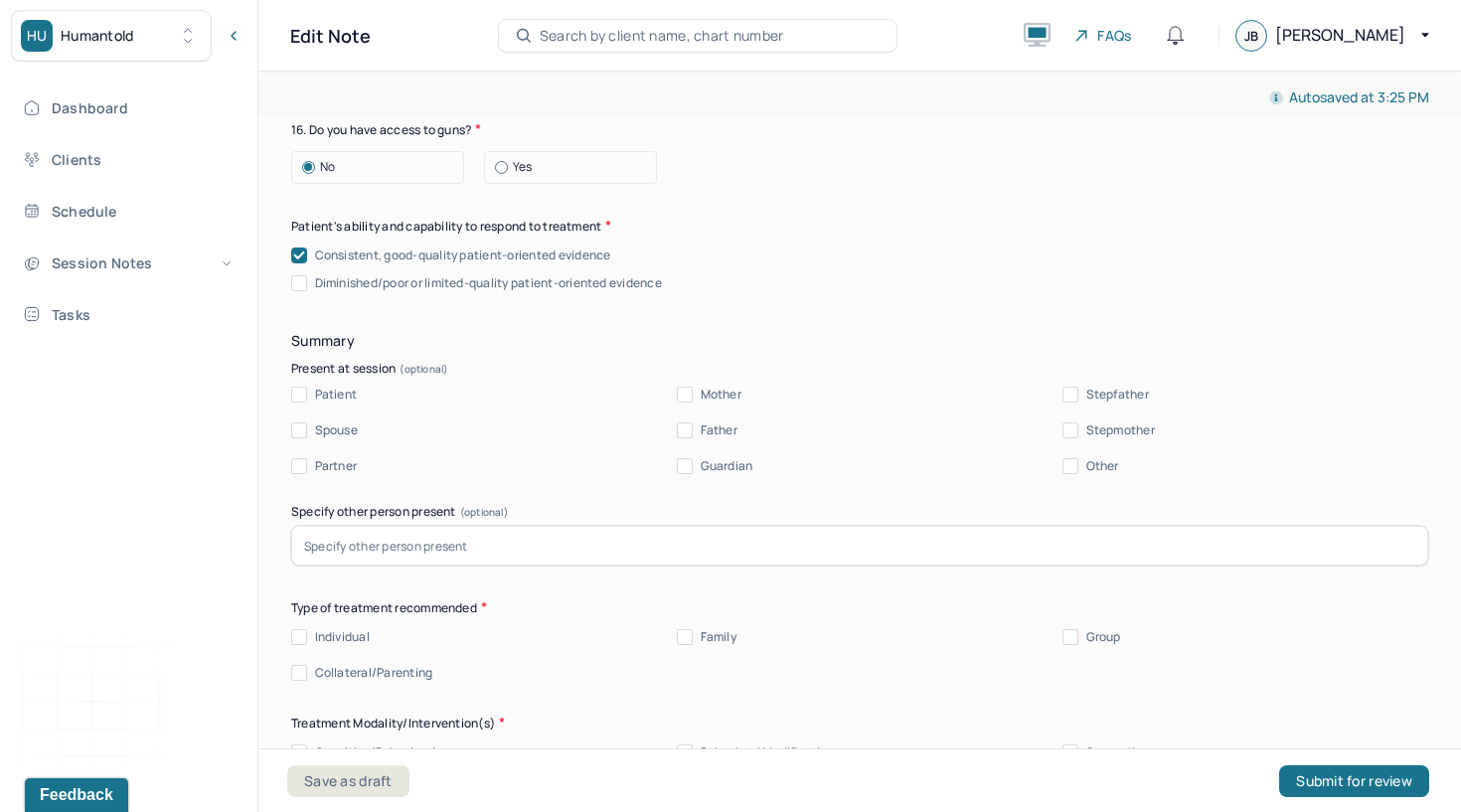 click on "Patient" at bounding box center [299, 395] 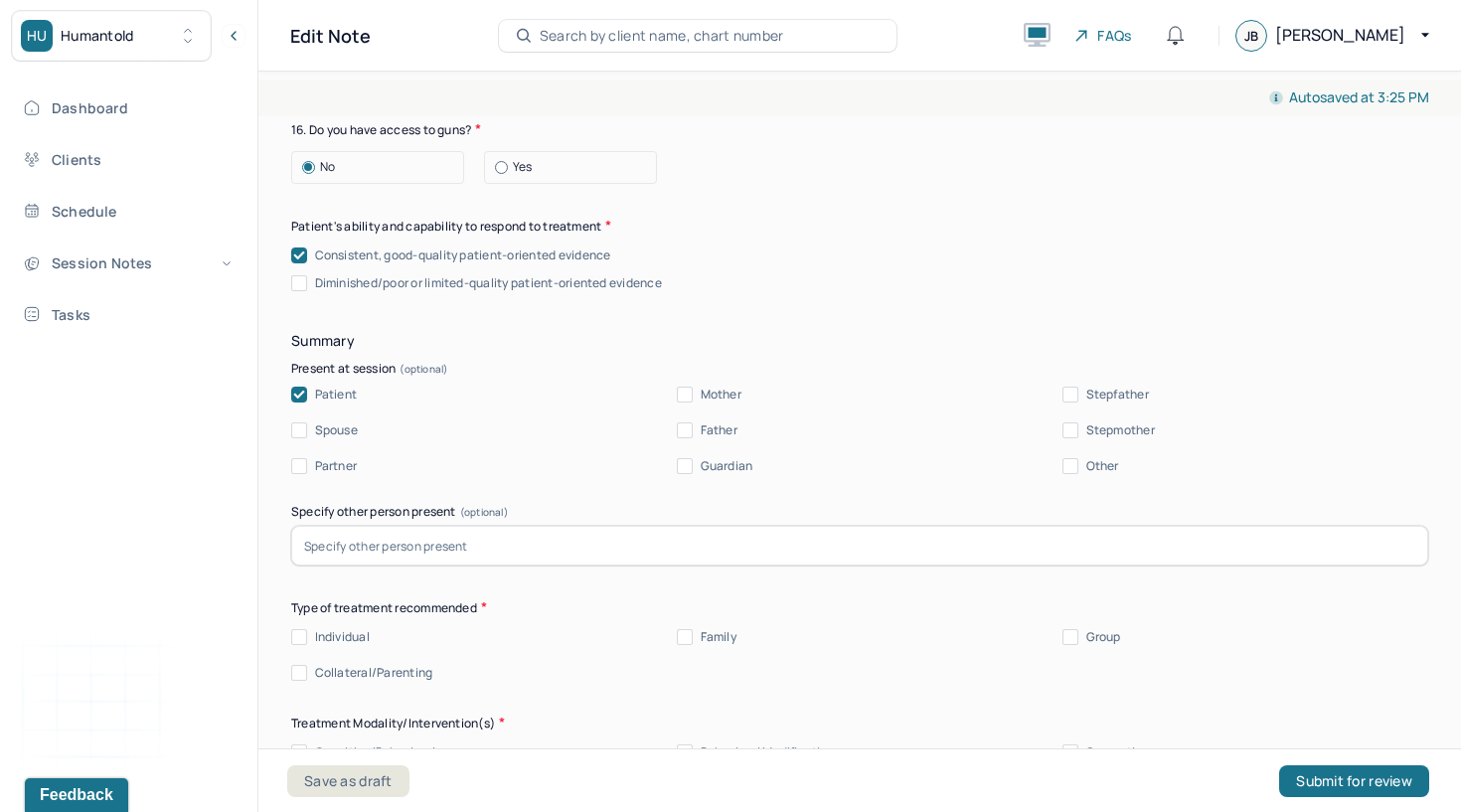 click on "Summary Present at session Patient Mother Stepfather Spouse Father Stepmother Partner Guardian Other Specify other person present (optional) Type of treatment recommended Individual Family Group Collateral/Parenting Treatment Modality/Intervention(s) Cognitive/Behavioral Behavioral Modification Supportive Marital/Couples Therapy Family Therapy Stress Management Psychodynamic Parent Training Crisis Intervention Other Specify Other (optional) Treatment goals 1. * 2. (optional) 3. (optional) Medication updates * Frequency of sessions Weekly Bi-Weekly Monthly Other Expected termination date * Plan of Care (Will patient continue treatment? How many visits and for how long if known?) Prognosis Subjective report Please make sure to only include what the client has reported. This should only tie back to what the client reported in the session, re; symptoms, mood/affect, ideations, interpersonal conflicts, etc. Do not include your assessment or interpretation of the clients symptoms here.   Summary" at bounding box center [860, 1251] 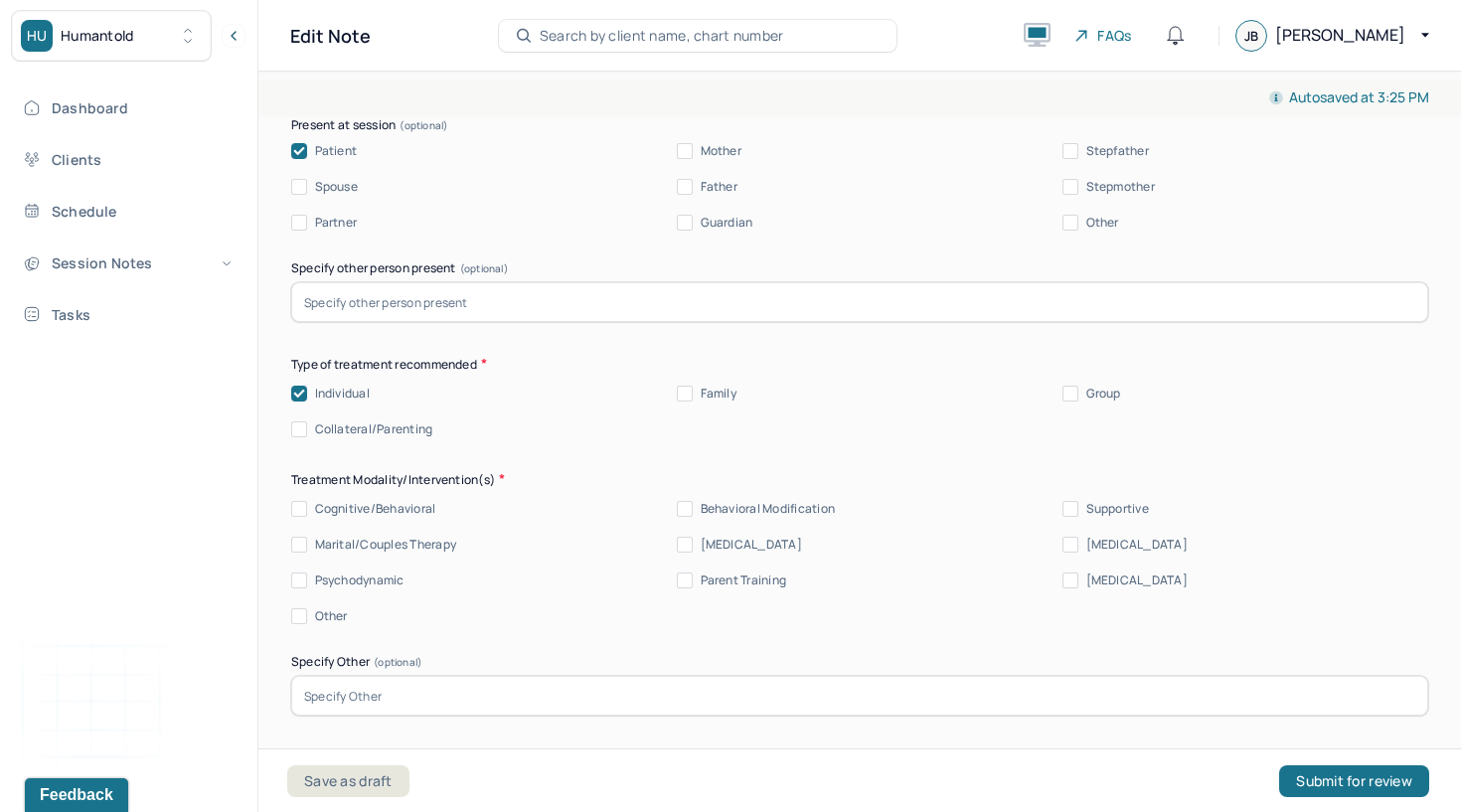 scroll, scrollTop: 4930, scrollLeft: 0, axis: vertical 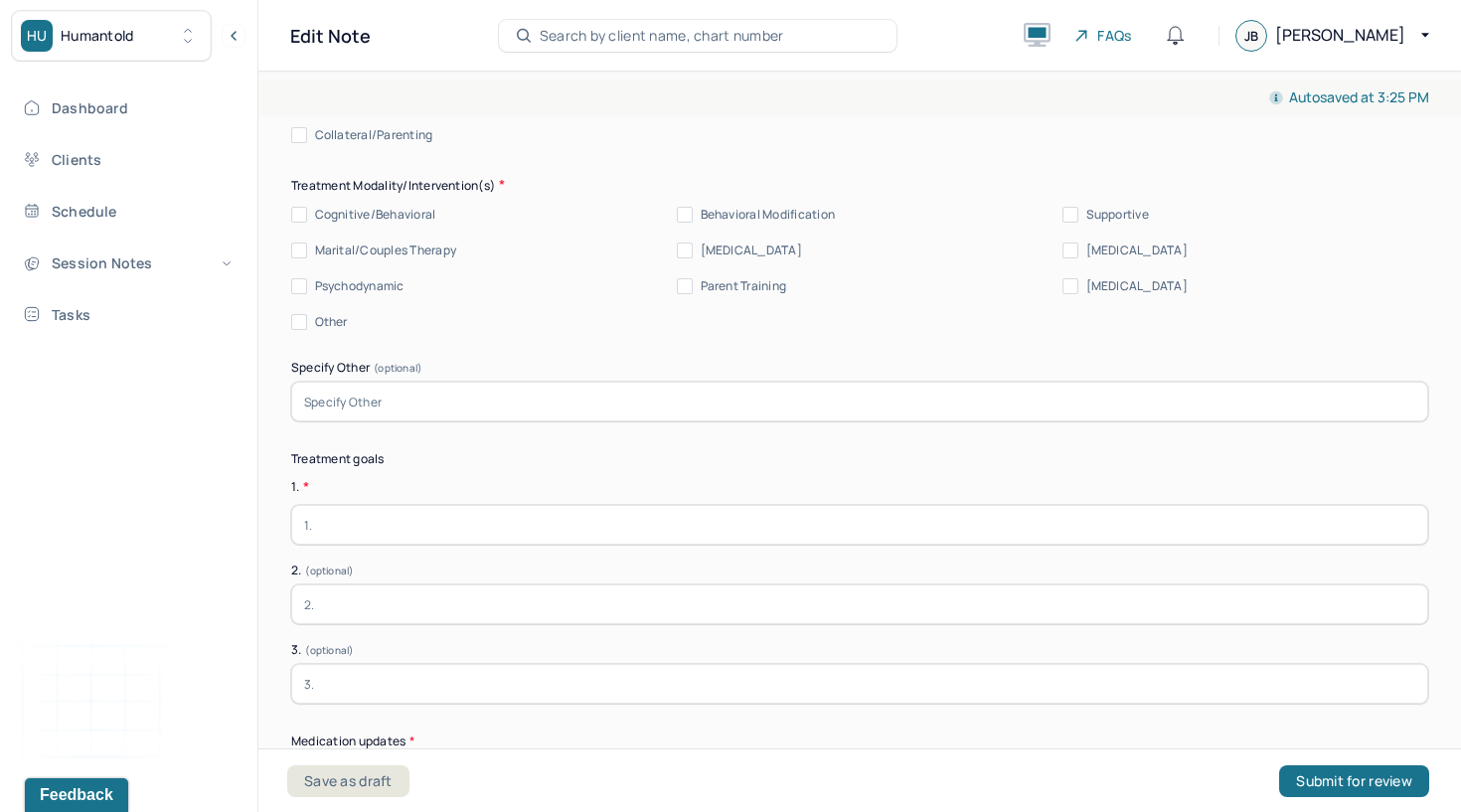 click on "Cognitive/Behavioral" at bounding box center (299, 215) 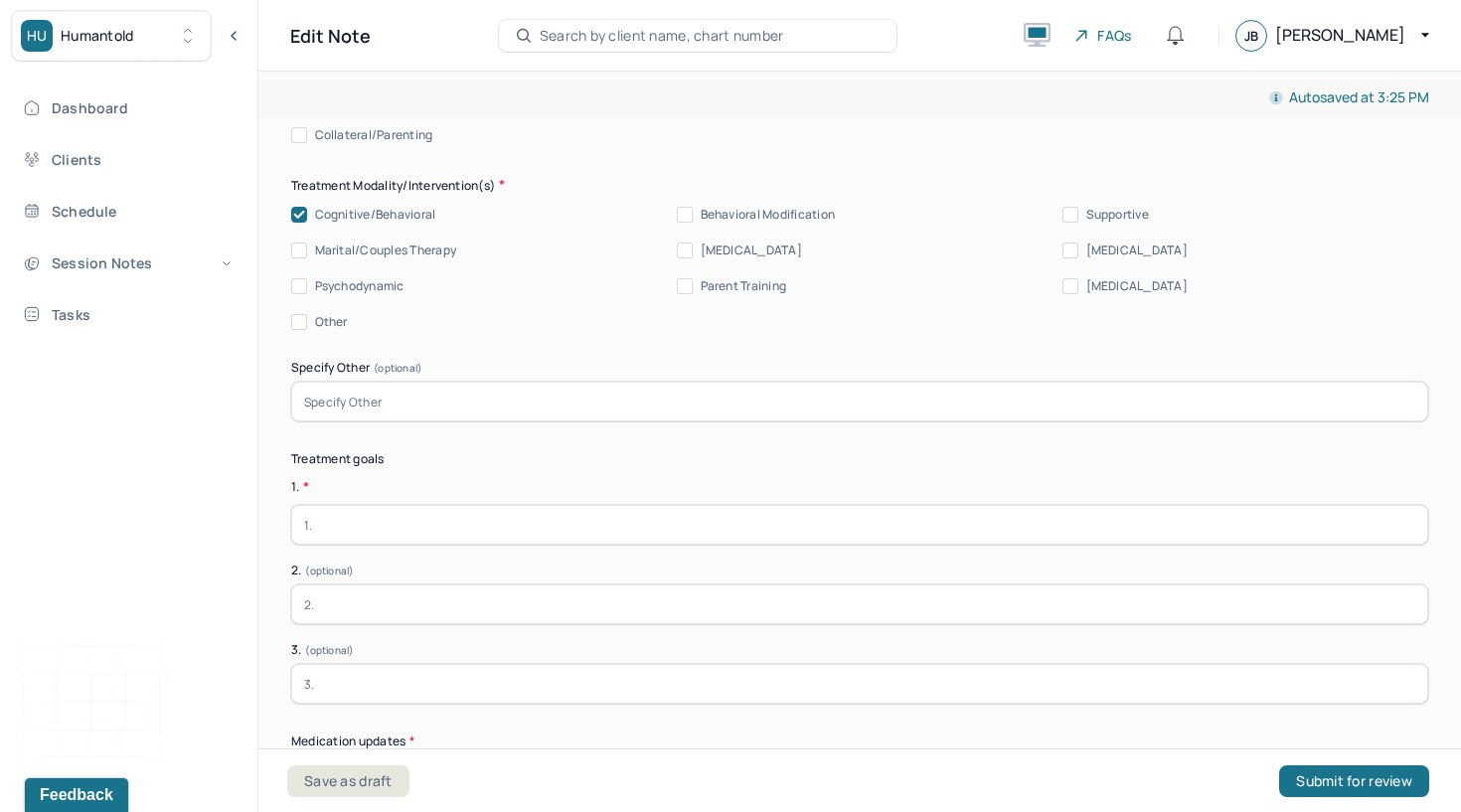 click on "Behavioral Modification" at bounding box center (768, 215) 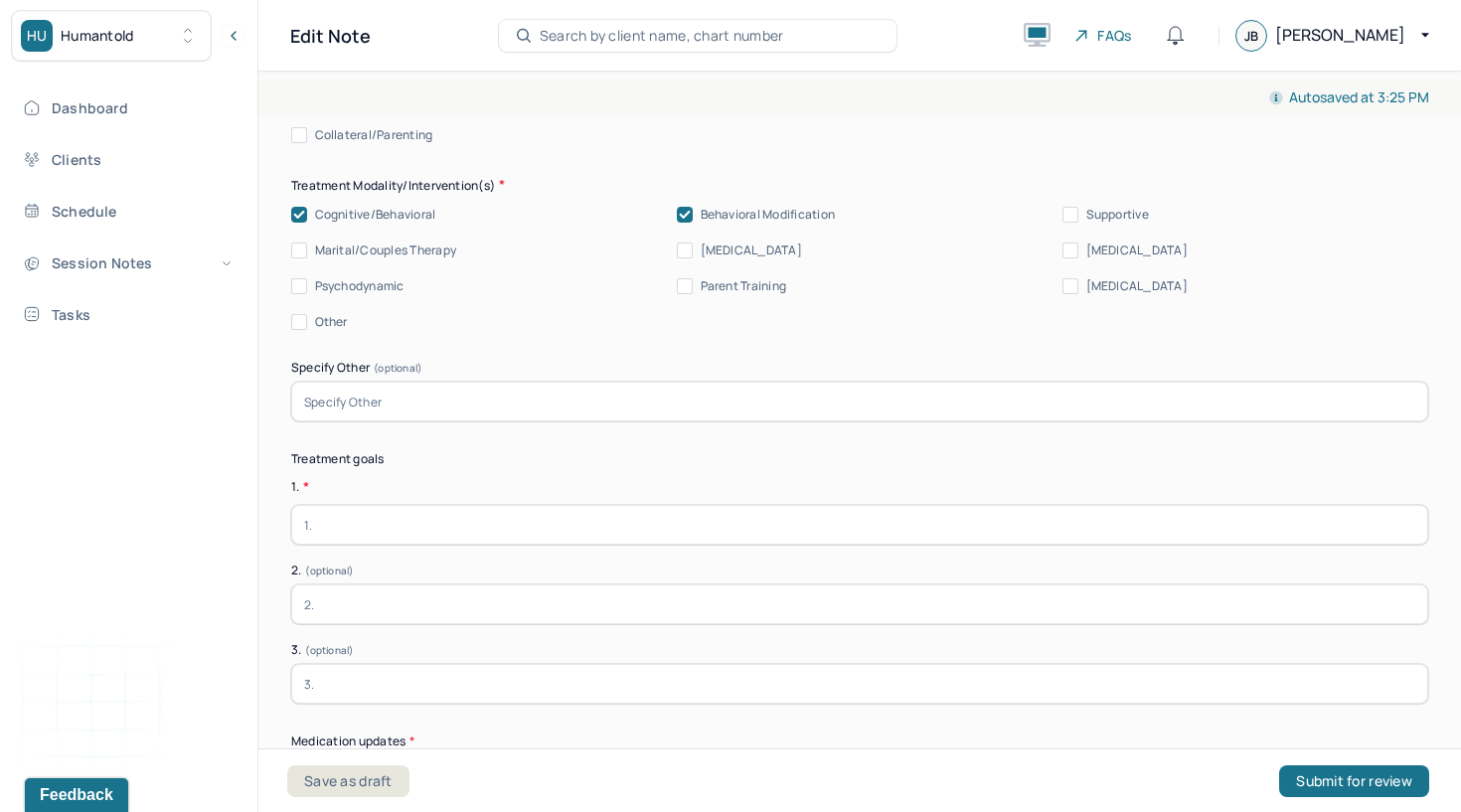 click on "Supportive" at bounding box center (1117, 215) 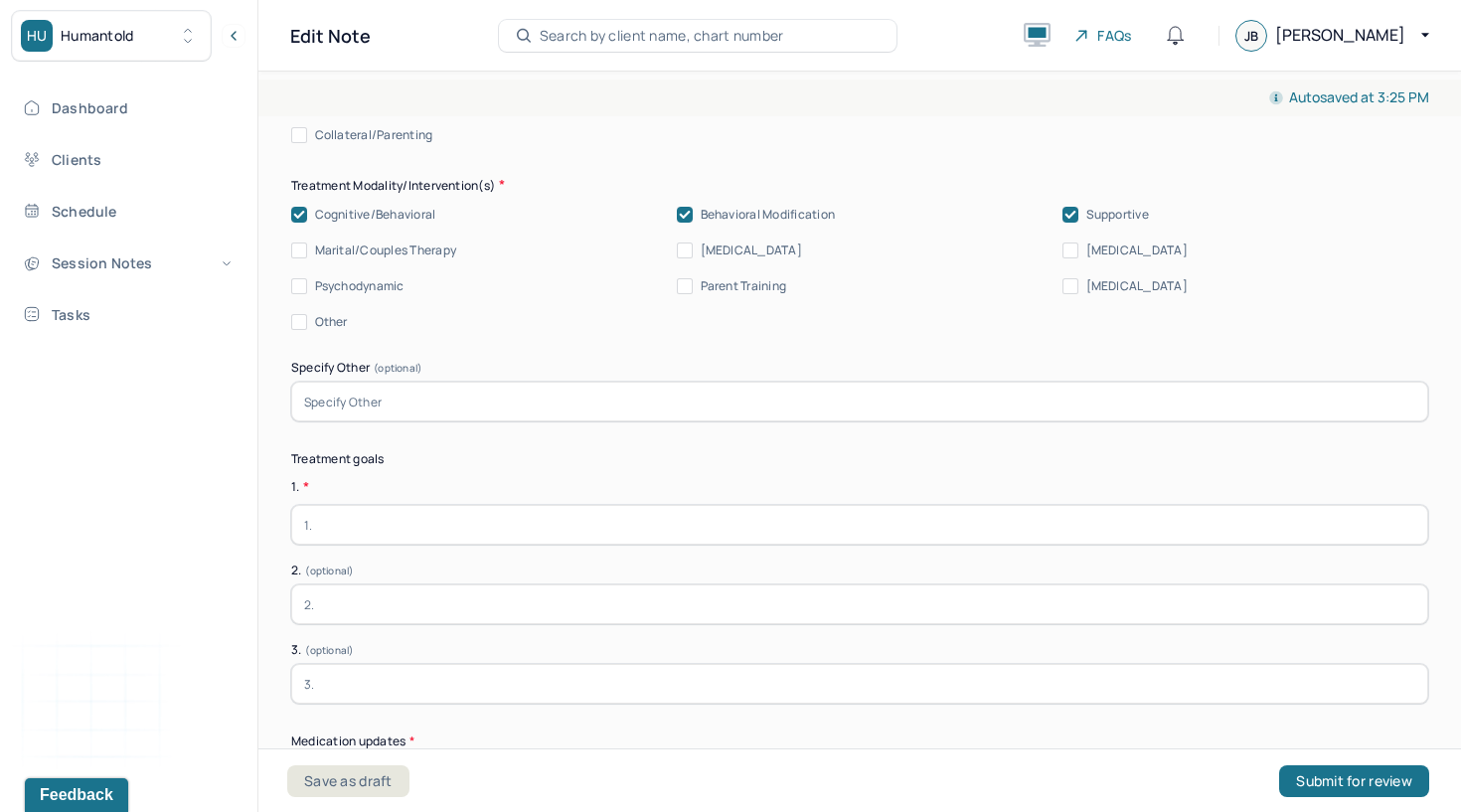 click on "[MEDICAL_DATA]" at bounding box center (1137, 250) 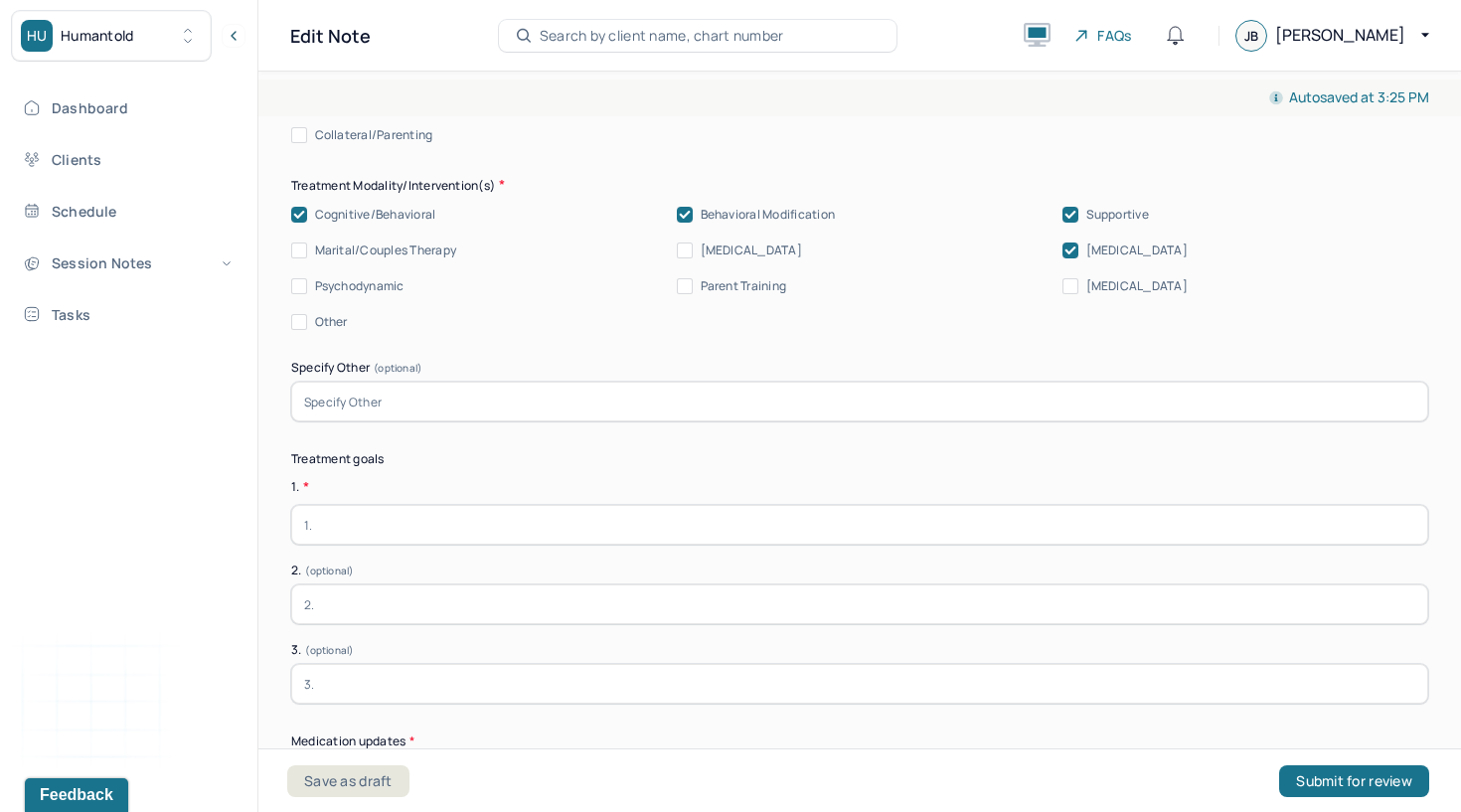 click at bounding box center [860, 525] 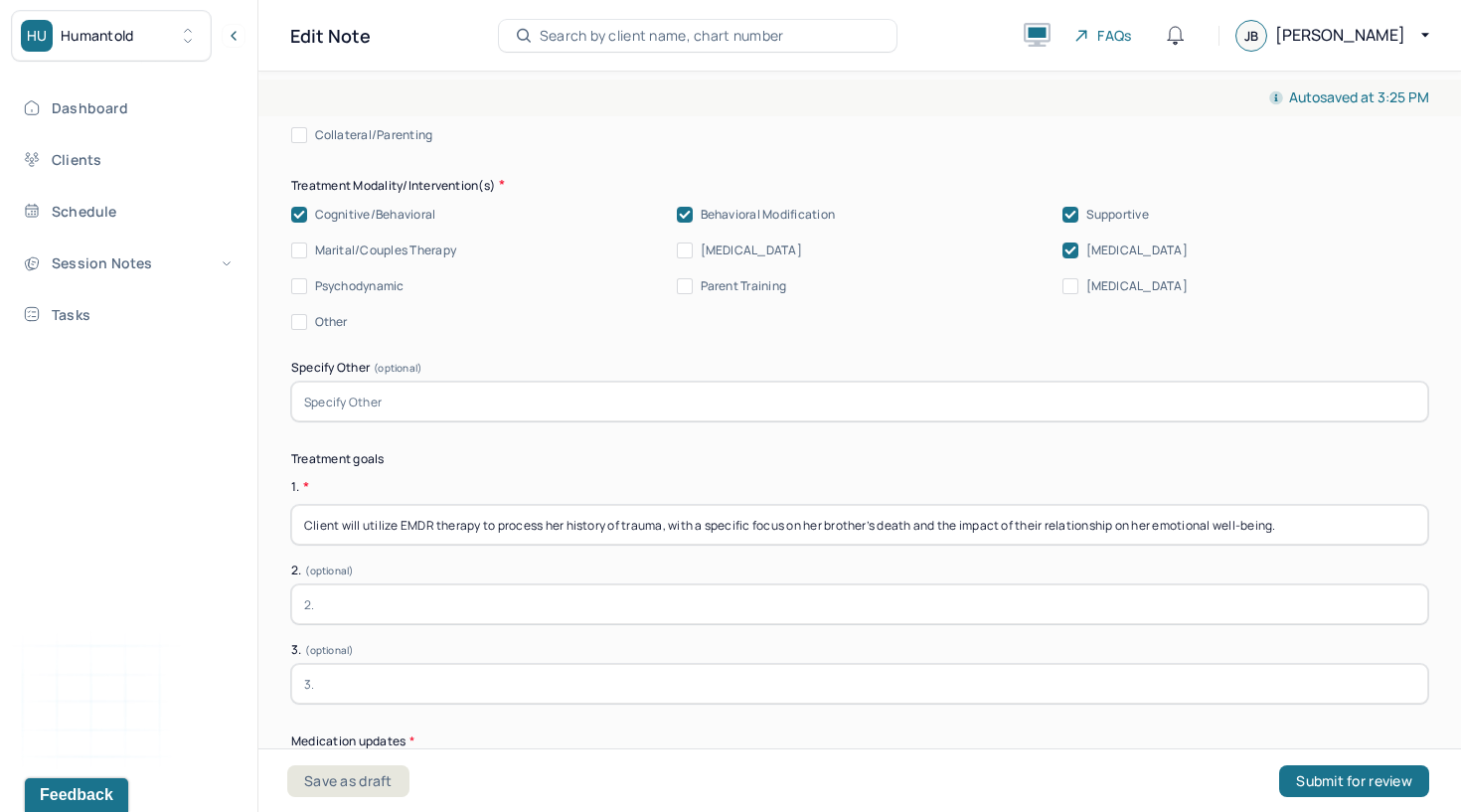 click on "Client will utilize EMDR therapy to process her history of trauma, with a specific focus on her brother’s death and the impact of their relationship on her emotional well-being." at bounding box center (860, 525) 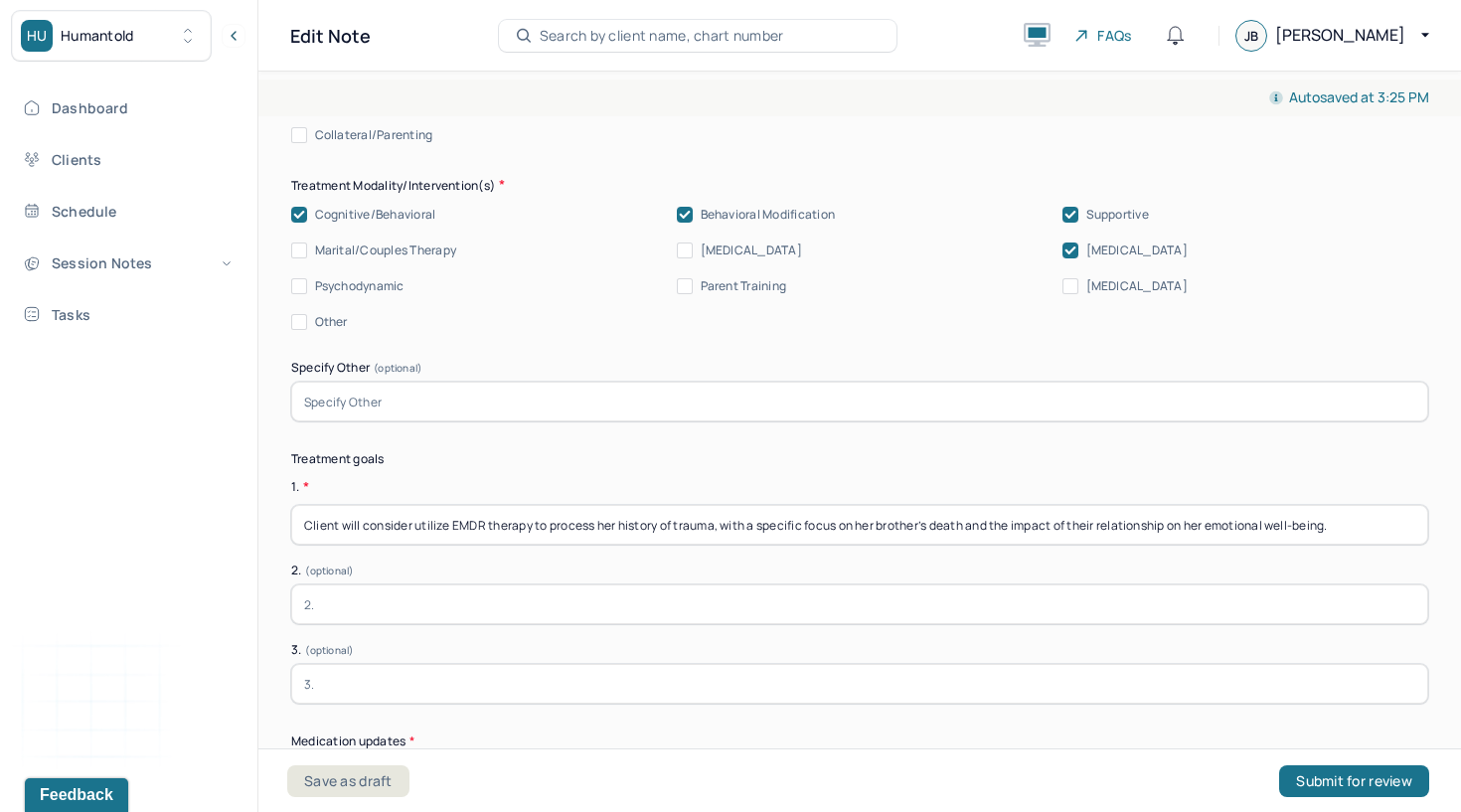 click on "Client will consider utilize EMDR therapy to process her history of trauma, with a specific focus on her brother’s death and the impact of their relationship on her emotional well-being." at bounding box center (860, 525) 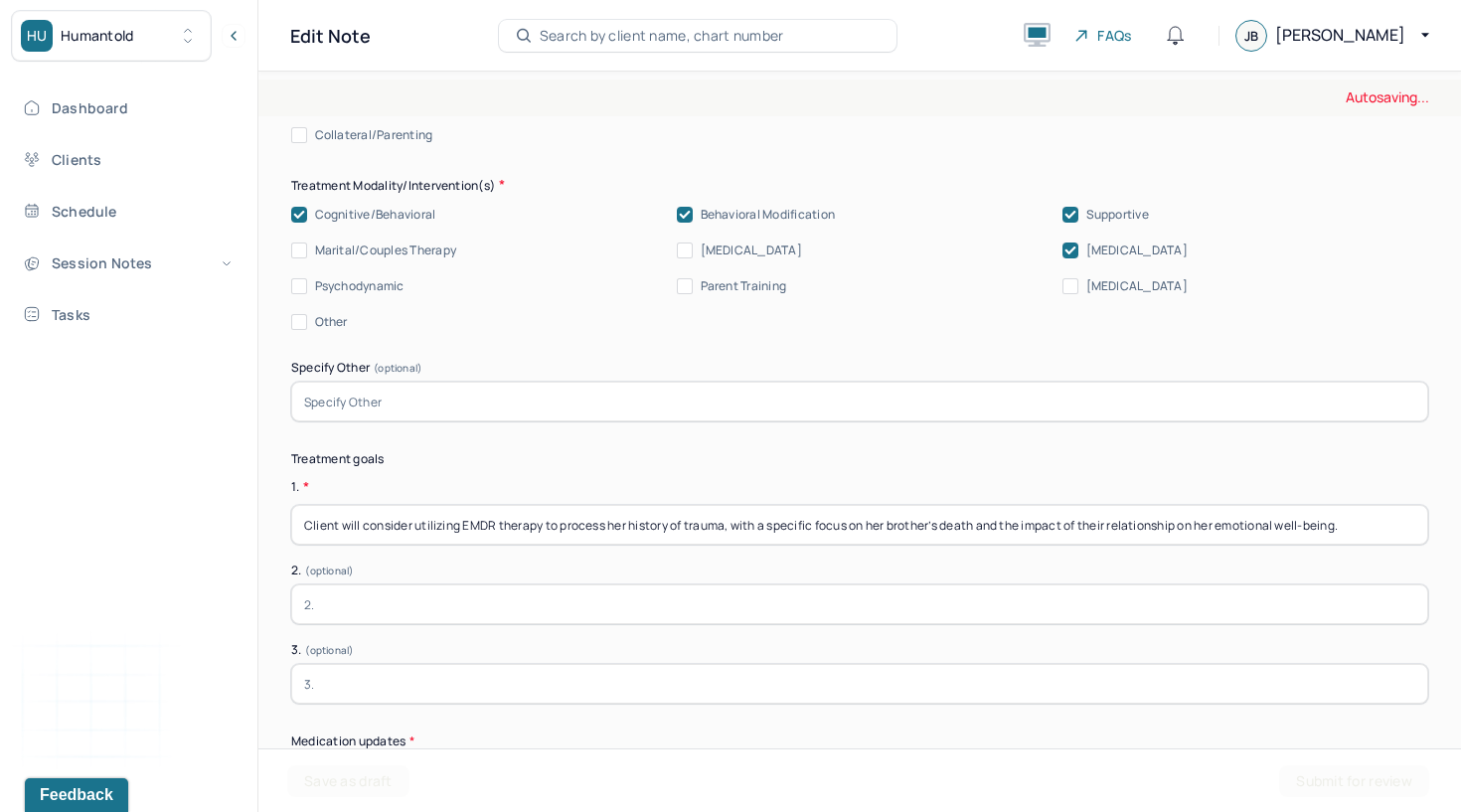 click on "Client will consider utilizing EMDR therapy to process her history of trauma, with a specific focus on her brother’s death and the impact of their relationship on her emotional well-being." at bounding box center [860, 525] 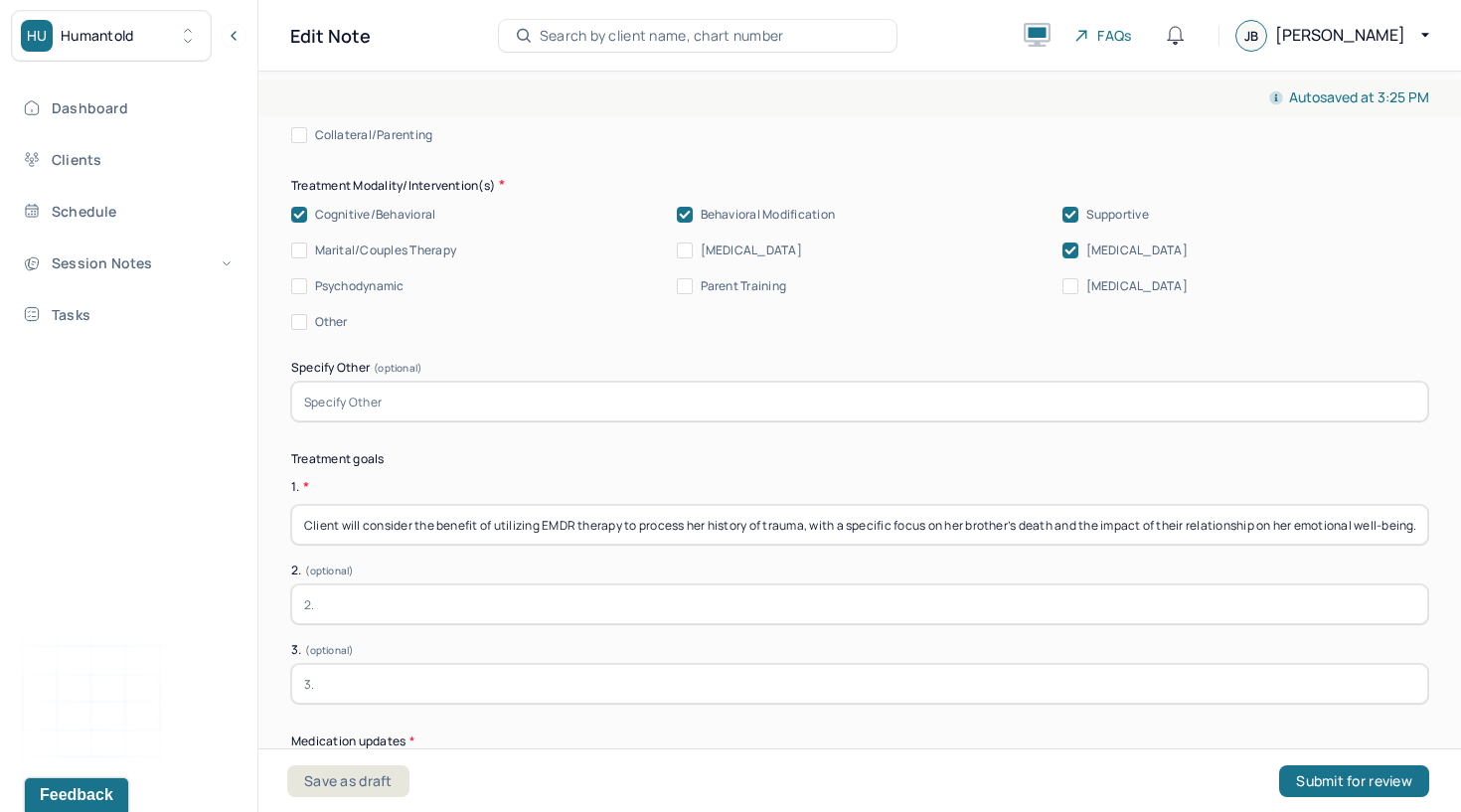 type on "Client will consider the benefit of utilizing EMDR therapy to process her history of trauma, with a specific focus on her brother’s death and the impact of their relationship on her emotional well-being." 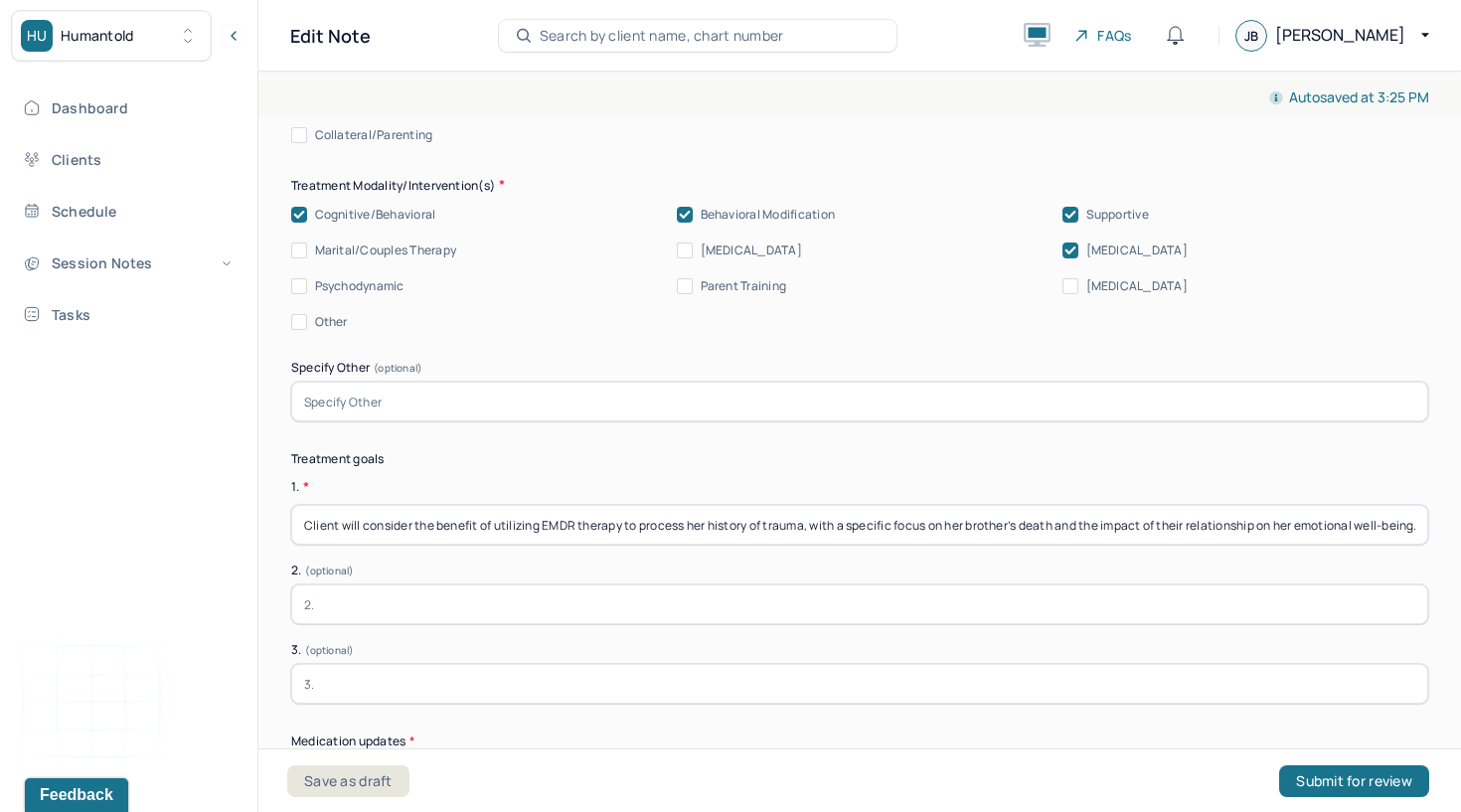 click at bounding box center (860, 604) 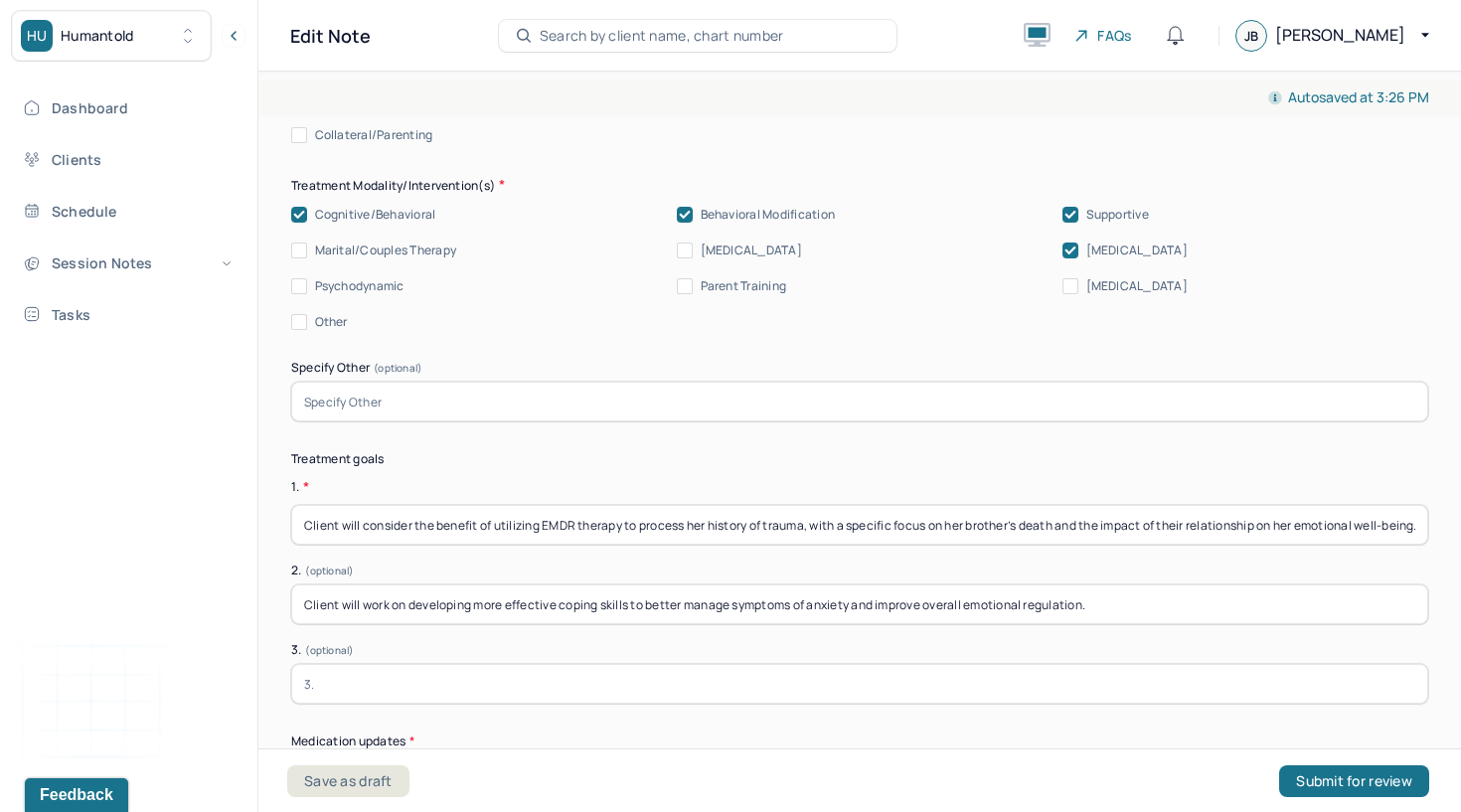 type on "Client will work on developing more effective coping skills to better manage symptoms of anxiety and improve overall emotional regulation." 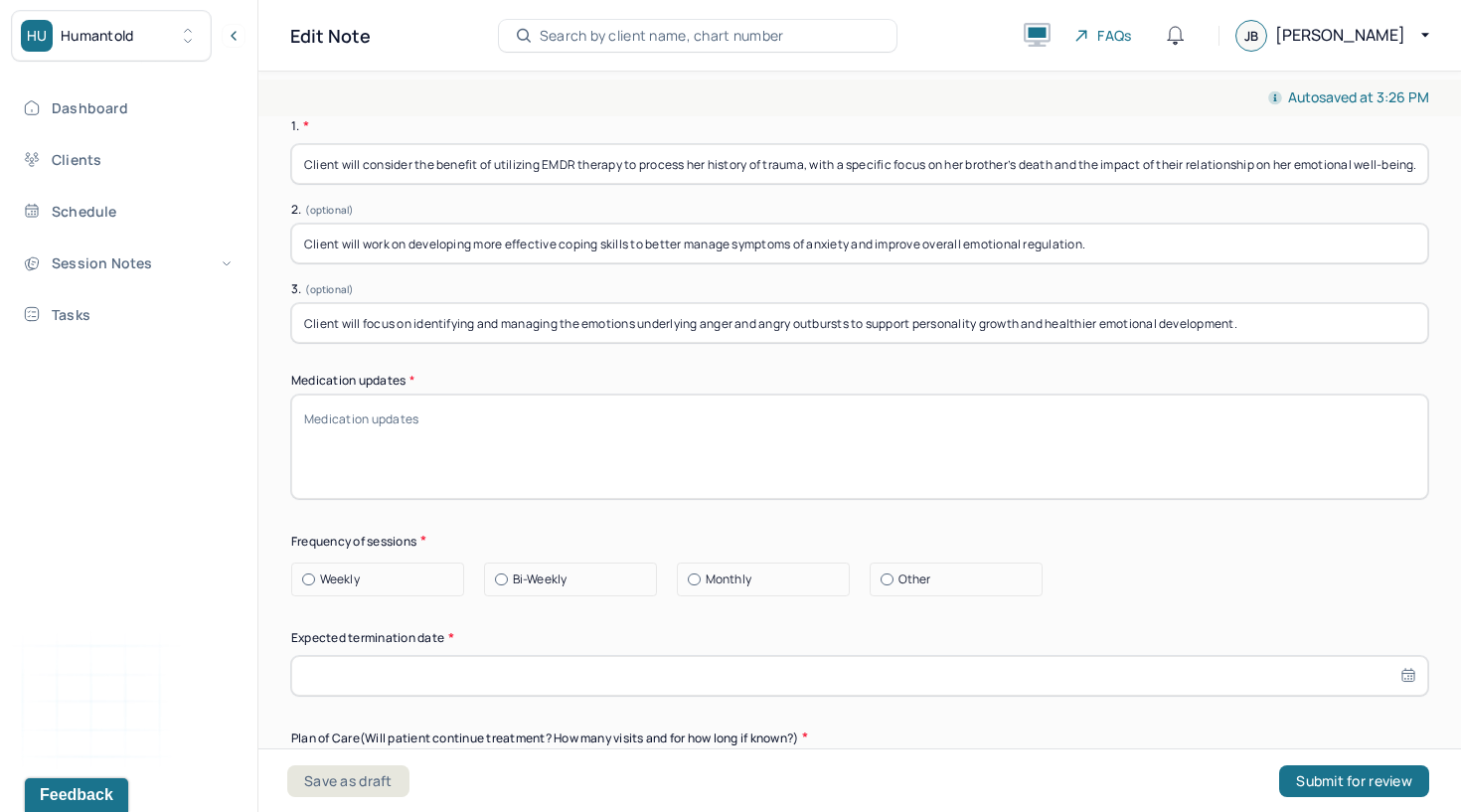 scroll, scrollTop: 5305, scrollLeft: 0, axis: vertical 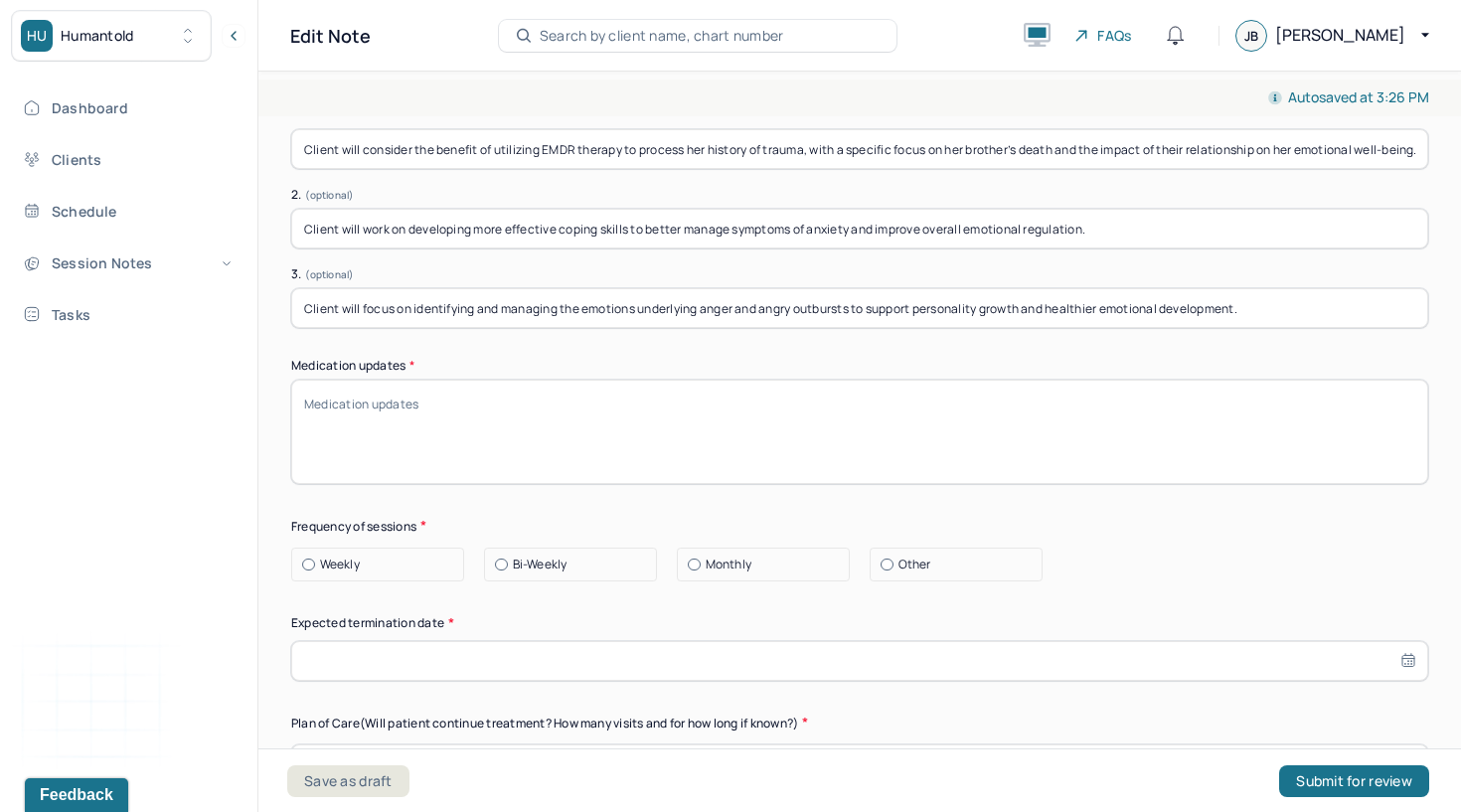 type on "Client will focus on identifying and managing the emotions underlying anger and angry outbursts to support personality growth and healthier emotional development." 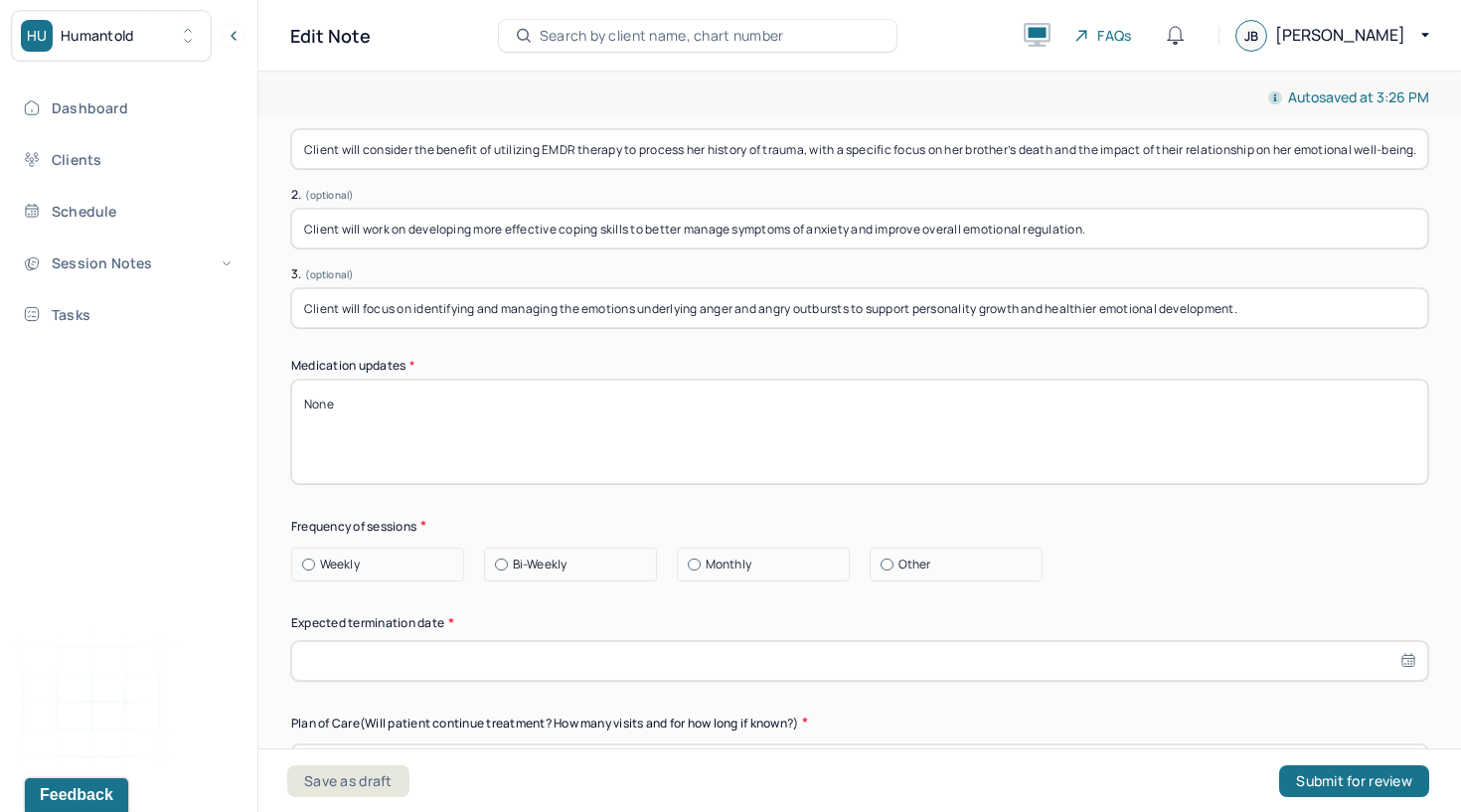 type on "None" 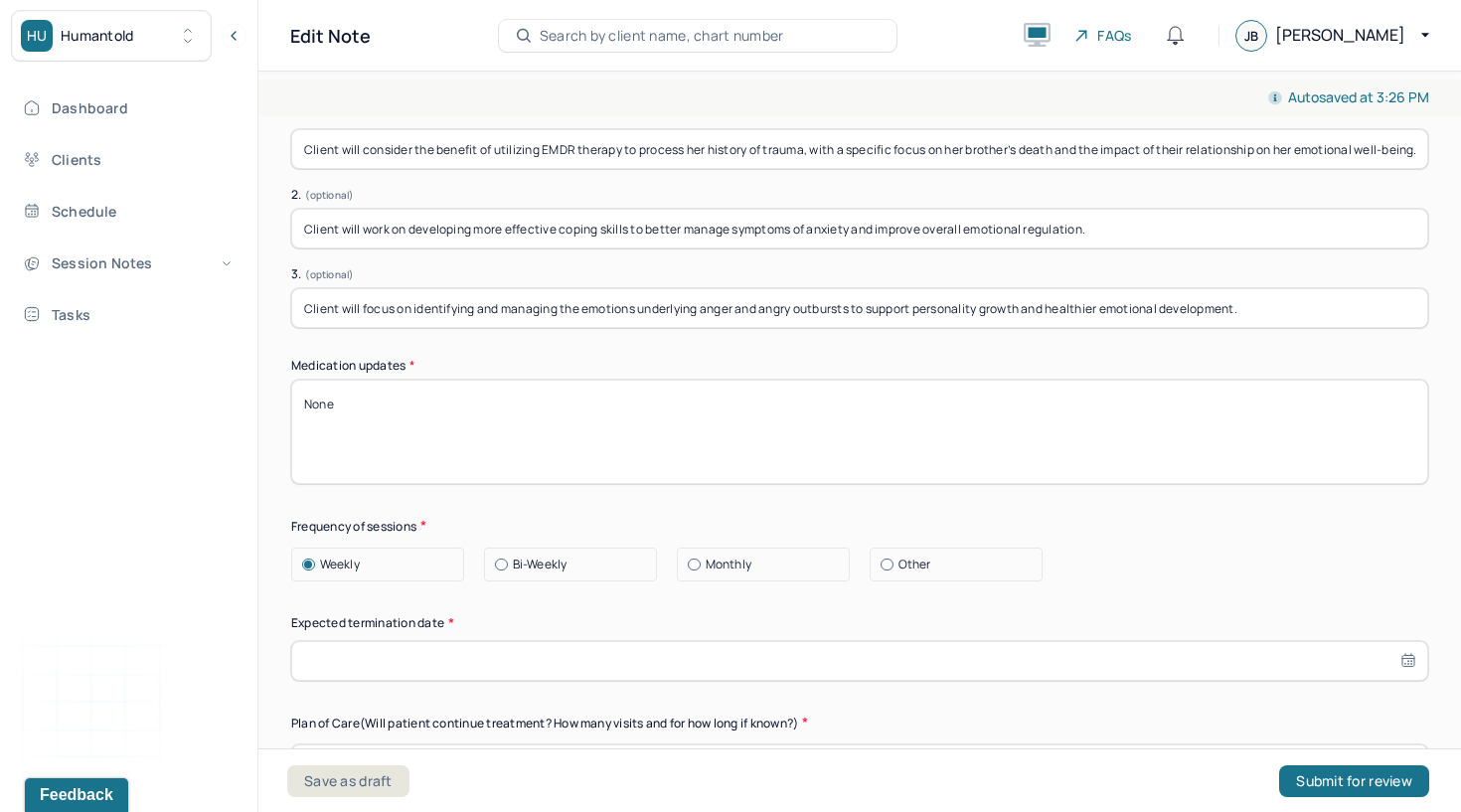 click at bounding box center (860, 661) 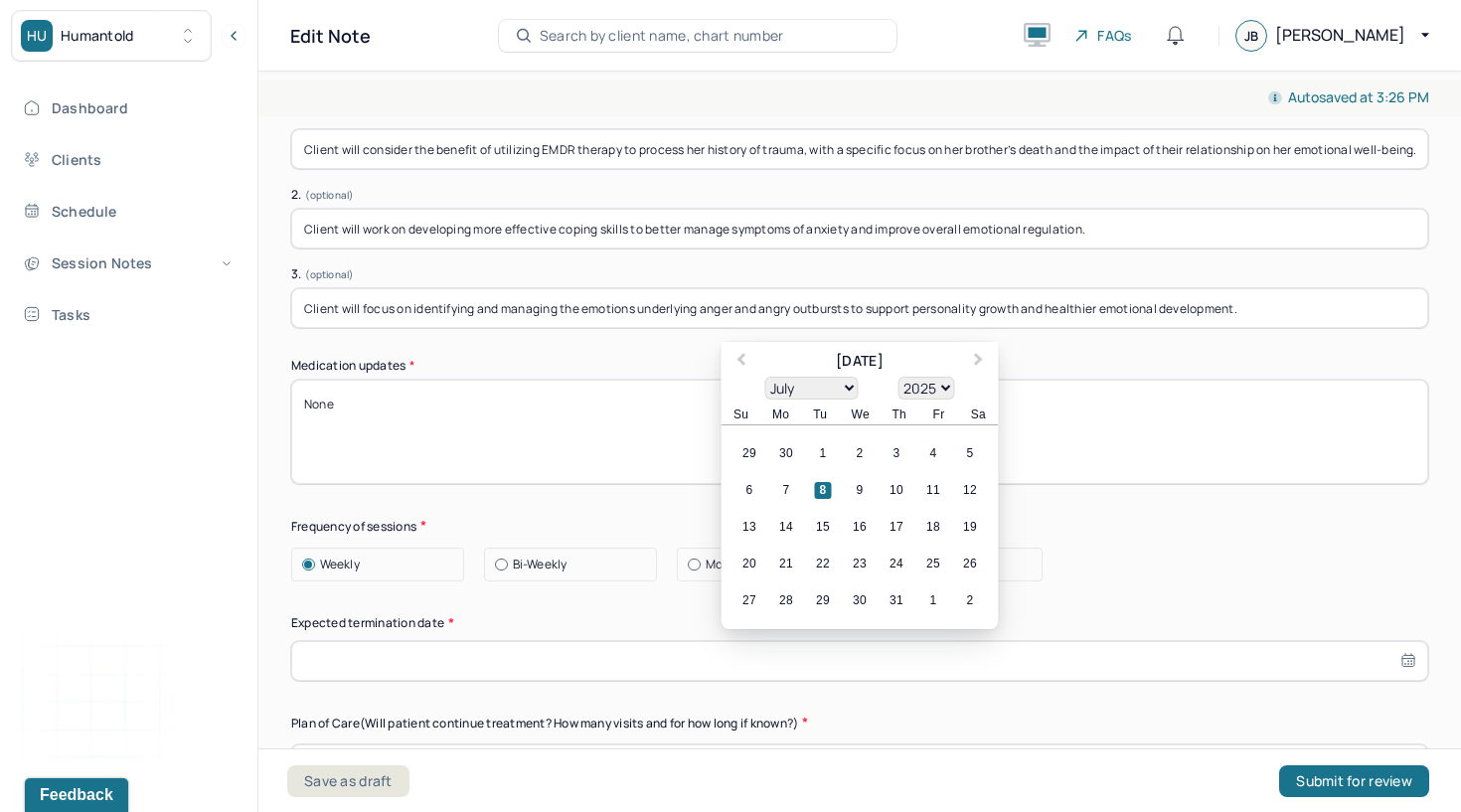 select on "2026" 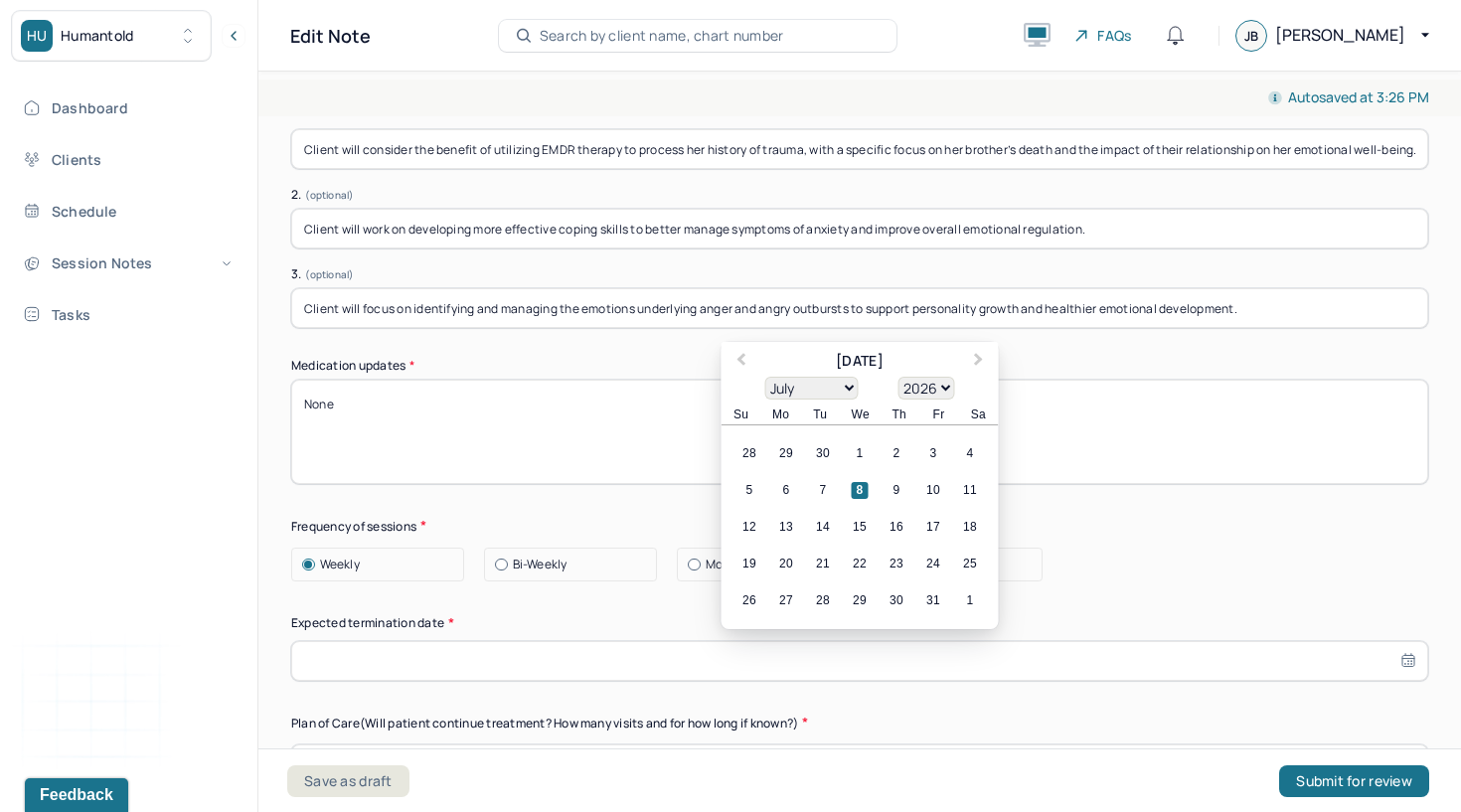 click on "8" at bounding box center [860, 490] 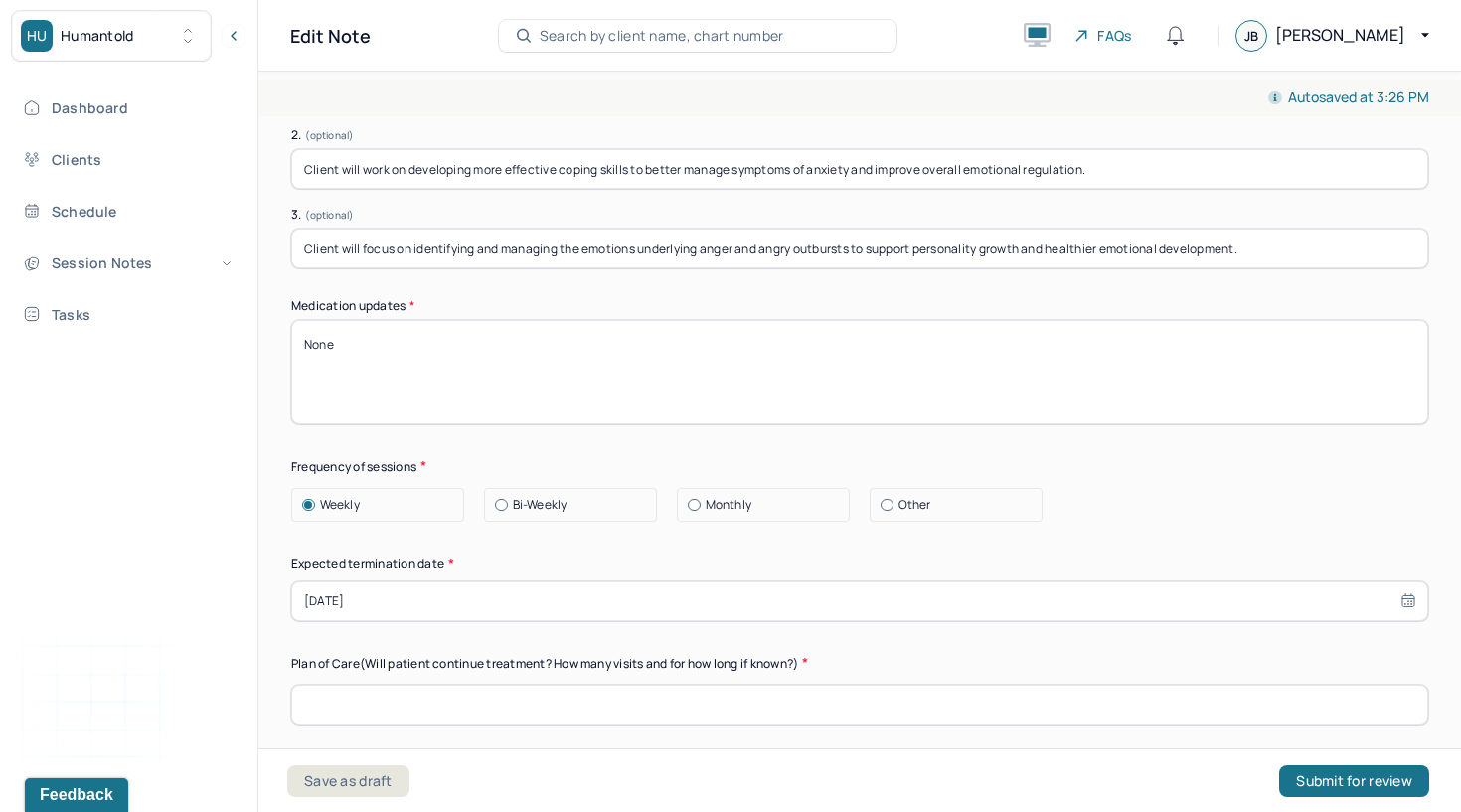 scroll, scrollTop: 5498, scrollLeft: 0, axis: vertical 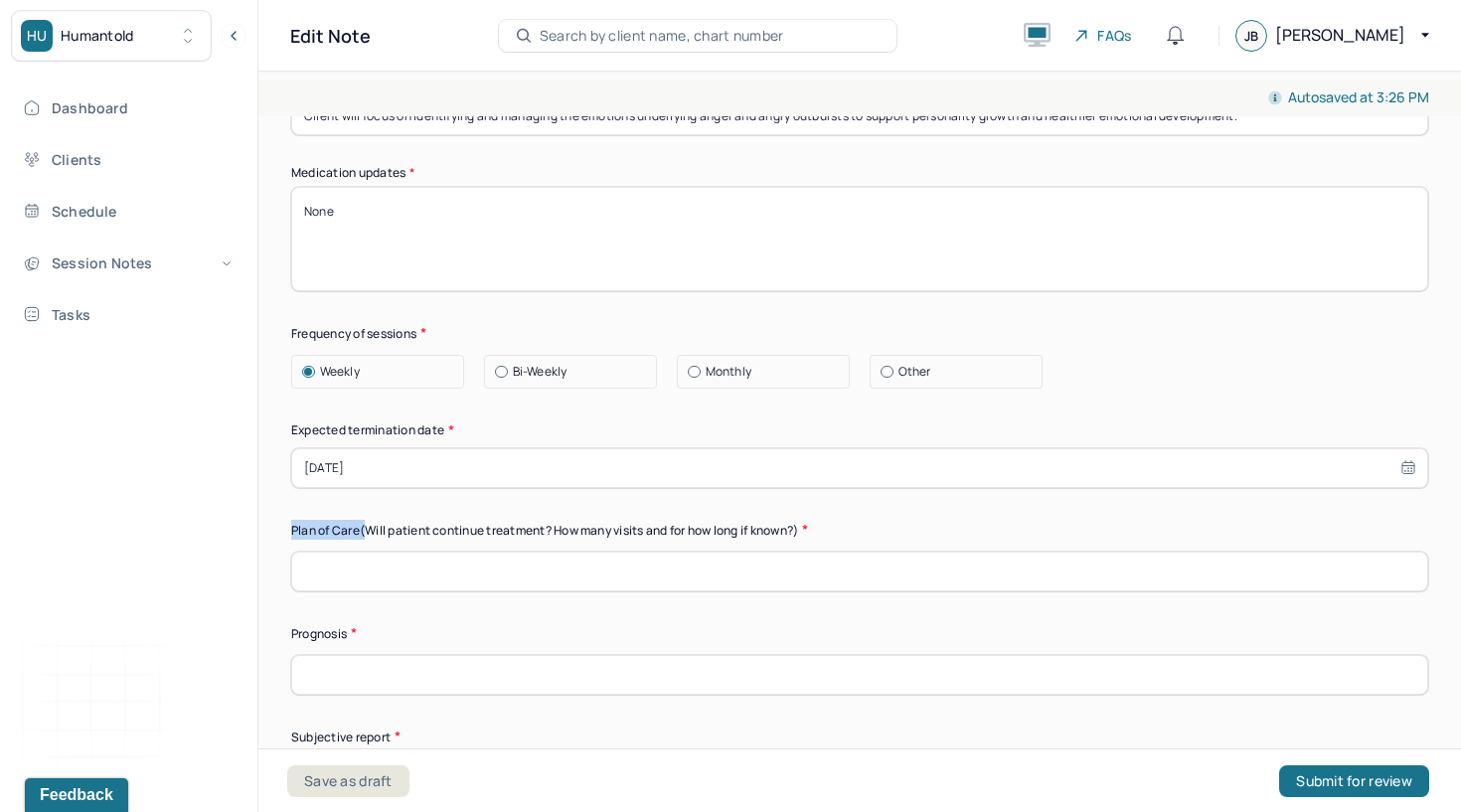 drag, startPoint x: 371, startPoint y: 505, endPoint x: 801, endPoint y: 502, distance: 430.0105 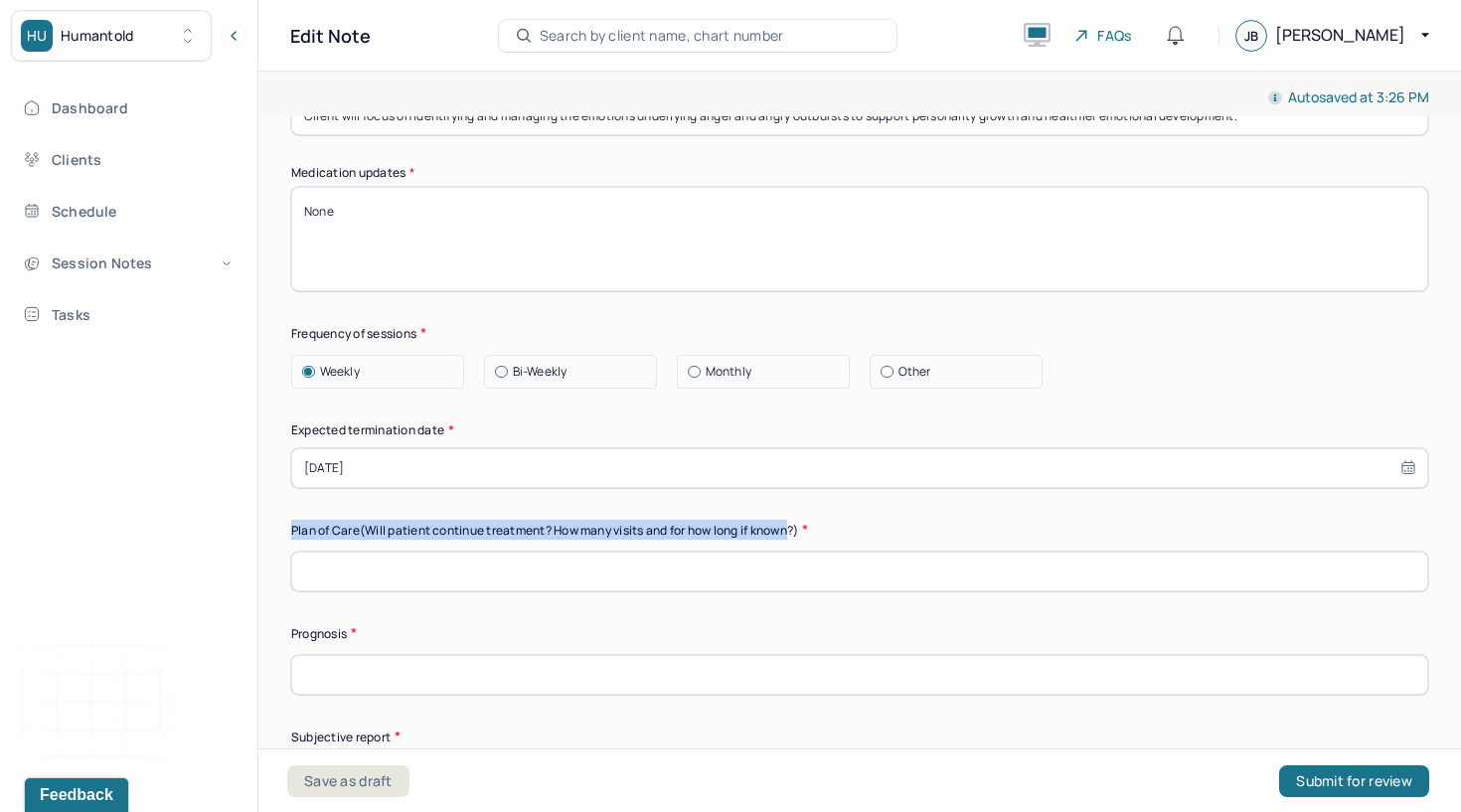 drag, startPoint x: 803, startPoint y: 504, endPoint x: 404, endPoint y: 481, distance: 399.6624 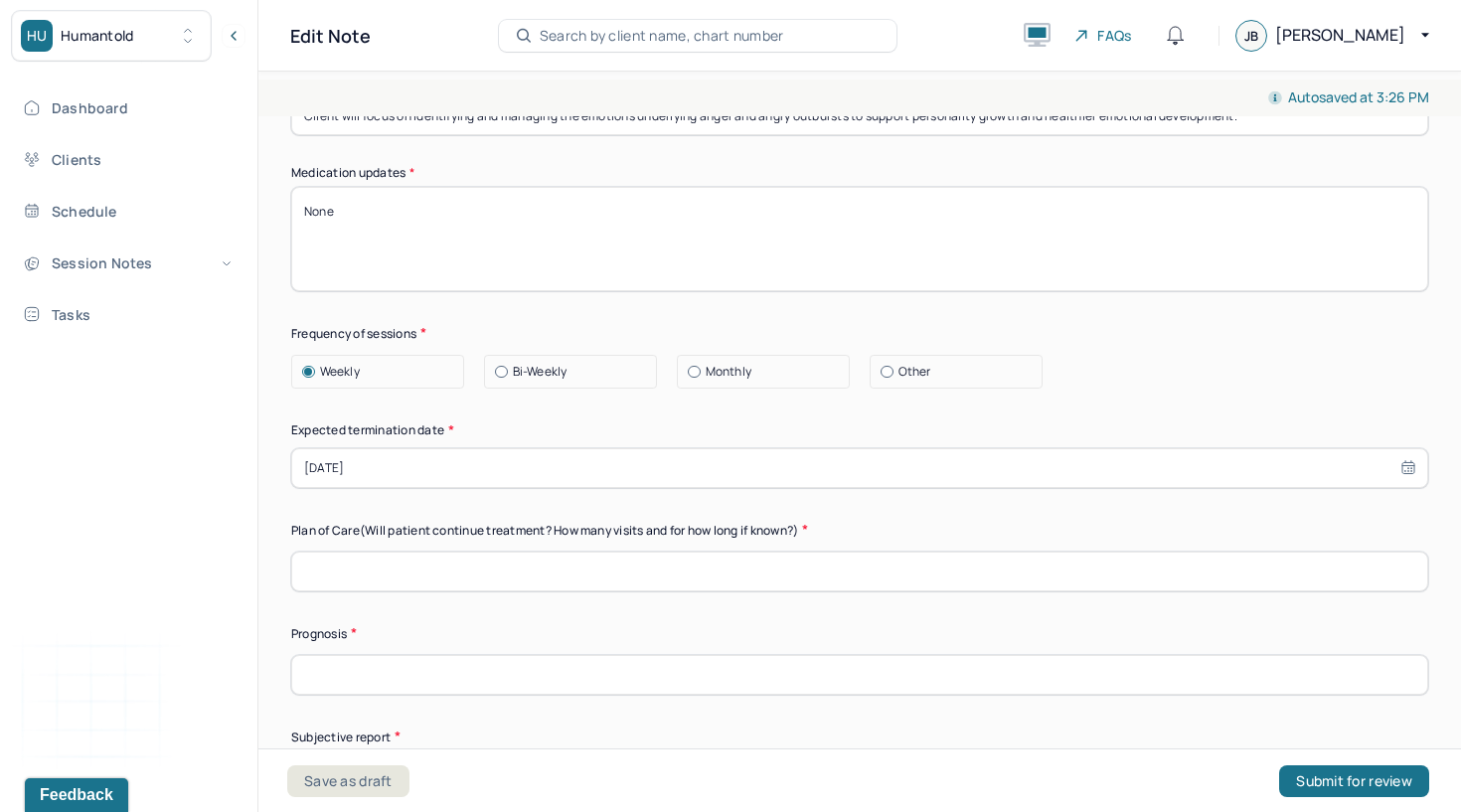 click at bounding box center [860, 571] 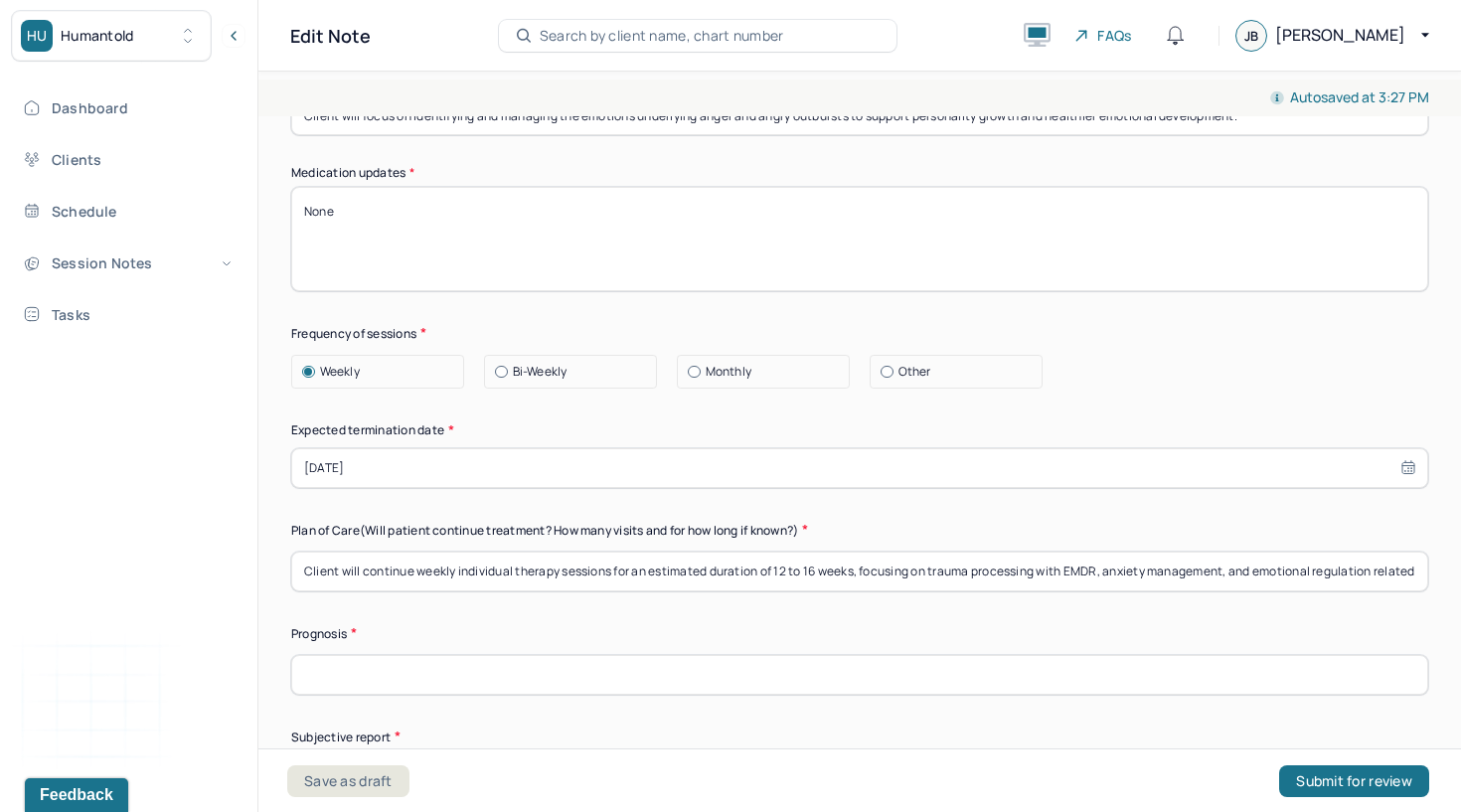 click on "Client will continue weekly individual therapy sessions for an estimated duration of 12 to 16 weeks, focusing on trauma processing with EMDR, anxiety management, and emotional regulation related to anger; treatment length will be reassessed based on progress and clinical needs." at bounding box center [860, 571] 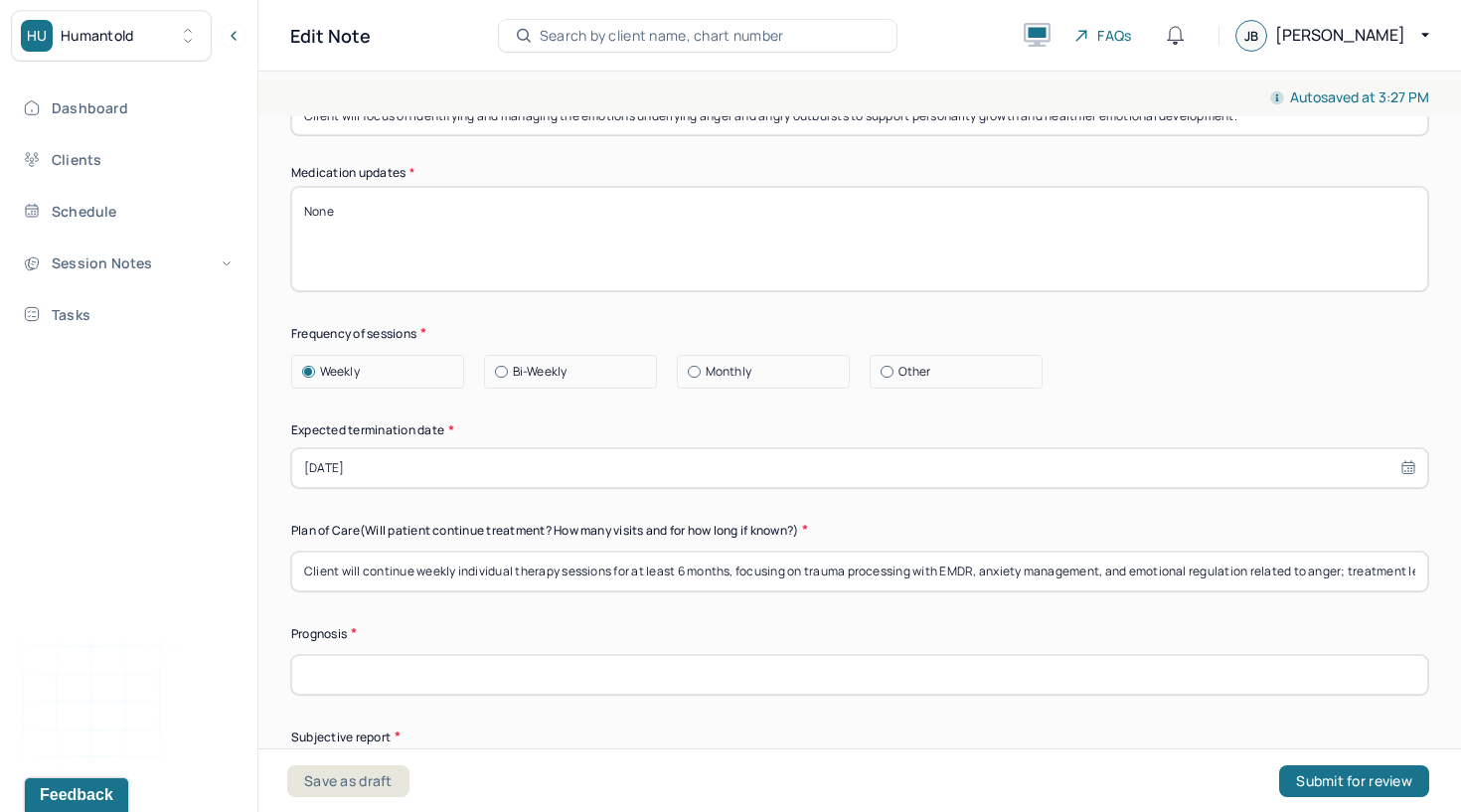 click on "Client will continue weekly individual therapy sessions for at least 6 months, focusing on trauma processing with EMDR, anxiety management, and emotional regulation related to anger; treatment length will be reassessed based on progress and clinical needs." at bounding box center (860, 571) 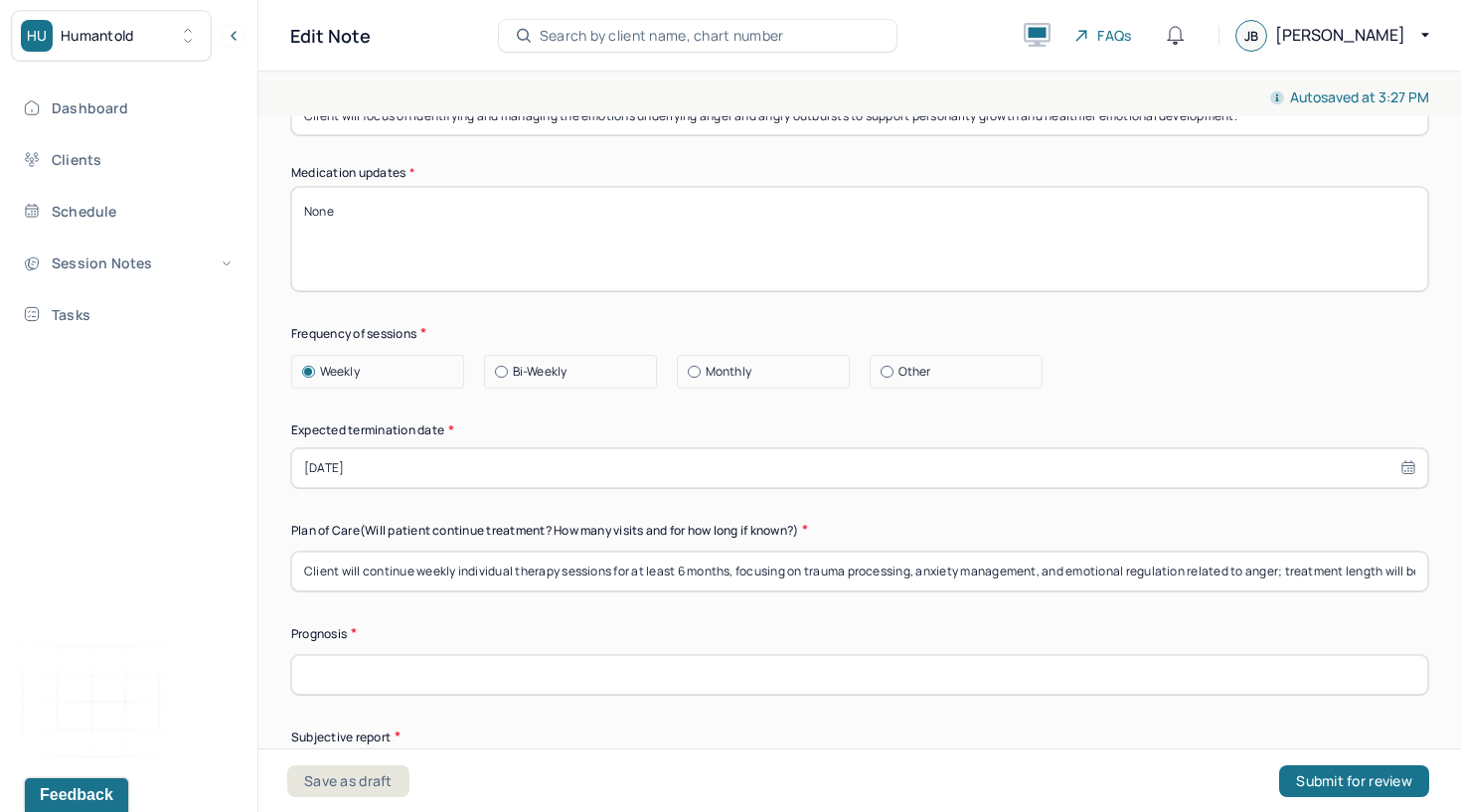 type on "Client will continue weekly individual therapy sessions for at least 6 months, focusing on trauma processing, anxiety management, and emotional regulation related to anger; treatment length will be reassessed based on progress and clinical needs." 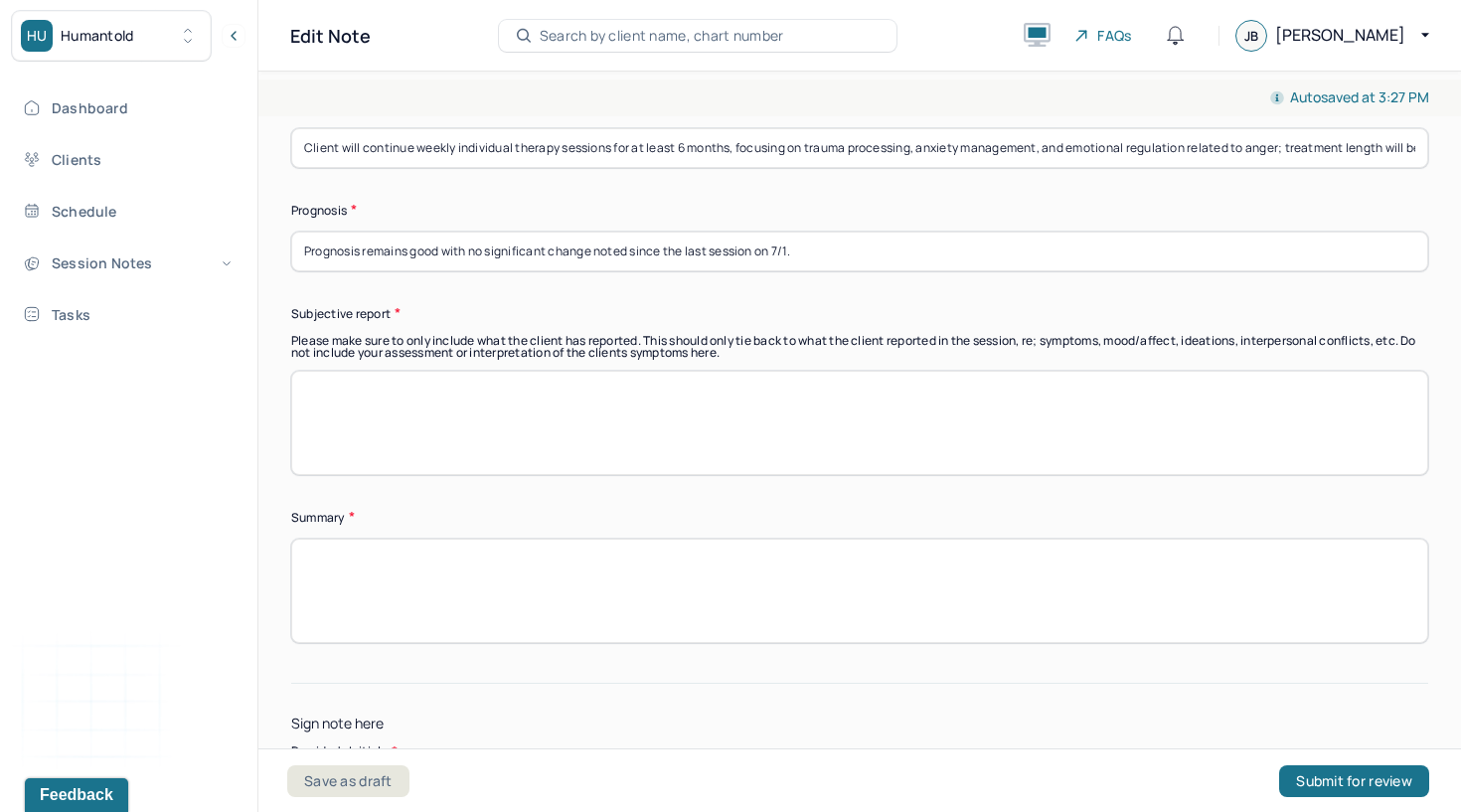 scroll, scrollTop: 5923, scrollLeft: 0, axis: vertical 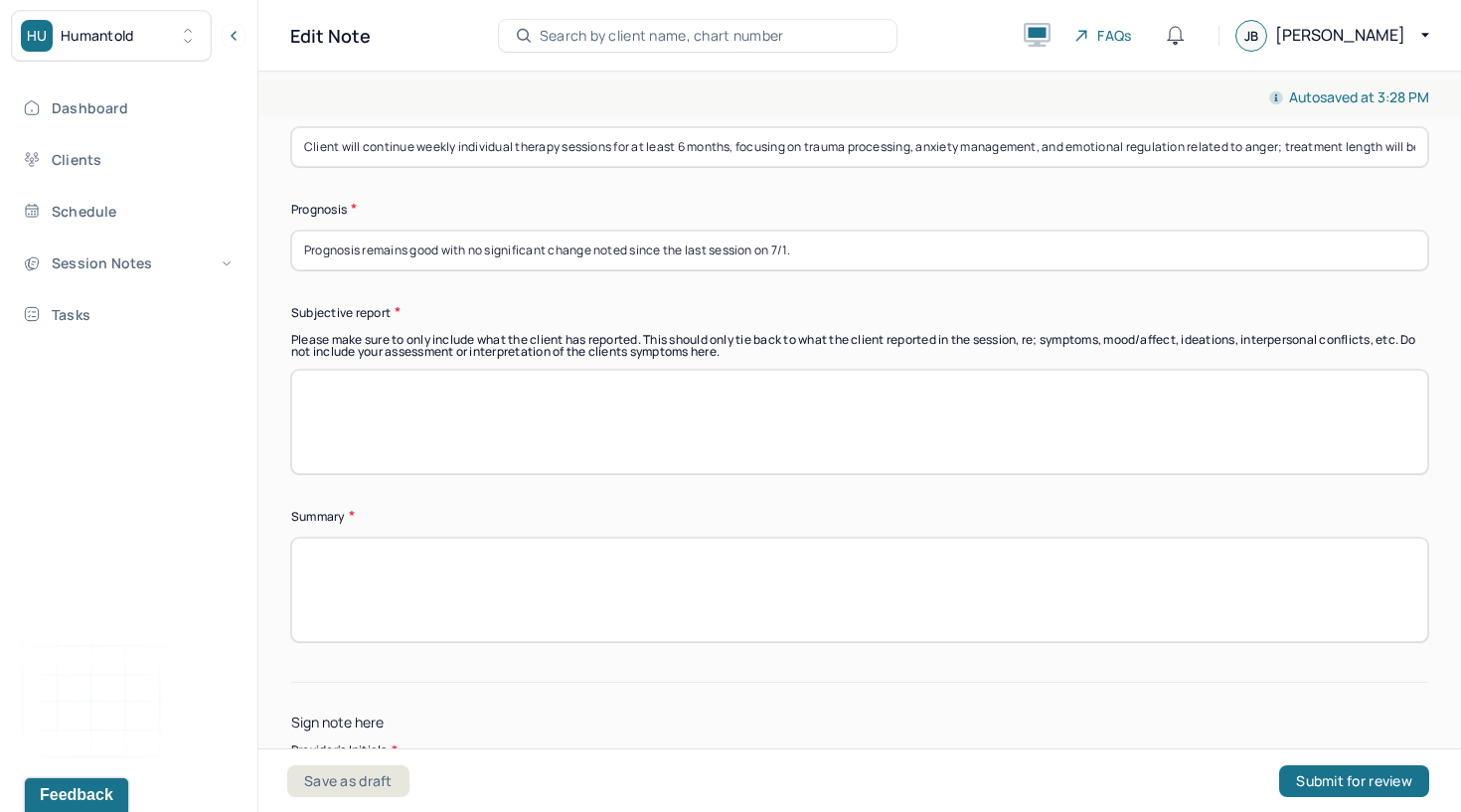 type on "Prognosis remains good with no significant change noted since the last session on 7/1." 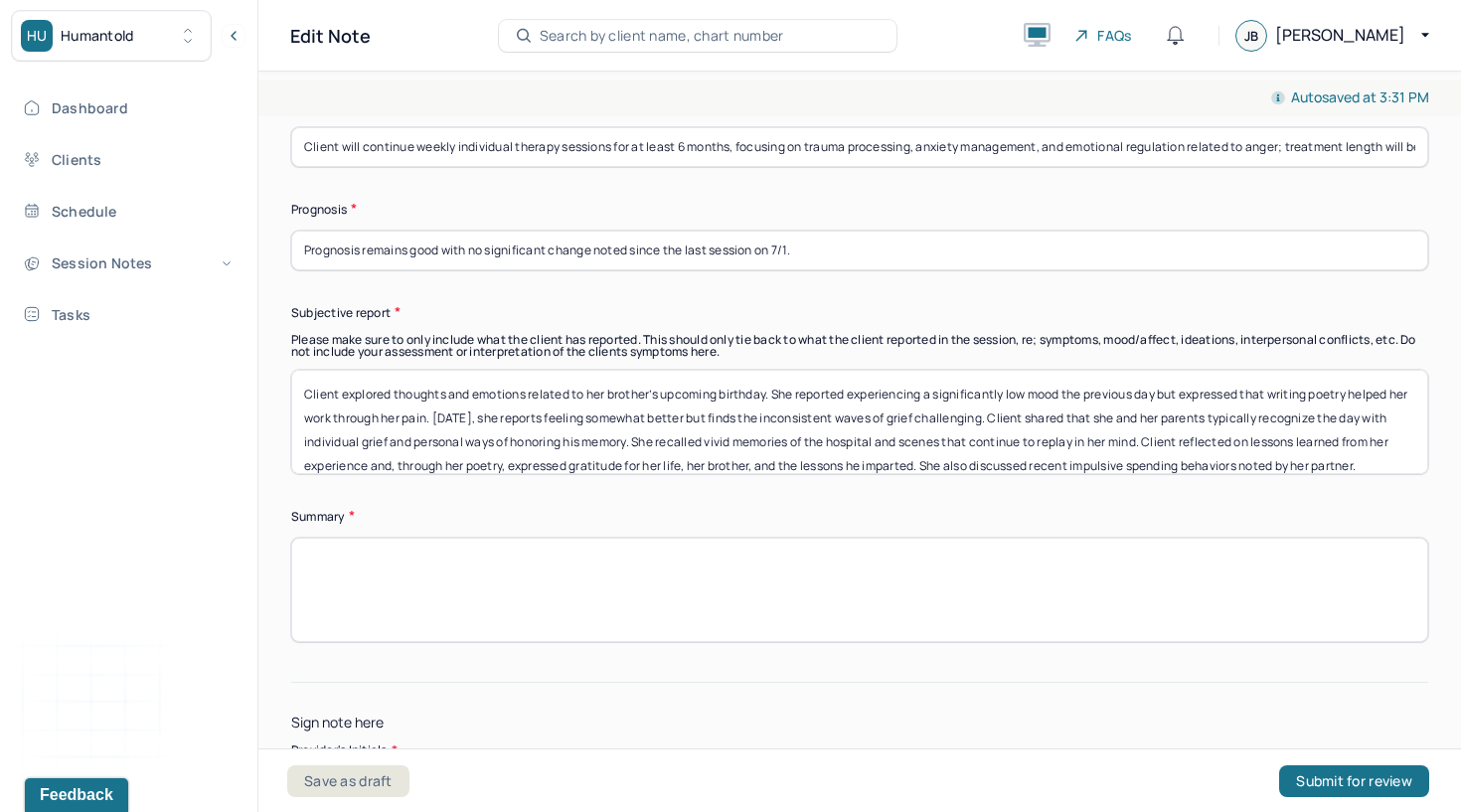 type on "Client explored thoughts and emotions related to her brother’s upcoming birthday. She reported experiencing a significantly low mood the previous day but expressed that writing poetry helped her work through her pain. Today, she reports feeling somewhat better but finds the inconsistent waves of grief challenging. Client shared that she and her parents typically recognize the day with individual grief and personal ways of honoring his memory. She recalled vivid memories of the hospital and scenes that continue to replay in her mind. Client reflected on lessons learned from her experience and, through her poetry, expressed gratitude for her life, her brother, and the lessons he imparted. She also discussed recent impulsive spending behaviors noted by her partner." 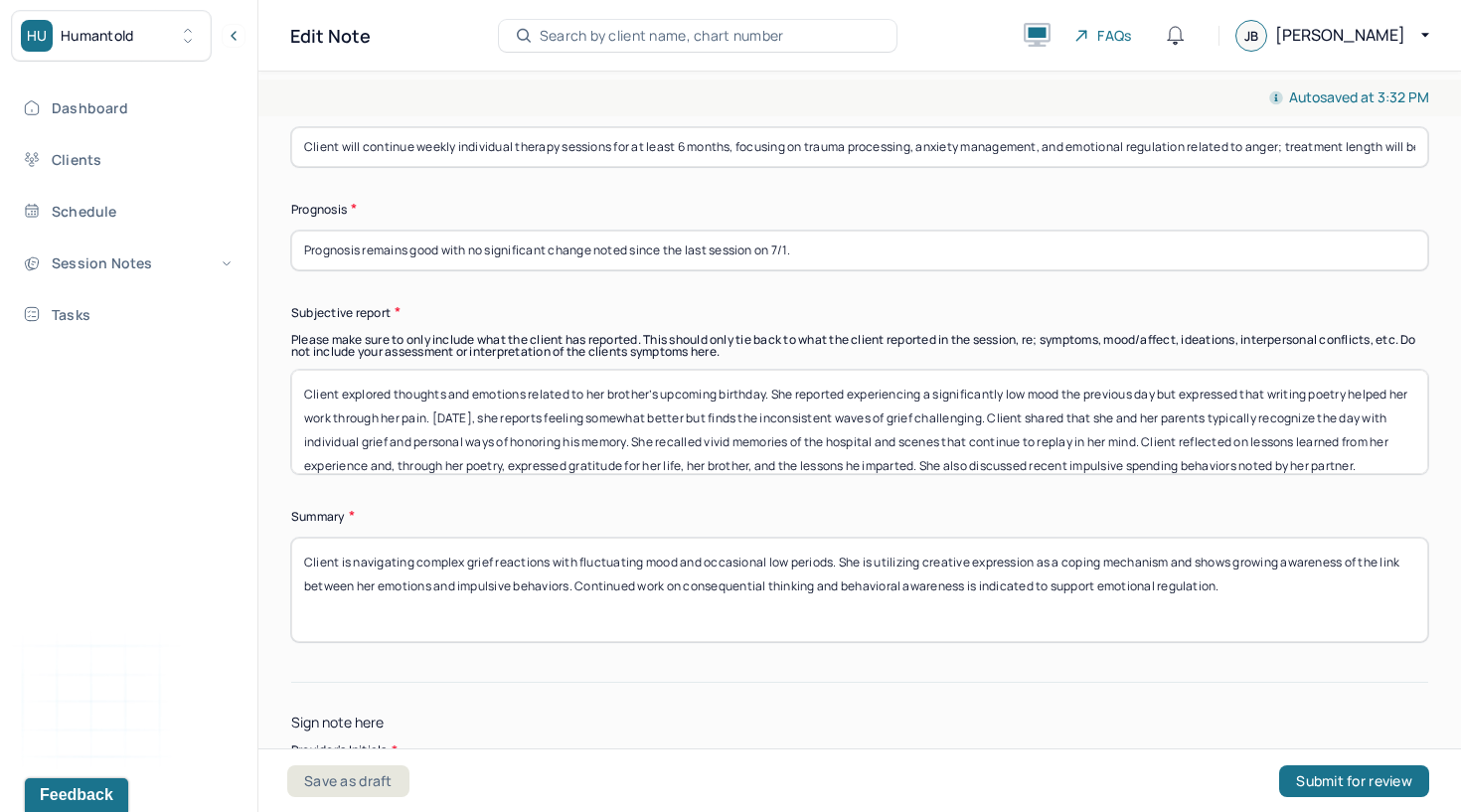paste on "Continue to support client in processing grief related to her brother’s death.
Encourage ongoing use of creative outlets such as poetry for emotional expression.
Reinforce skills in consequential thinking to address impulsive spending behaviors.
Encourage client to monitor thoughts, emotions, and behaviors and discuss in future sessions." 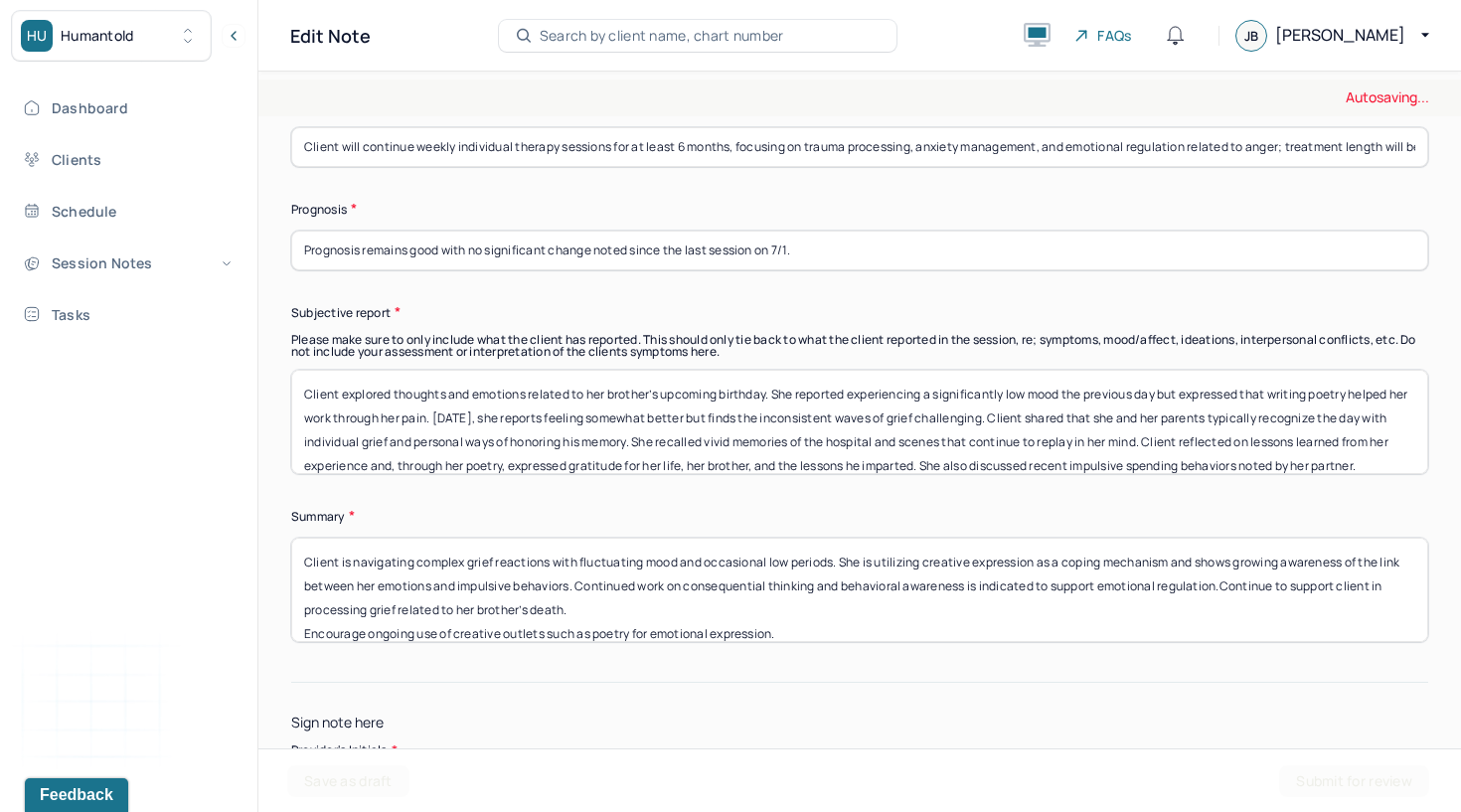 scroll, scrollTop: 1, scrollLeft: 0, axis: vertical 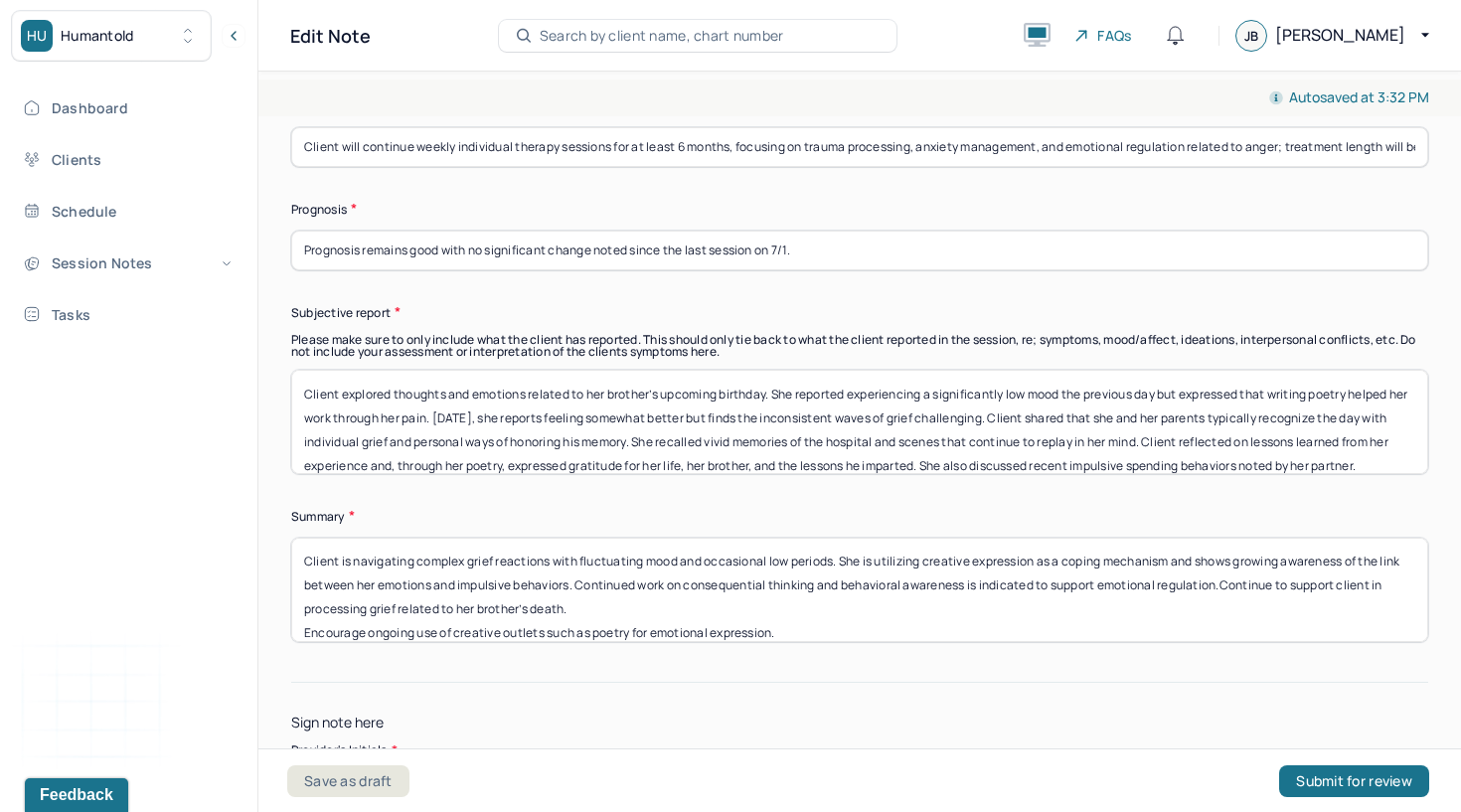 click on "Client is navigating complex grief reactions with fluctuating mood and occasional low periods. She is utilizing creative expression as a coping mechanism and shows growing awareness of the link between her emotions and impulsive behaviors. Continued work on consequential thinking and behavioral awareness is indicated to support emotional regulation.Continue to support client in processing grief related to her brother’s death.
Encourage ongoing use of creative outlets such as poetry for emotional expression.
Reinforce skills in consequential thinking to address impulsive spending behaviors.
Encourage client to monitor thoughts, emotions, and behaviors and discuss in future sessions." at bounding box center [860, 589] 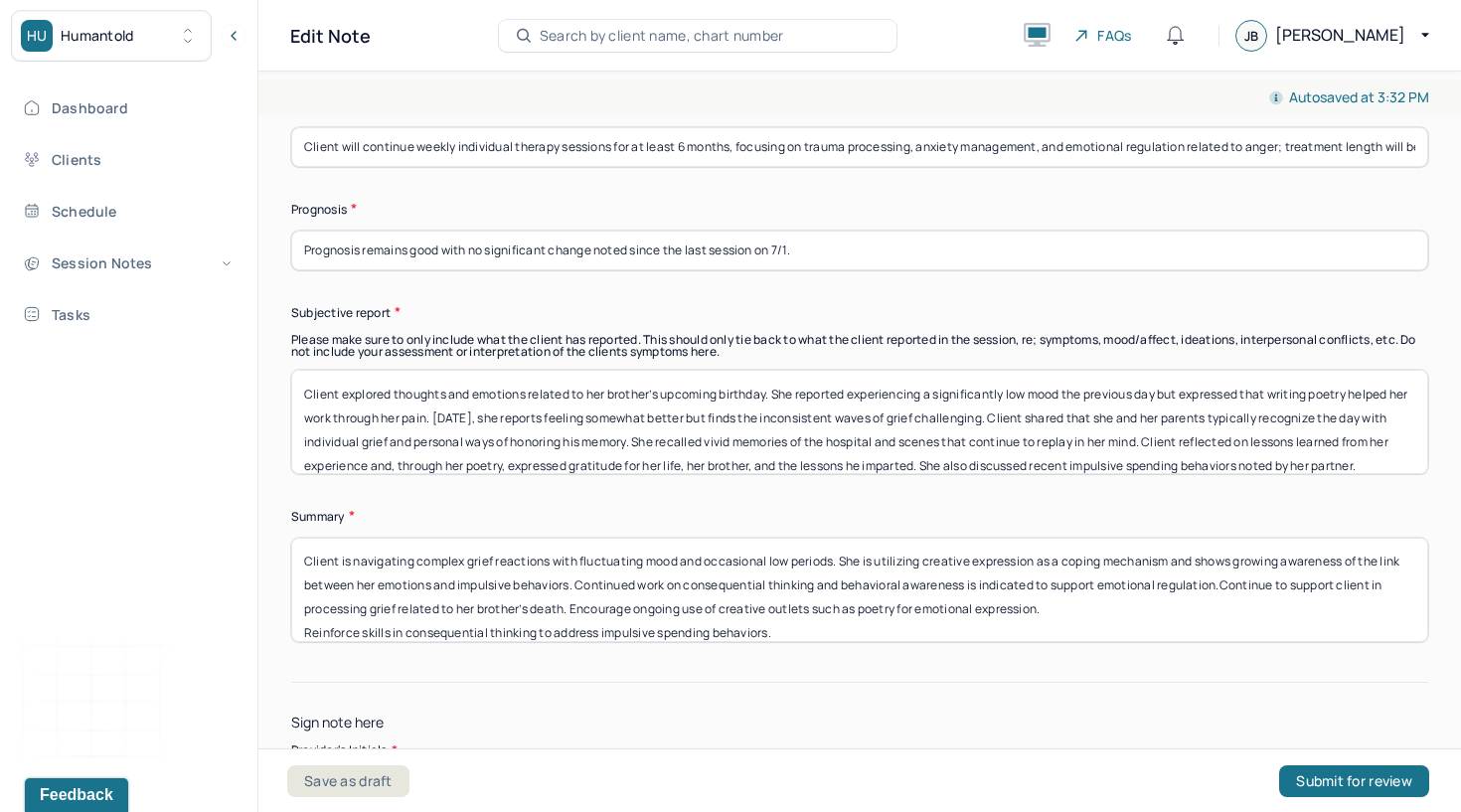 click on "Client is navigating complex grief reactions with fluctuating mood and occasional low periods. She is utilizing creative expression as a coping mechanism and shows growing awareness of the link between her emotions and impulsive behaviors. Continued work on consequential thinking and behavioral awareness is indicated to support emotional regulation.Continue to support client in processing grief related to her brother’s death.
Encourage ongoing use of creative outlets such as poetry for emotional expression.
Reinforce skills in consequential thinking to address impulsive spending behaviors.
Encourage client to monitor thoughts, emotions, and behaviors and discuss in future sessions." at bounding box center [860, 589] 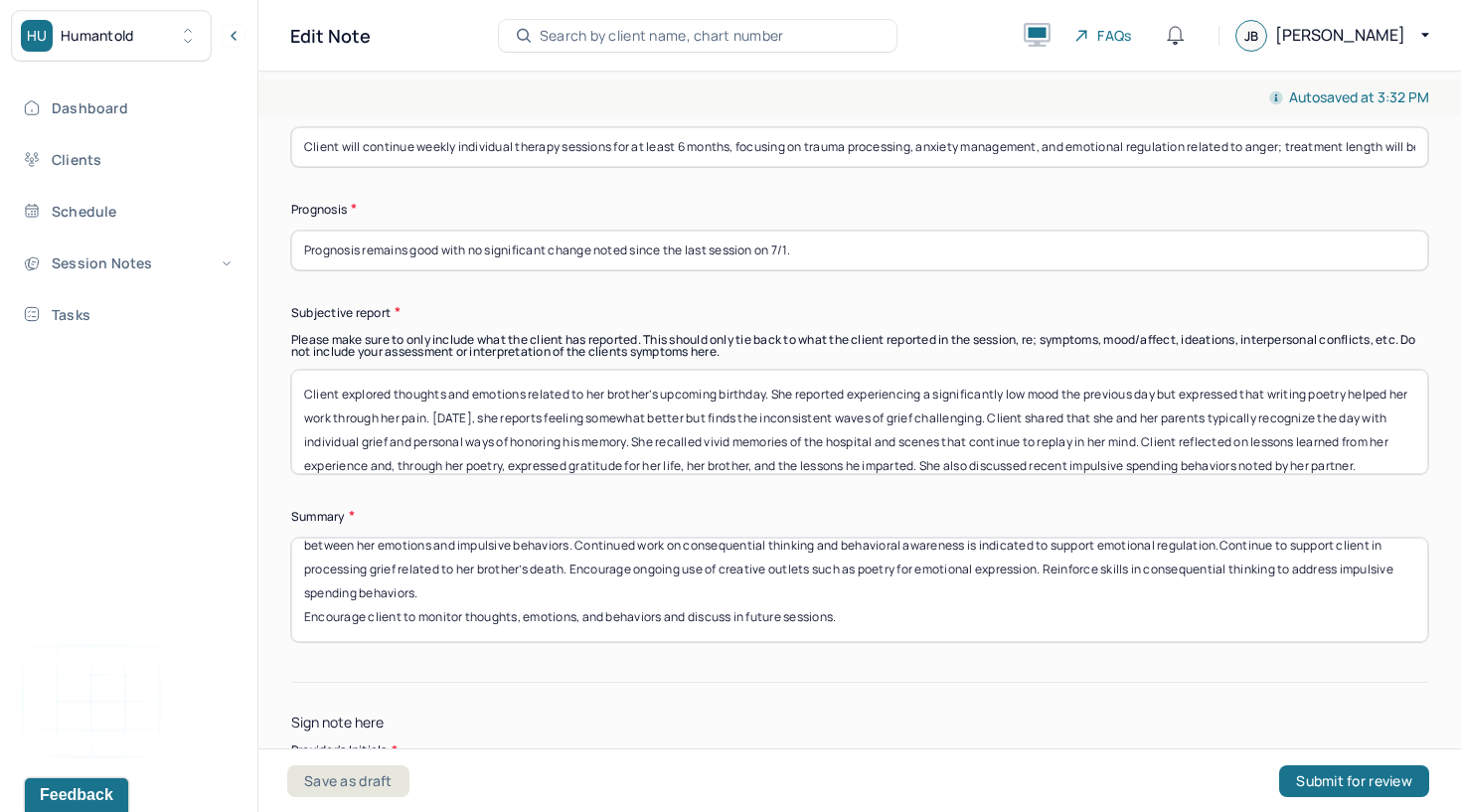scroll, scrollTop: 40, scrollLeft: 0, axis: vertical 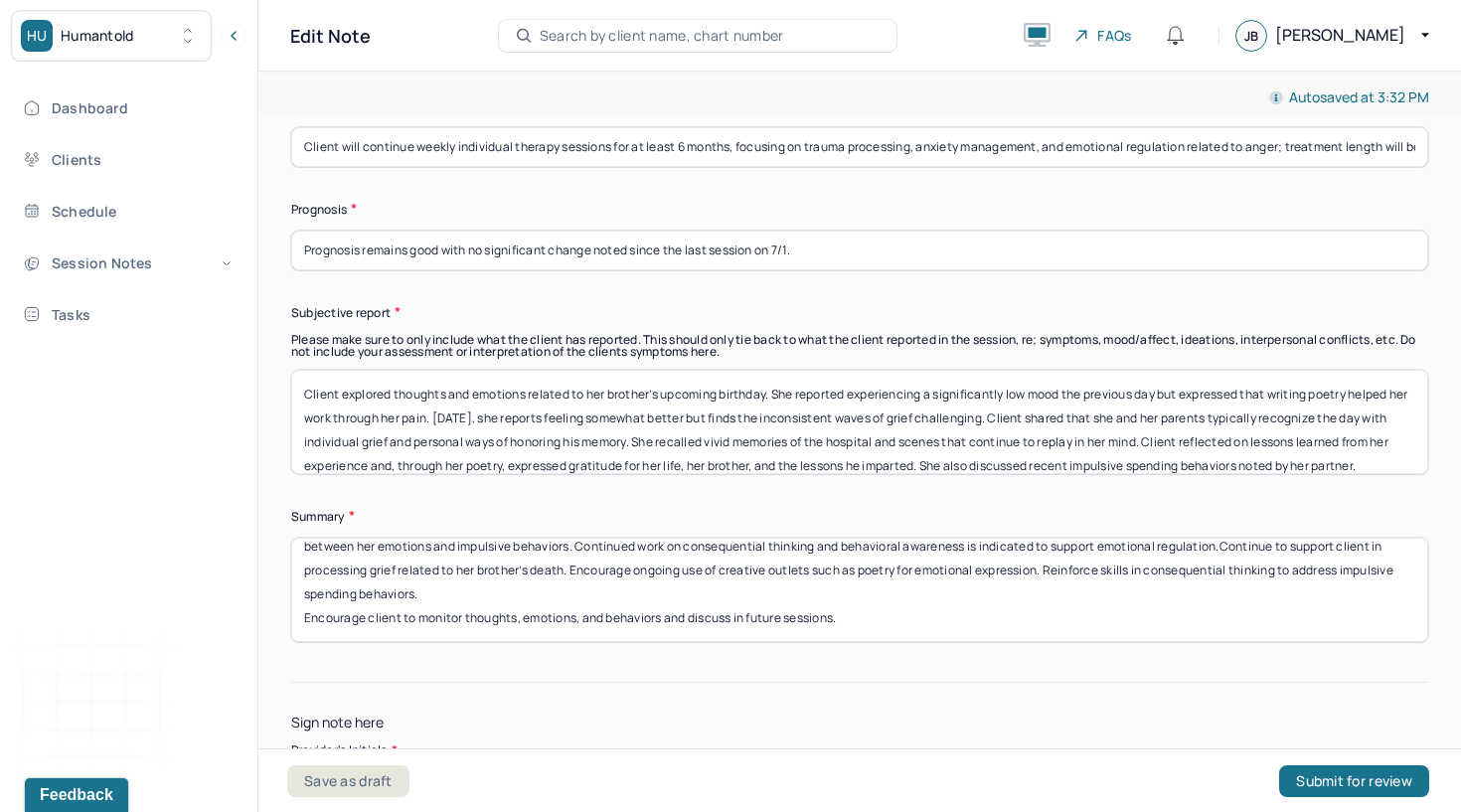 click on "Client is navigating complex grief reactions with fluctuating mood and occasional low periods. She is utilizing creative expression as a coping mechanism and shows growing awareness of the link between her emotions and impulsive behaviors. Continued work on consequential thinking and behavioral awareness is indicated to support emotional regulation.Continue to support client in processing grief related to her brother’s death.
Encourage ongoing use of creative outlets such as poetry for emotional expression.
Reinforce skills in consequential thinking to address impulsive spending behaviors.
Encourage client to monitor thoughts, emotions, and behaviors and discuss in future sessions." at bounding box center (860, 589) 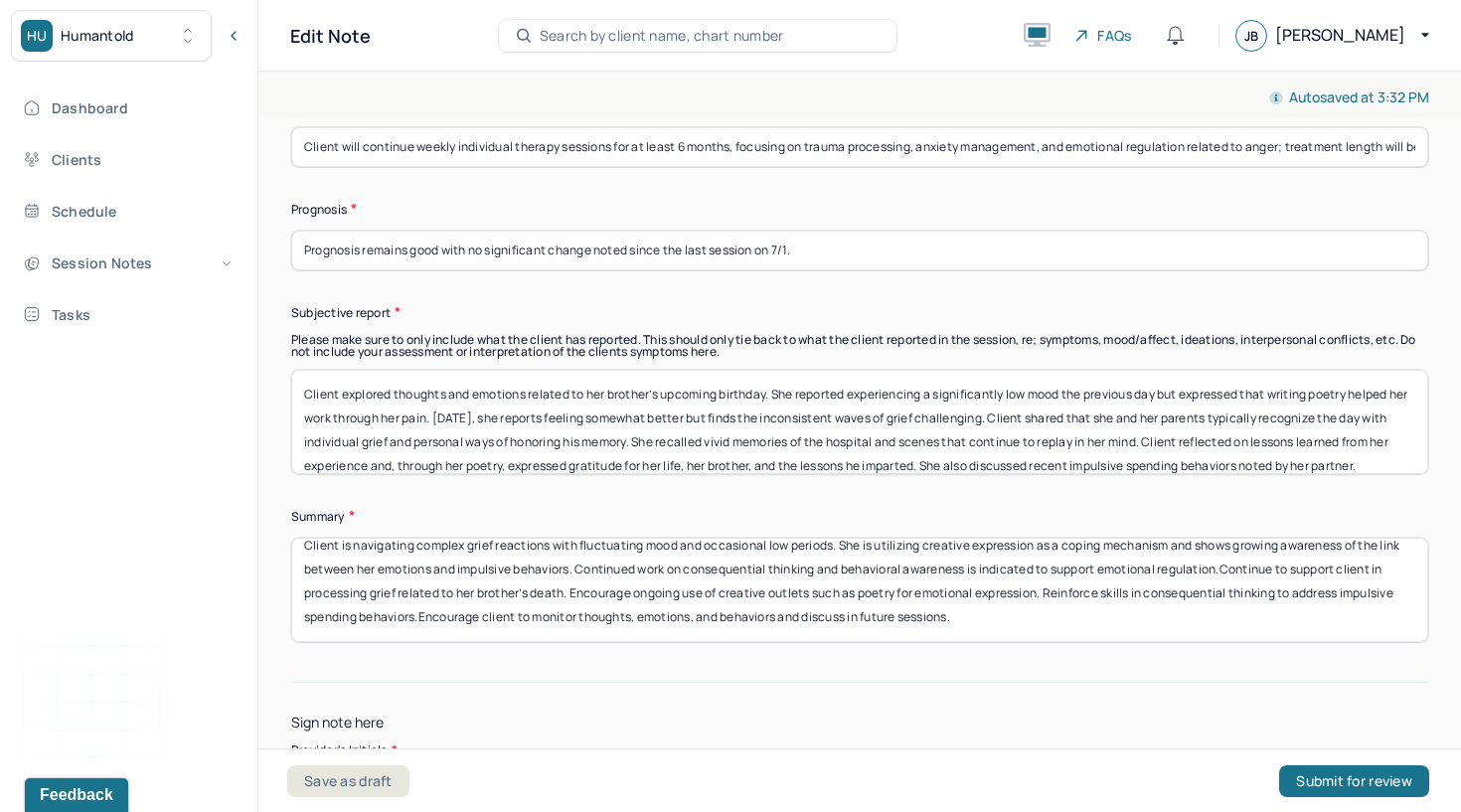 scroll, scrollTop: 16, scrollLeft: 0, axis: vertical 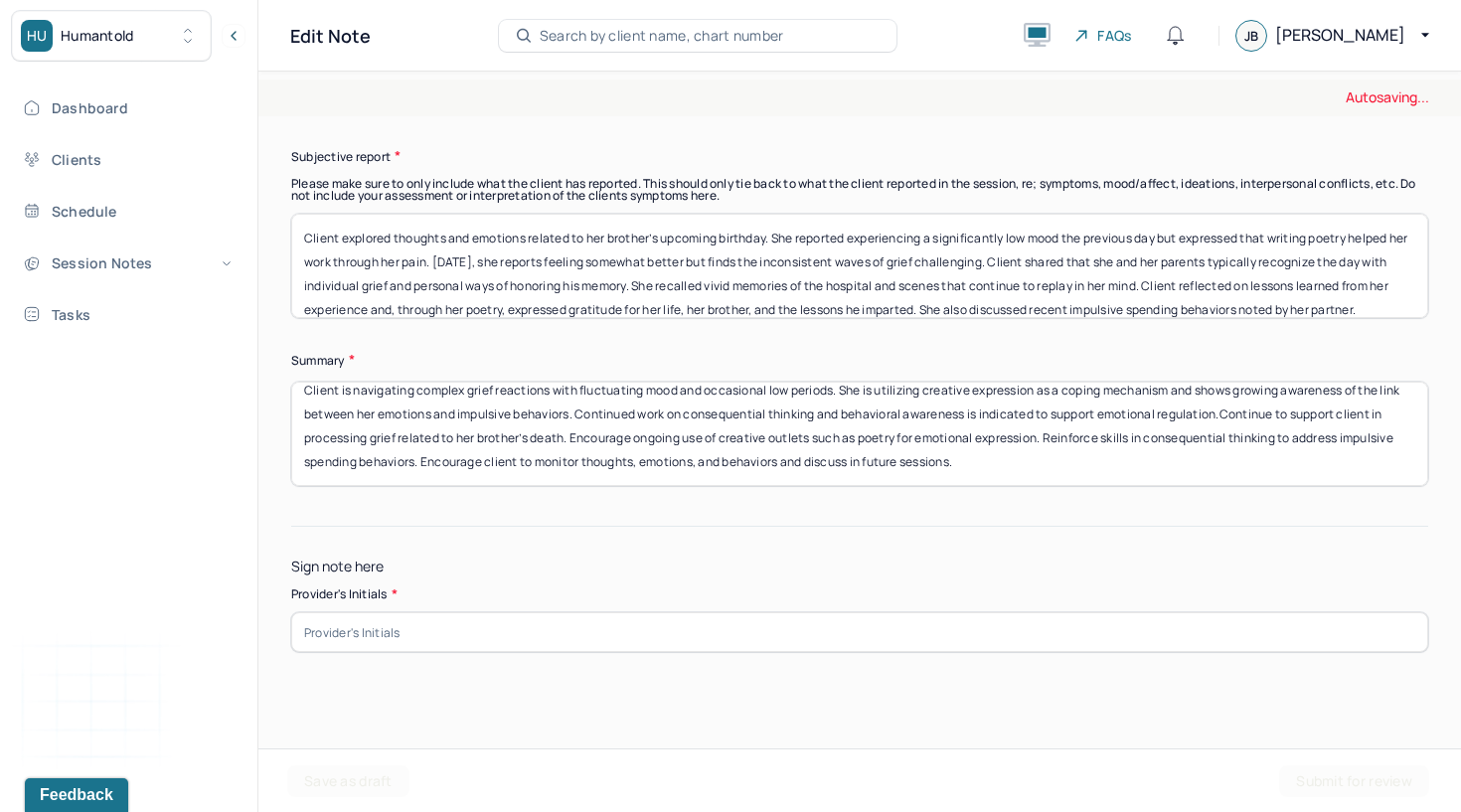 type on "Client is navigating complex grief reactions with fluctuating mood and occasional low periods. She is utilizing creative expression as a coping mechanism and shows growing awareness of the link between her emotions and impulsive behaviors. Continued work on consequential thinking and behavioral awareness is indicated to support emotional regulation.Continue to support client in processing grief related to her brother’s death. Encourage ongoing use of creative outlets such as poetry for emotional expression. Reinforce skills in consequential thinking to address impulsive spending behaviors. Encourage client to monitor thoughts, emotions, and behaviors and discuss in future sessions." 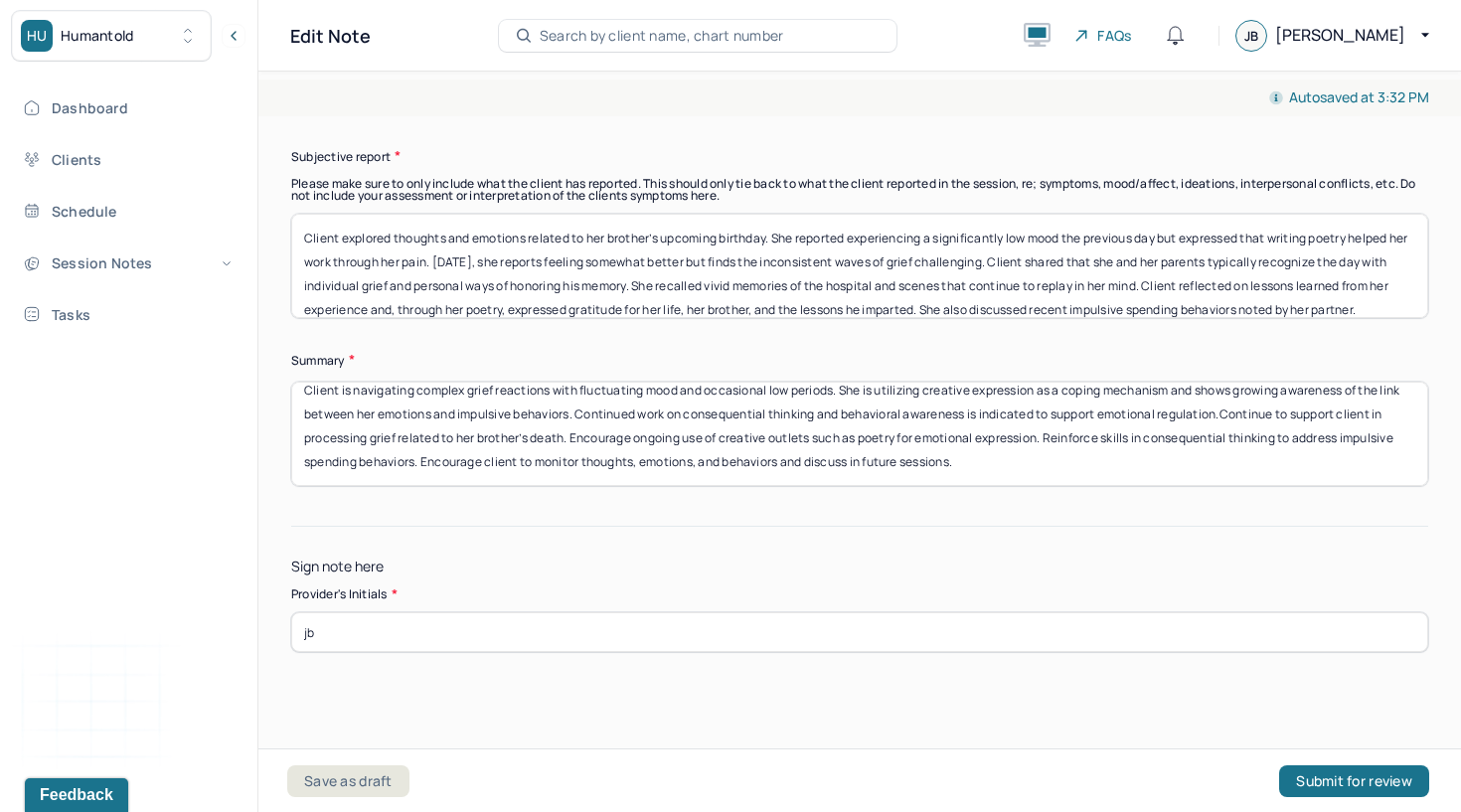 type on "jb" 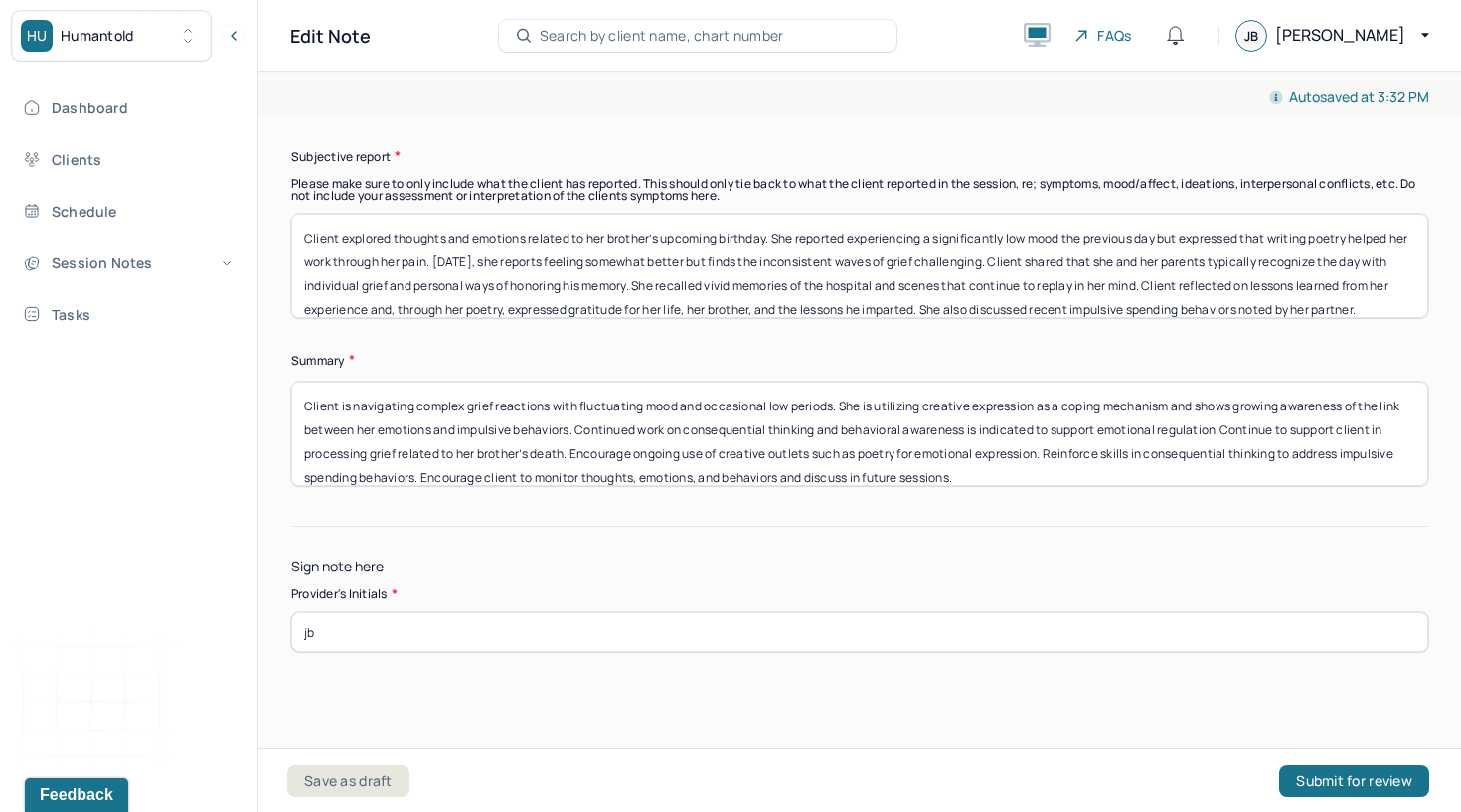 scroll, scrollTop: 0, scrollLeft: 0, axis: both 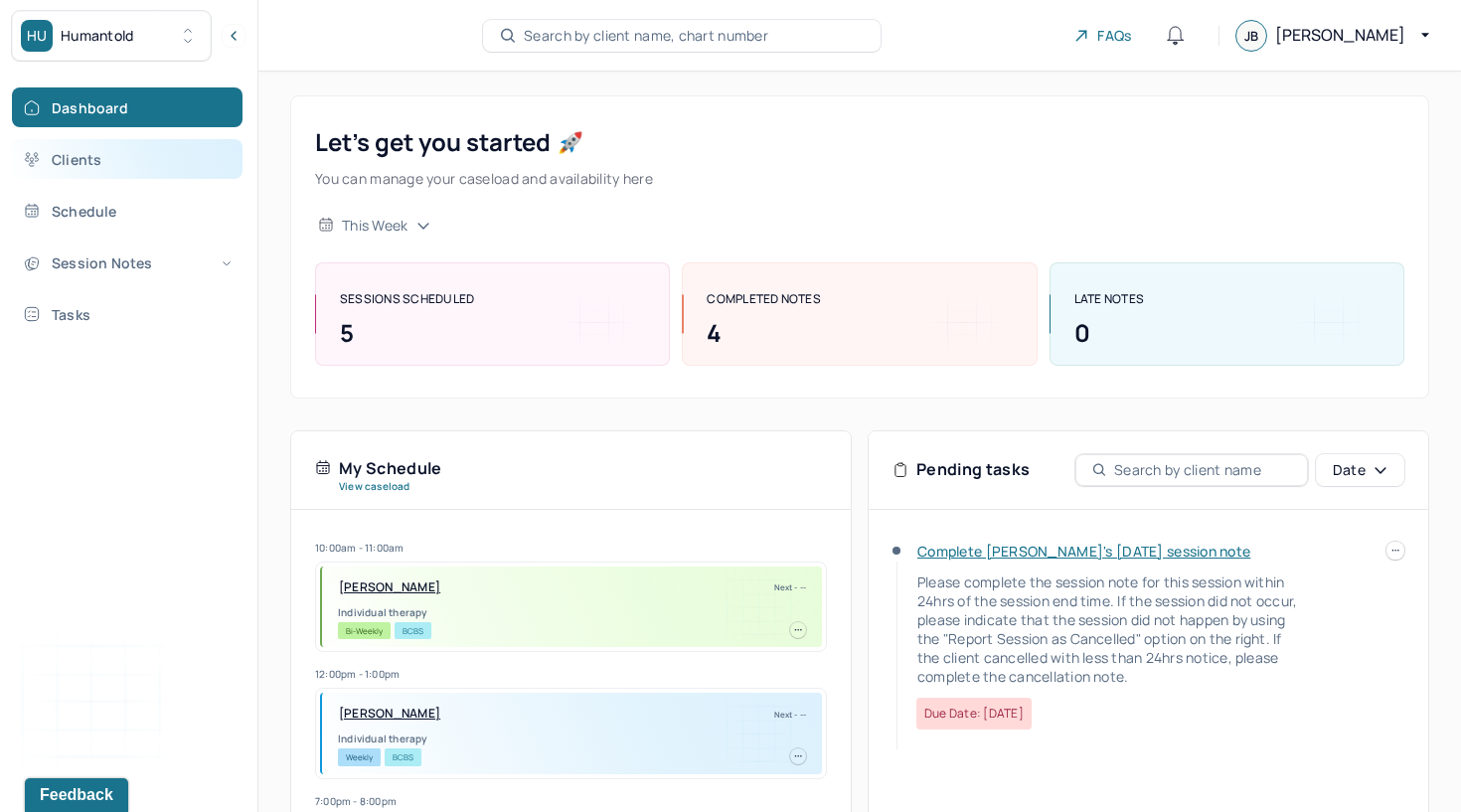 click on "Clients" at bounding box center [127, 159] 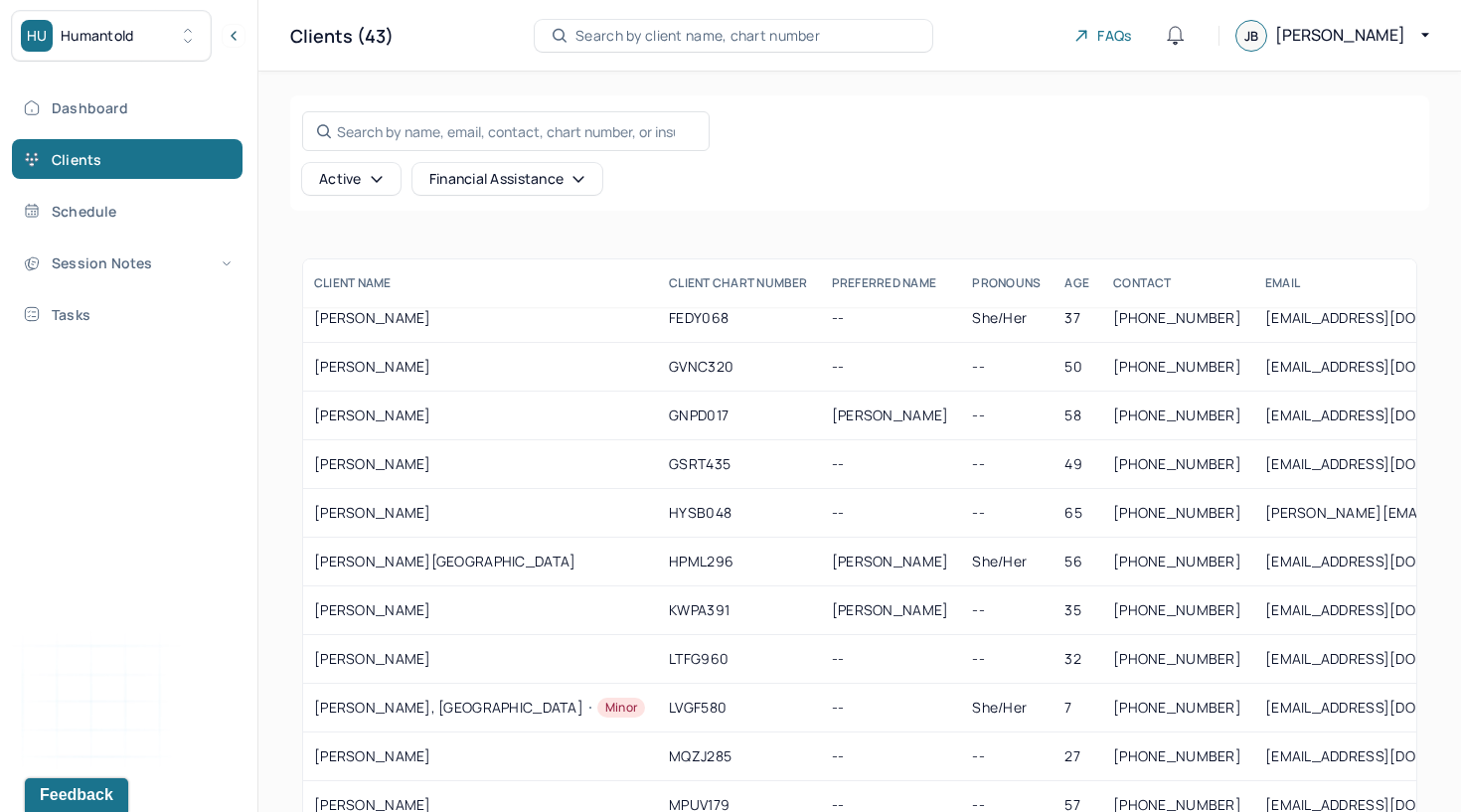 scroll, scrollTop: 765, scrollLeft: 1, axis: both 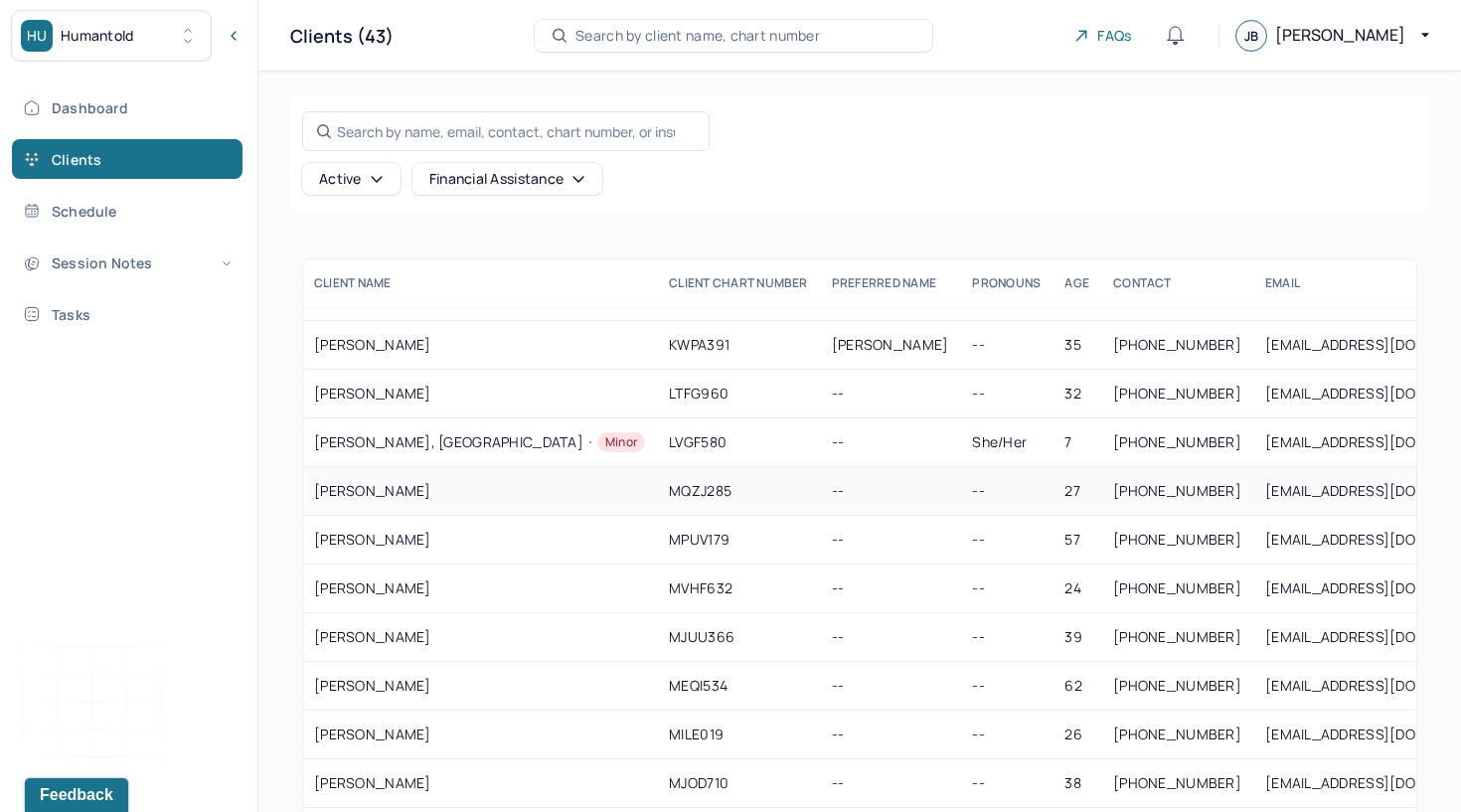 click on "[PERSON_NAME]" at bounding box center [479, 491] 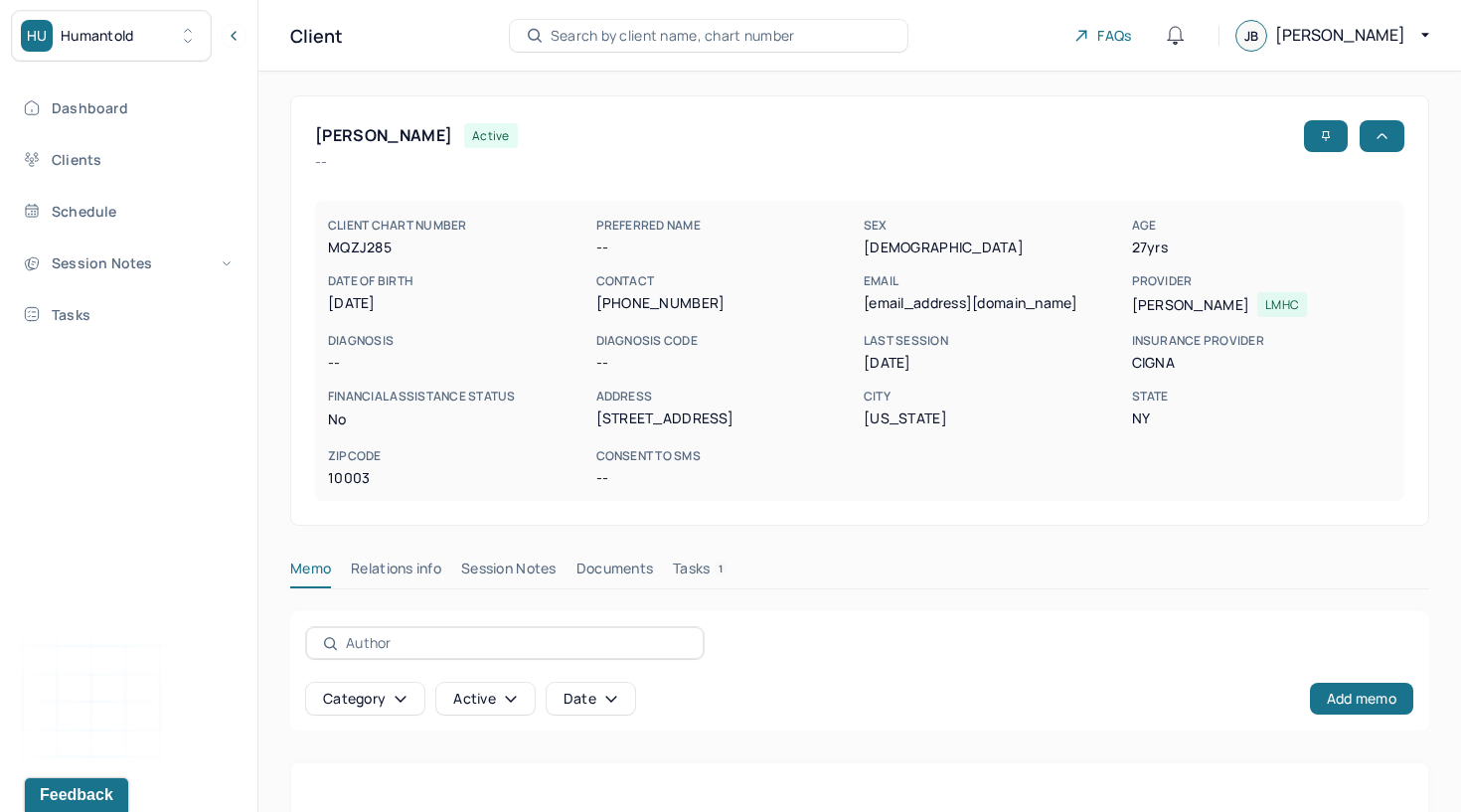 click on "Session Notes" at bounding box center [509, 572] 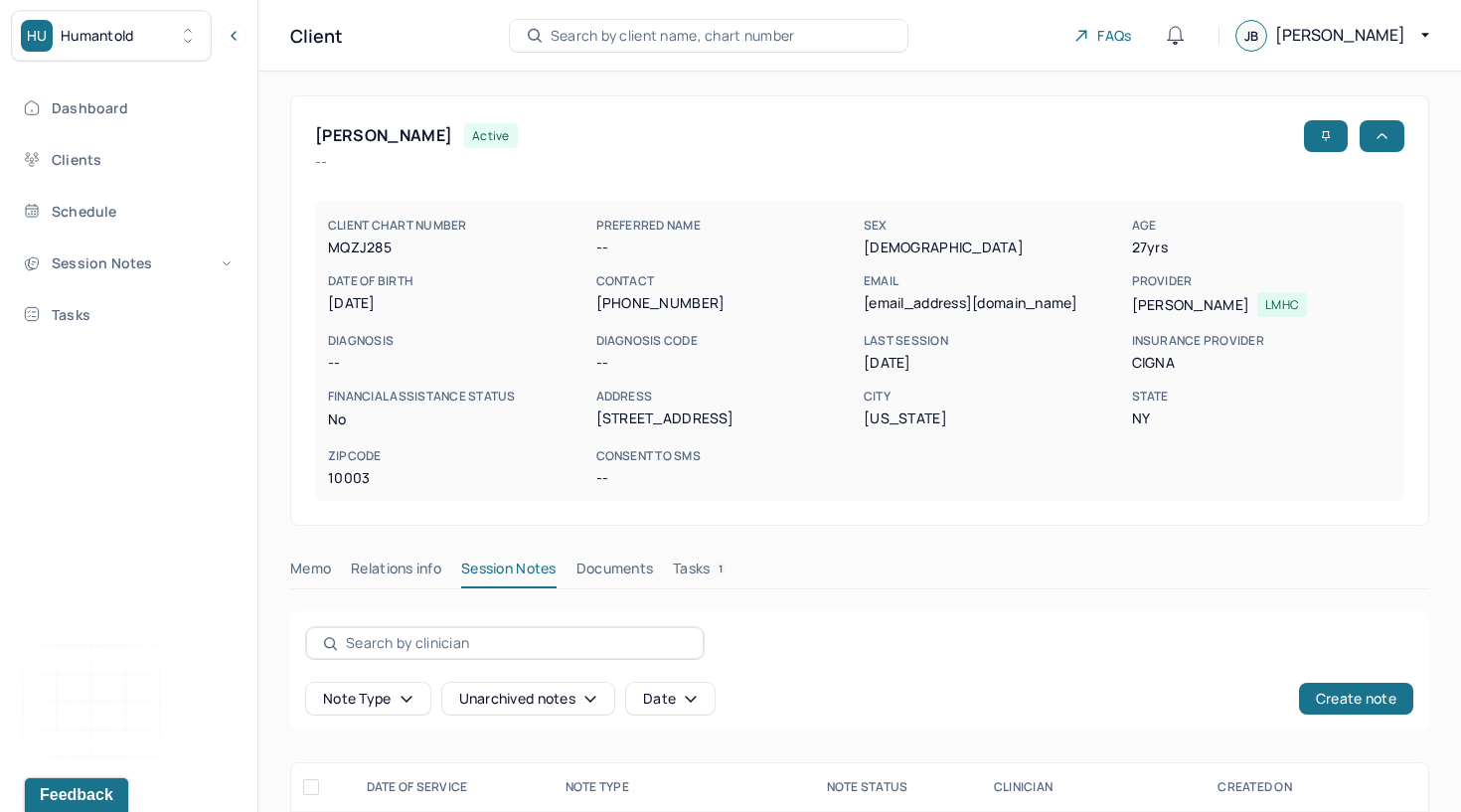 scroll, scrollTop: 216, scrollLeft: 0, axis: vertical 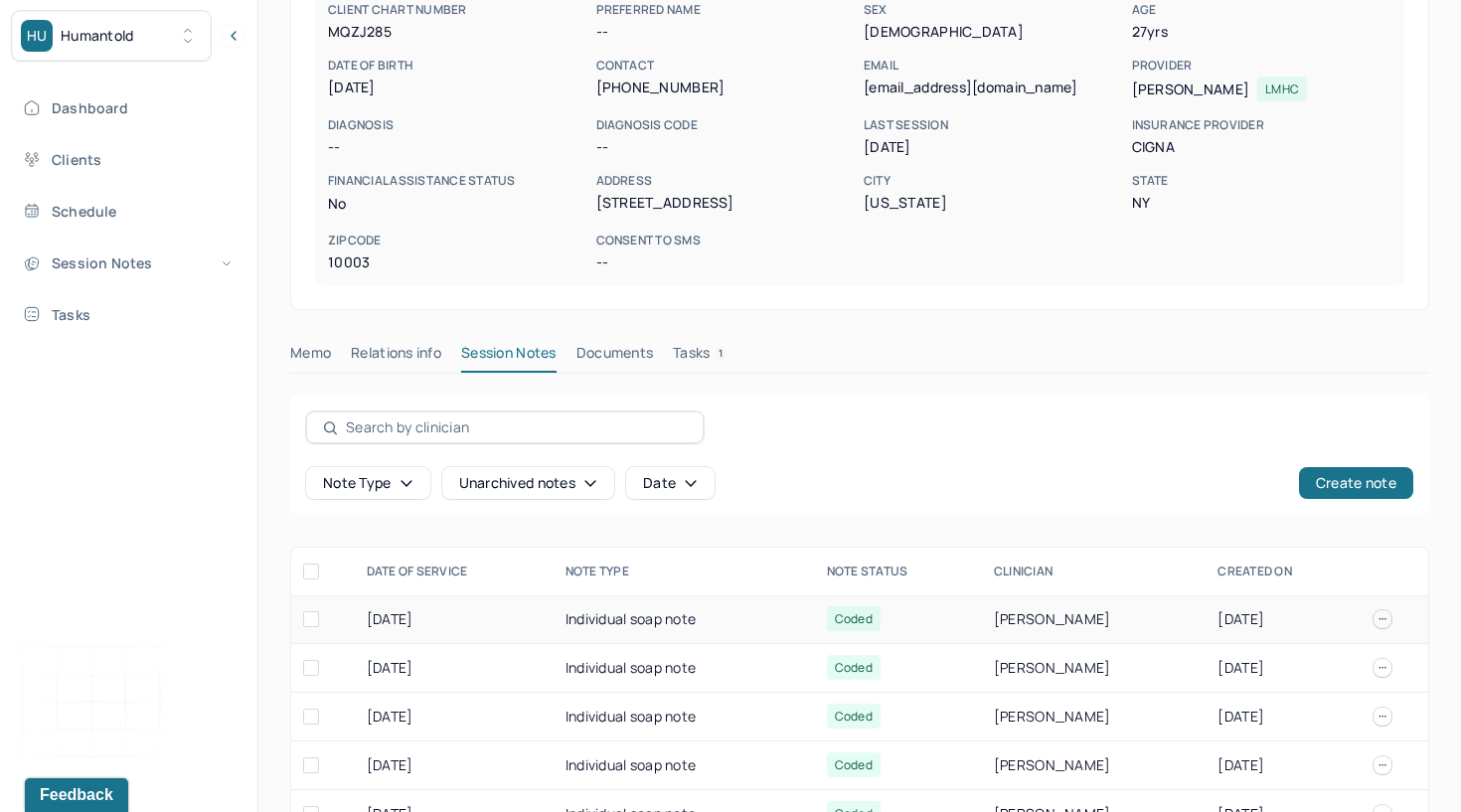 click on "Individual soap note" at bounding box center (684, 619) 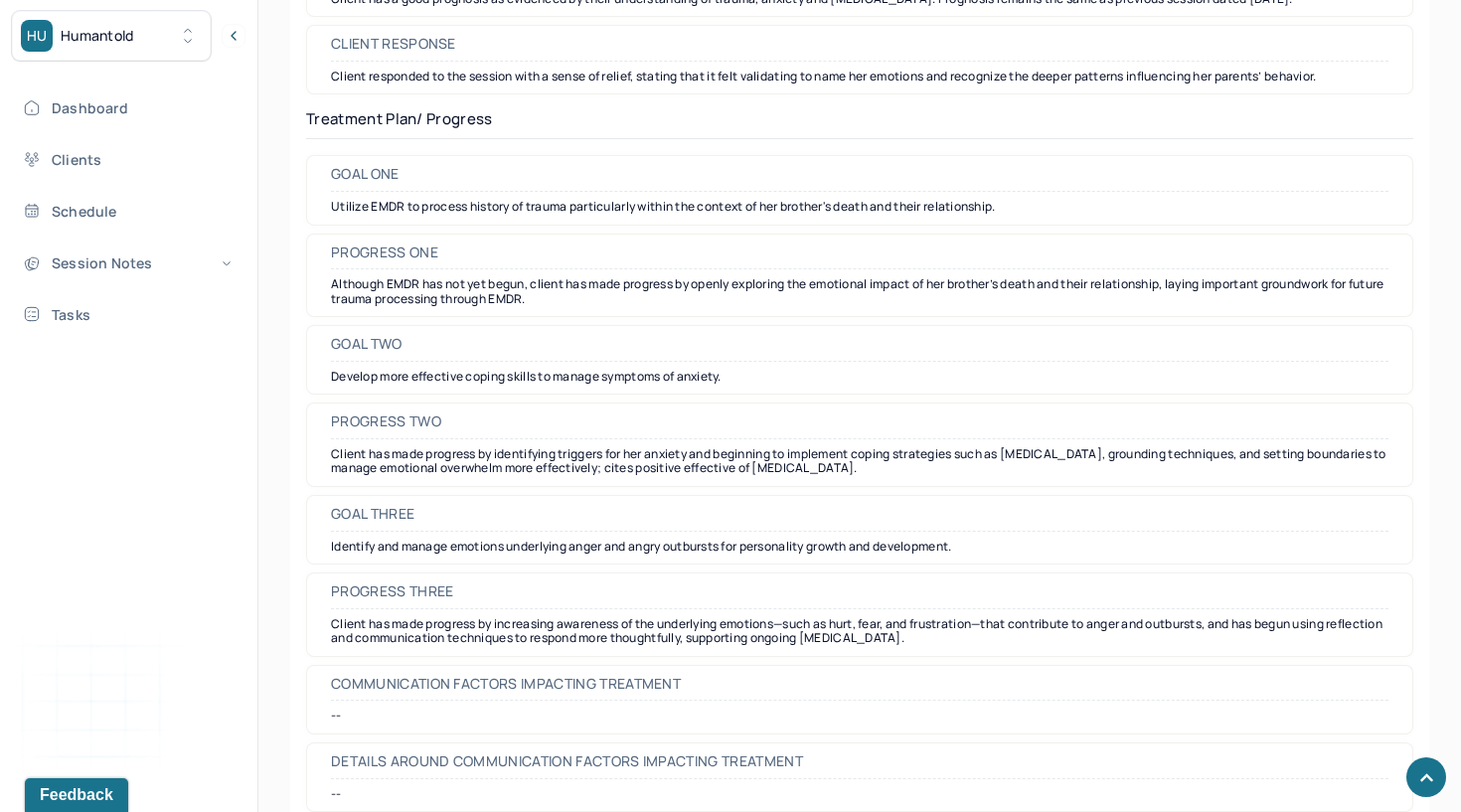 scroll, scrollTop: 2865, scrollLeft: 0, axis: vertical 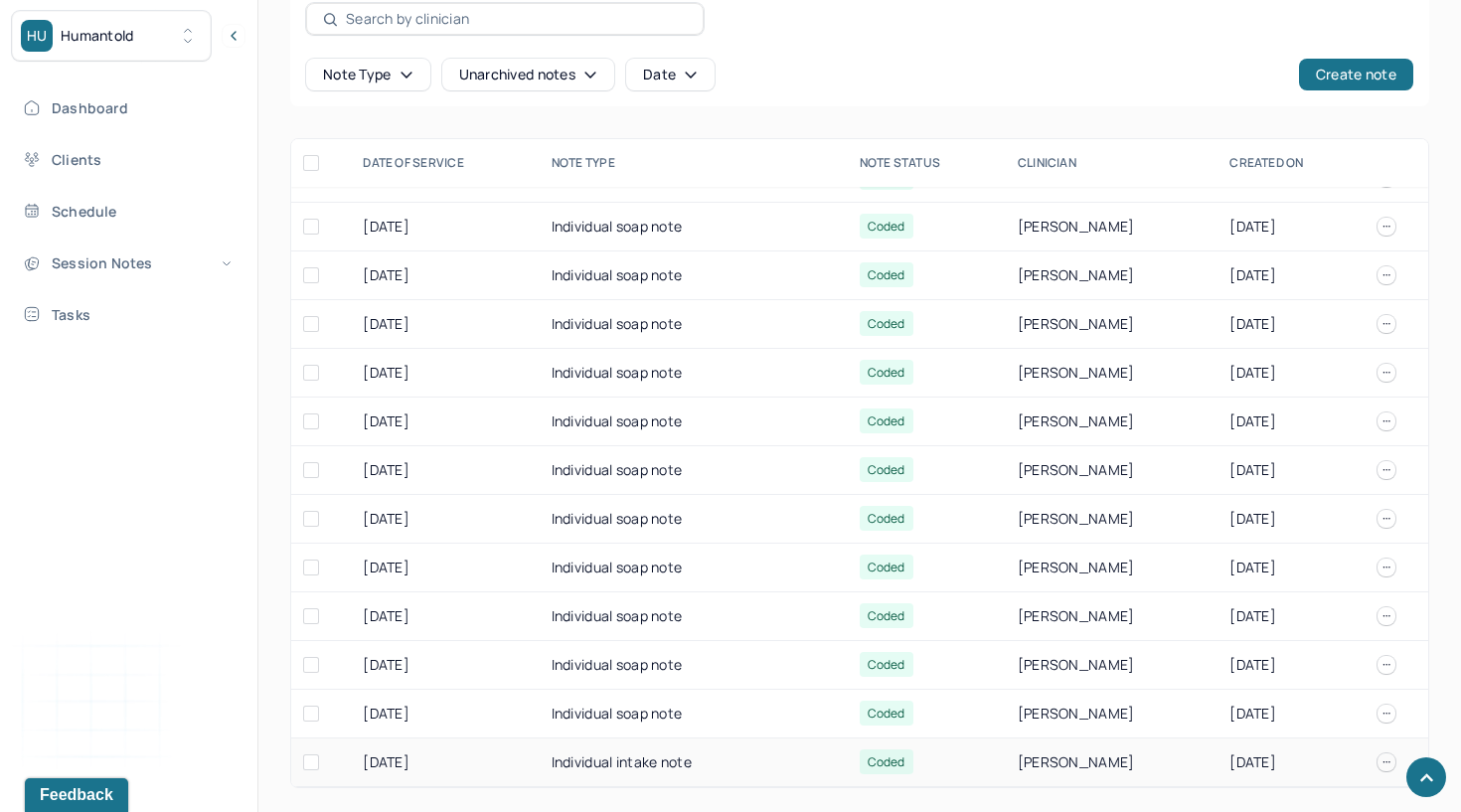 click on "Individual intake note" at bounding box center [694, 762] 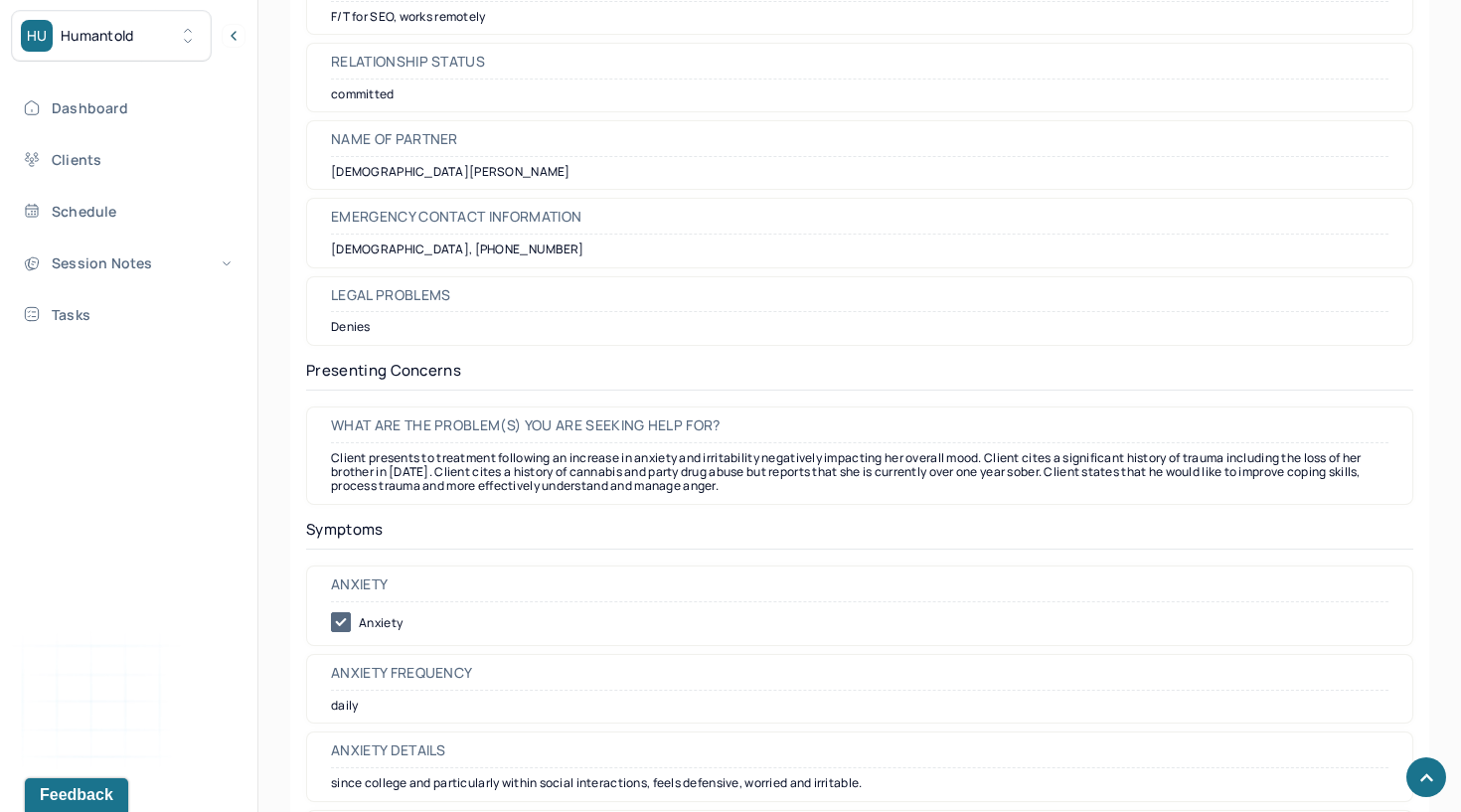 scroll, scrollTop: 2605, scrollLeft: 0, axis: vertical 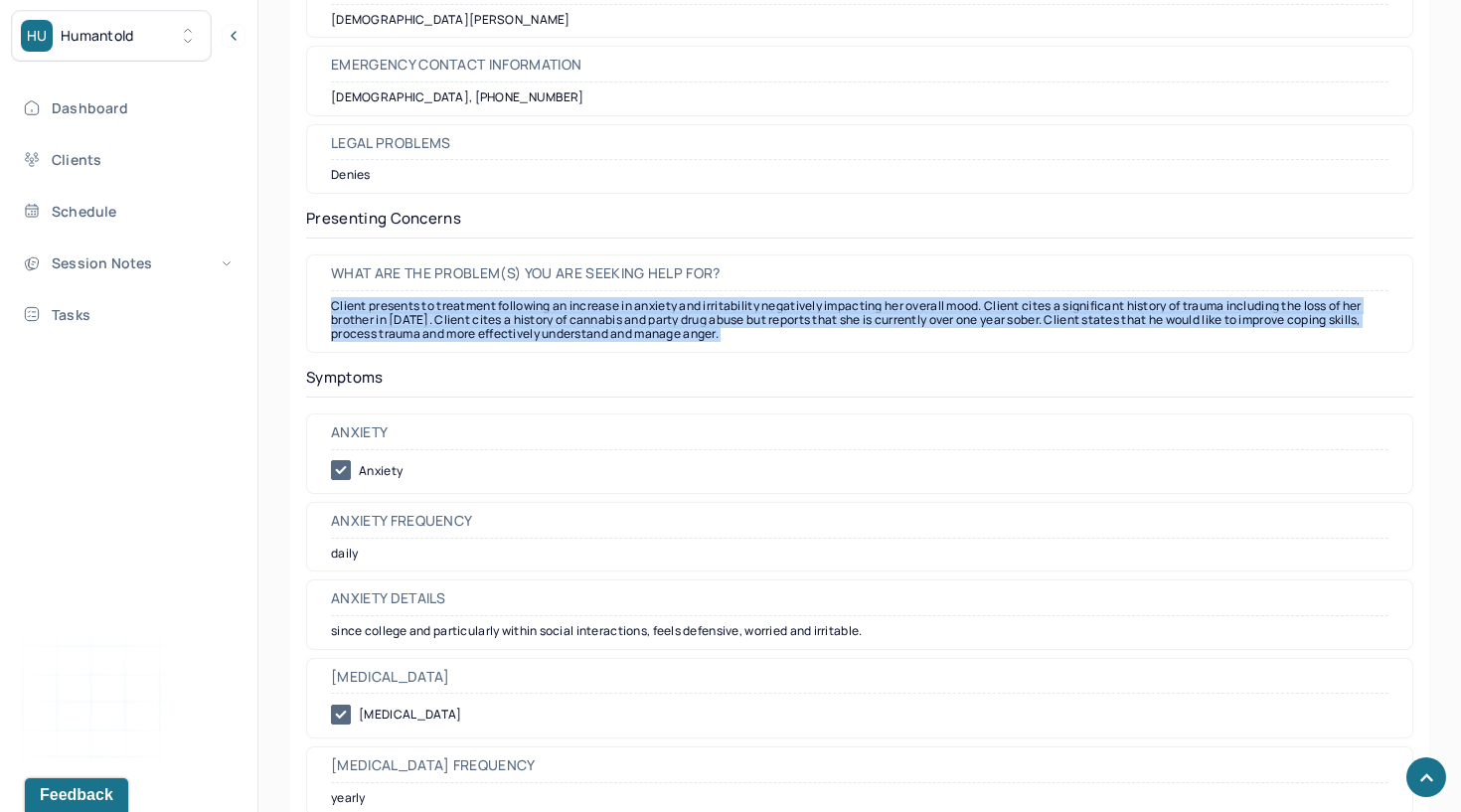 drag, startPoint x: 329, startPoint y: 273, endPoint x: 334, endPoint y: 327, distance: 54.230987 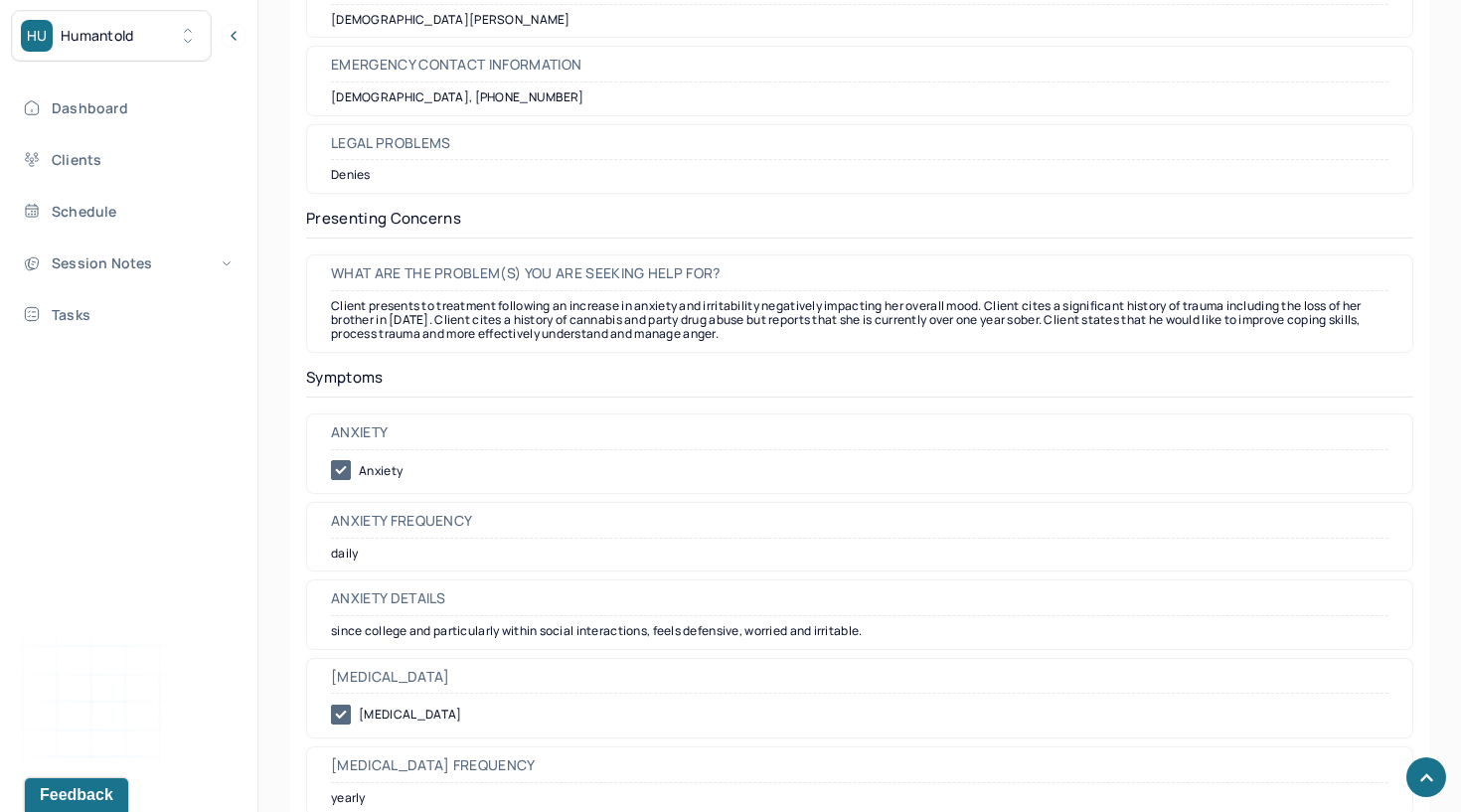 click on "since college and particularly within social interactions, feels defensive, worried and irritable." at bounding box center (860, 631) 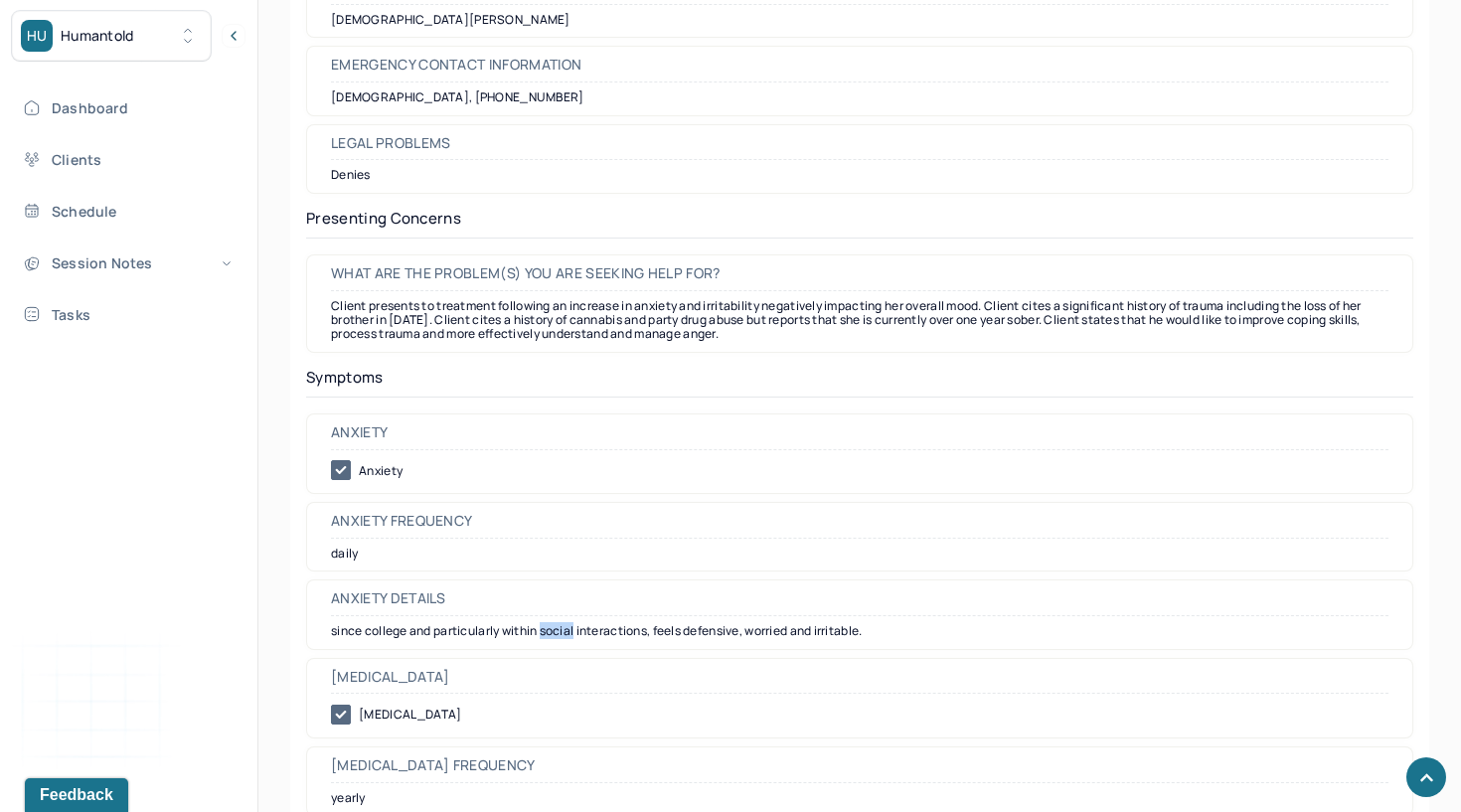 click on "since college and particularly within social interactions, feels defensive, worried and irritable." at bounding box center (860, 631) 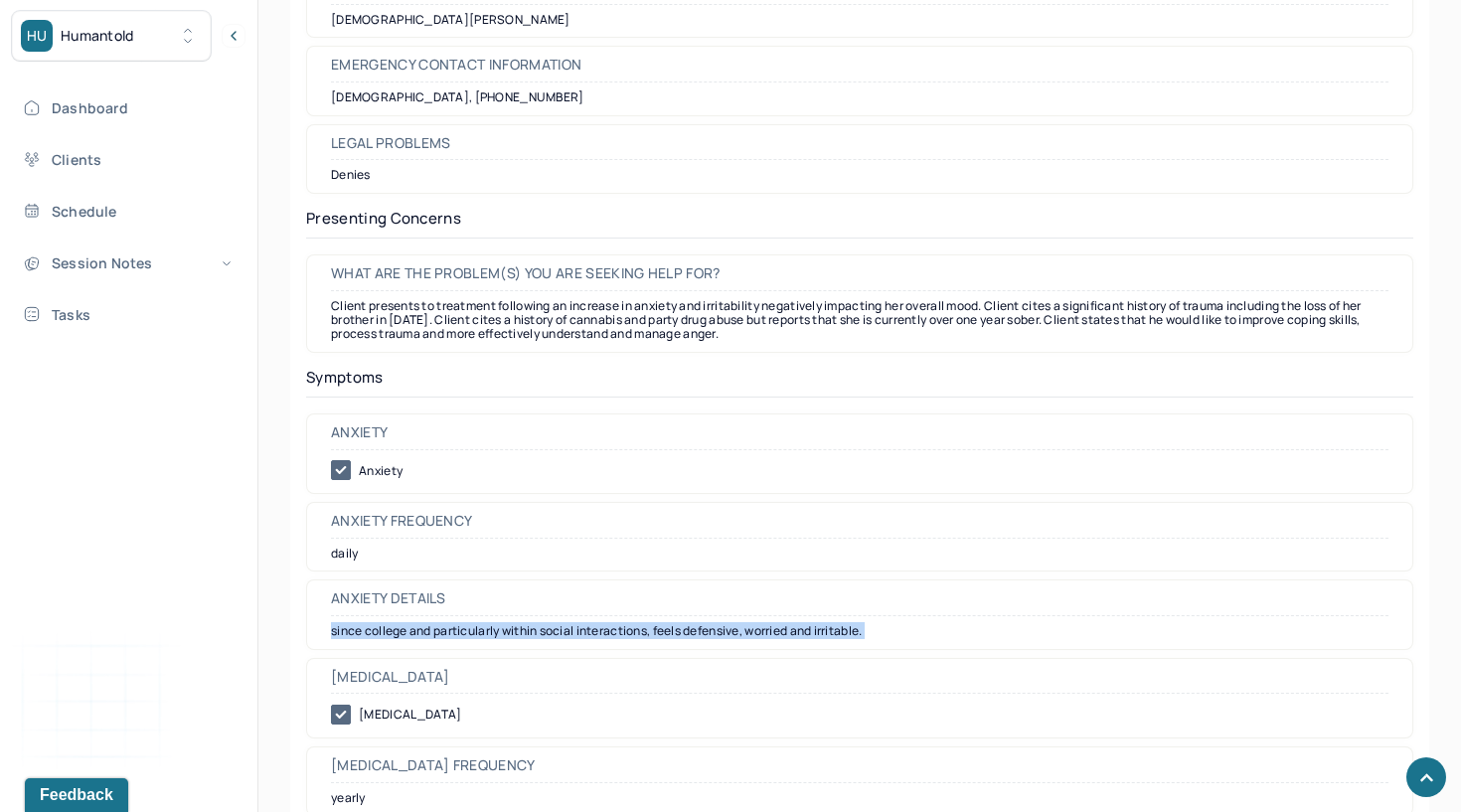 click on "since college and particularly within social interactions, feels defensive, worried and irritable." at bounding box center [860, 631] 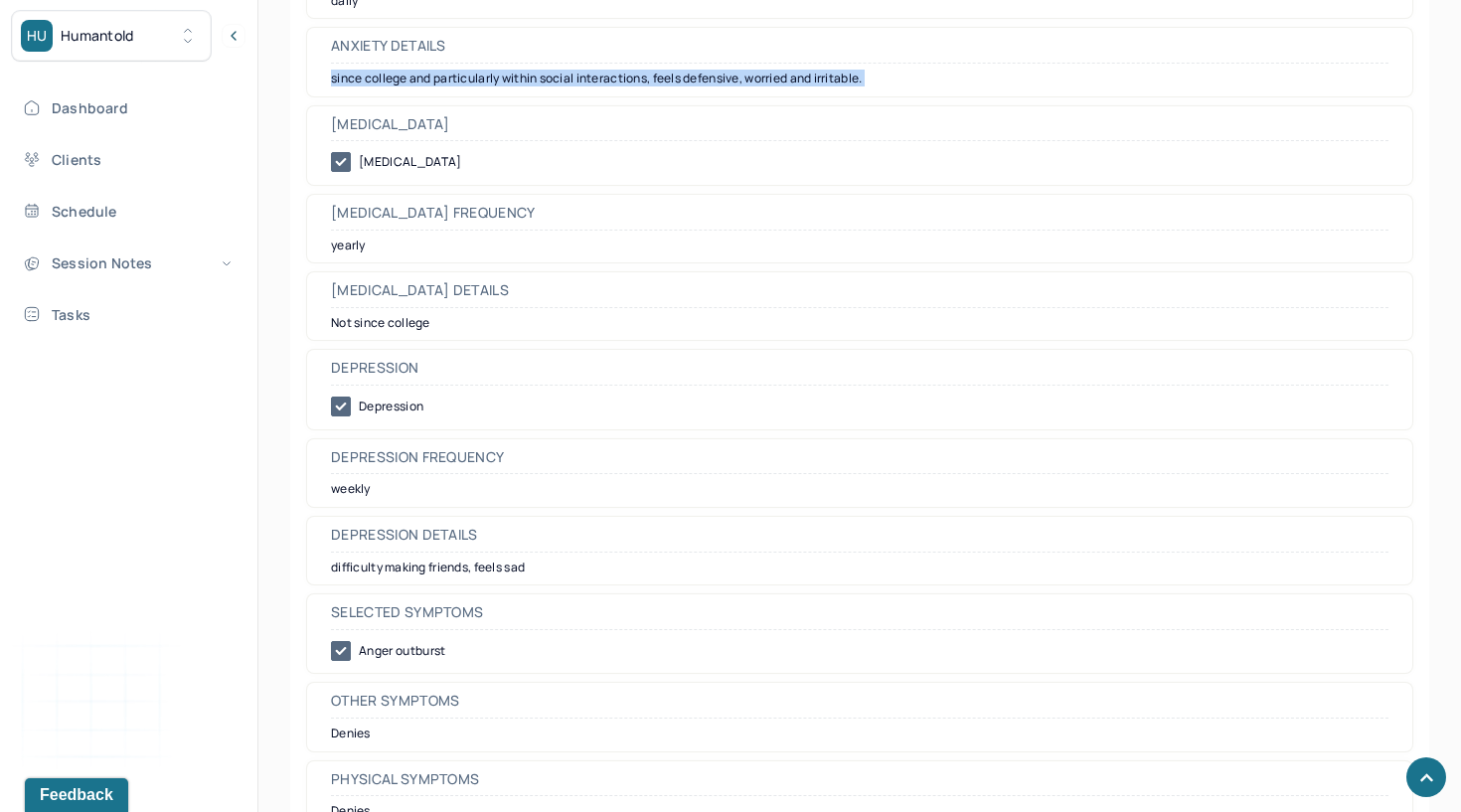 scroll, scrollTop: 3162, scrollLeft: 0, axis: vertical 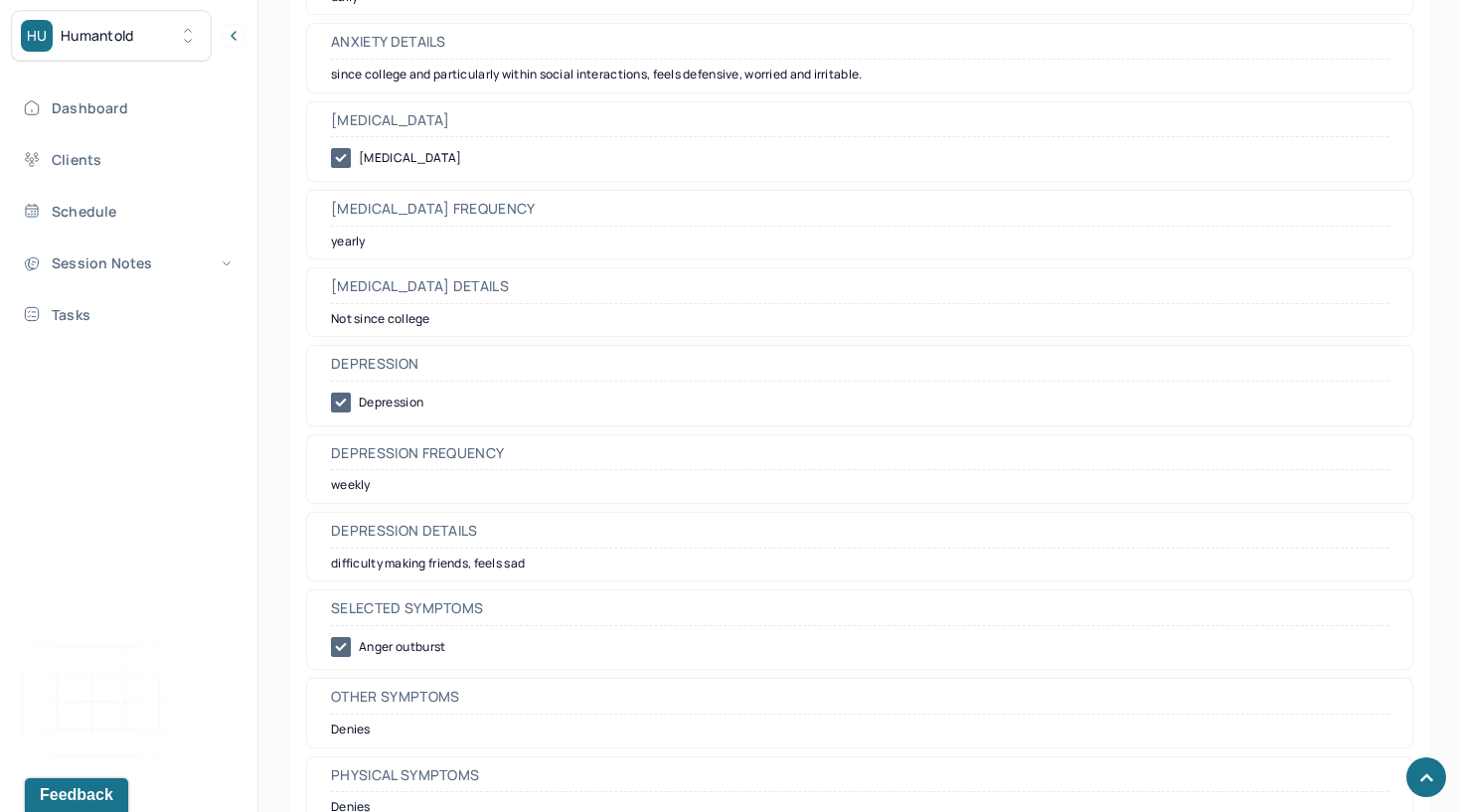 click on "difficulty making friends, feels sad" at bounding box center (860, 564) 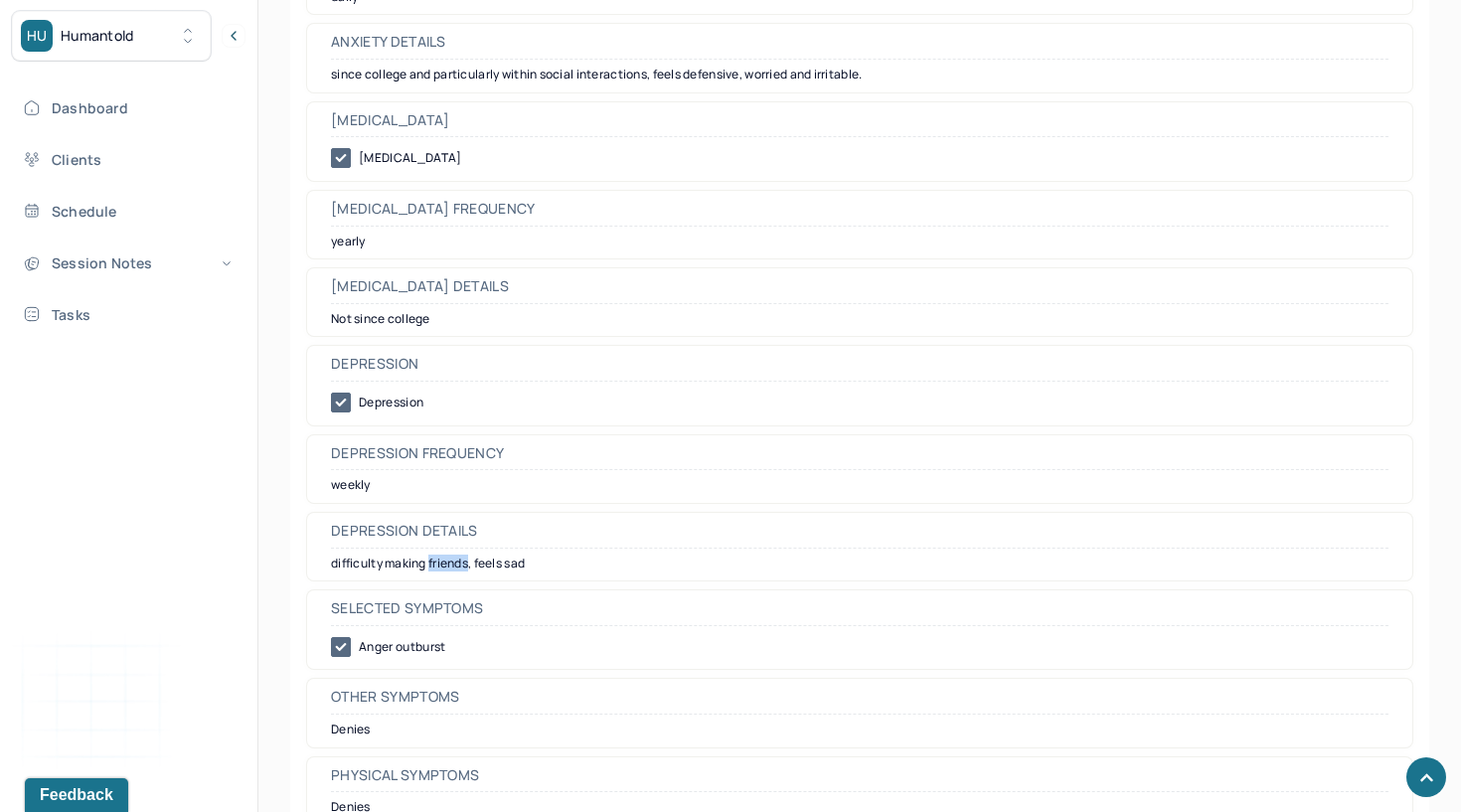 click on "difficulty making friends, feels sad" at bounding box center [860, 564] 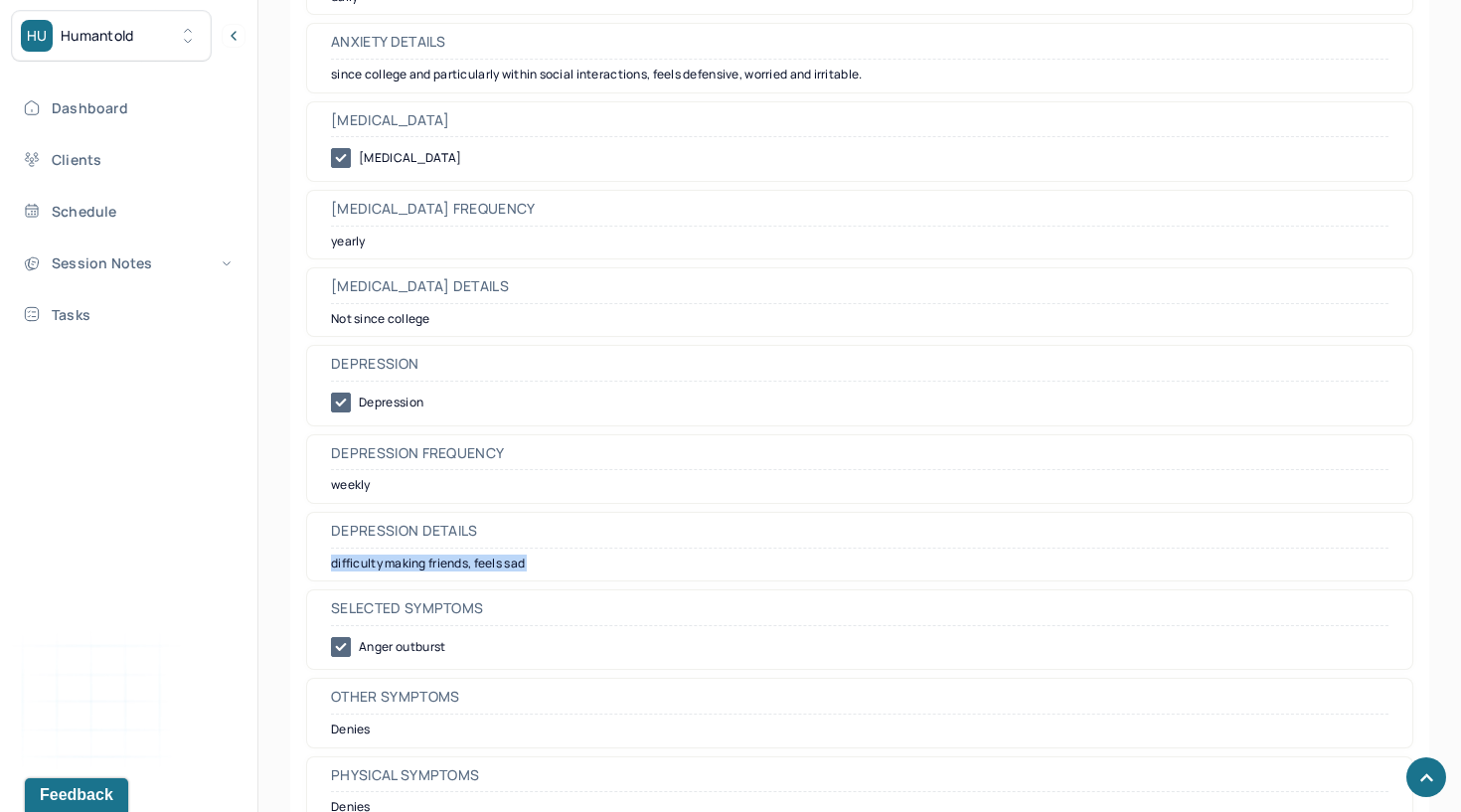 click on "difficulty making friends, feels sad" at bounding box center [860, 564] 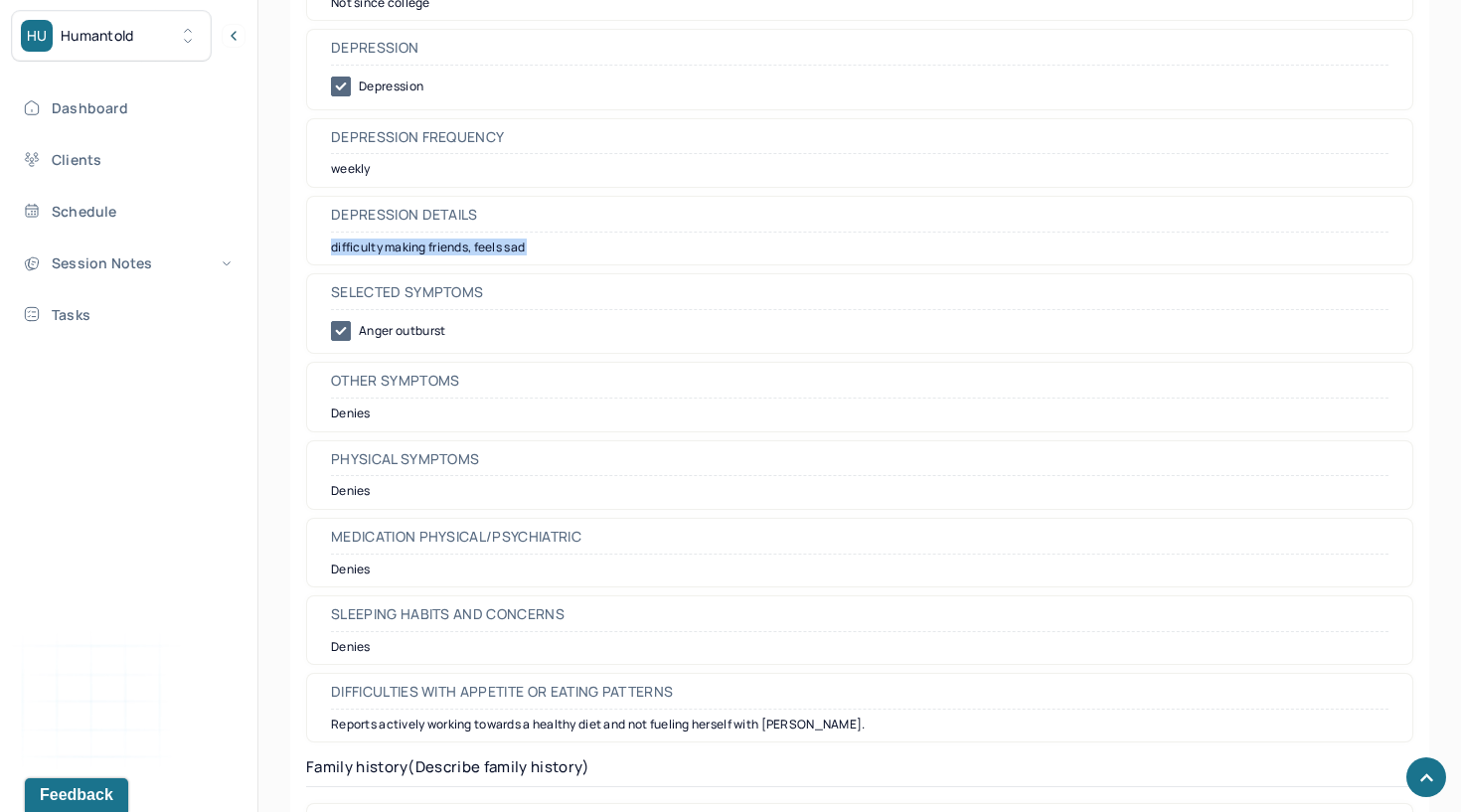 scroll, scrollTop: 3486, scrollLeft: 0, axis: vertical 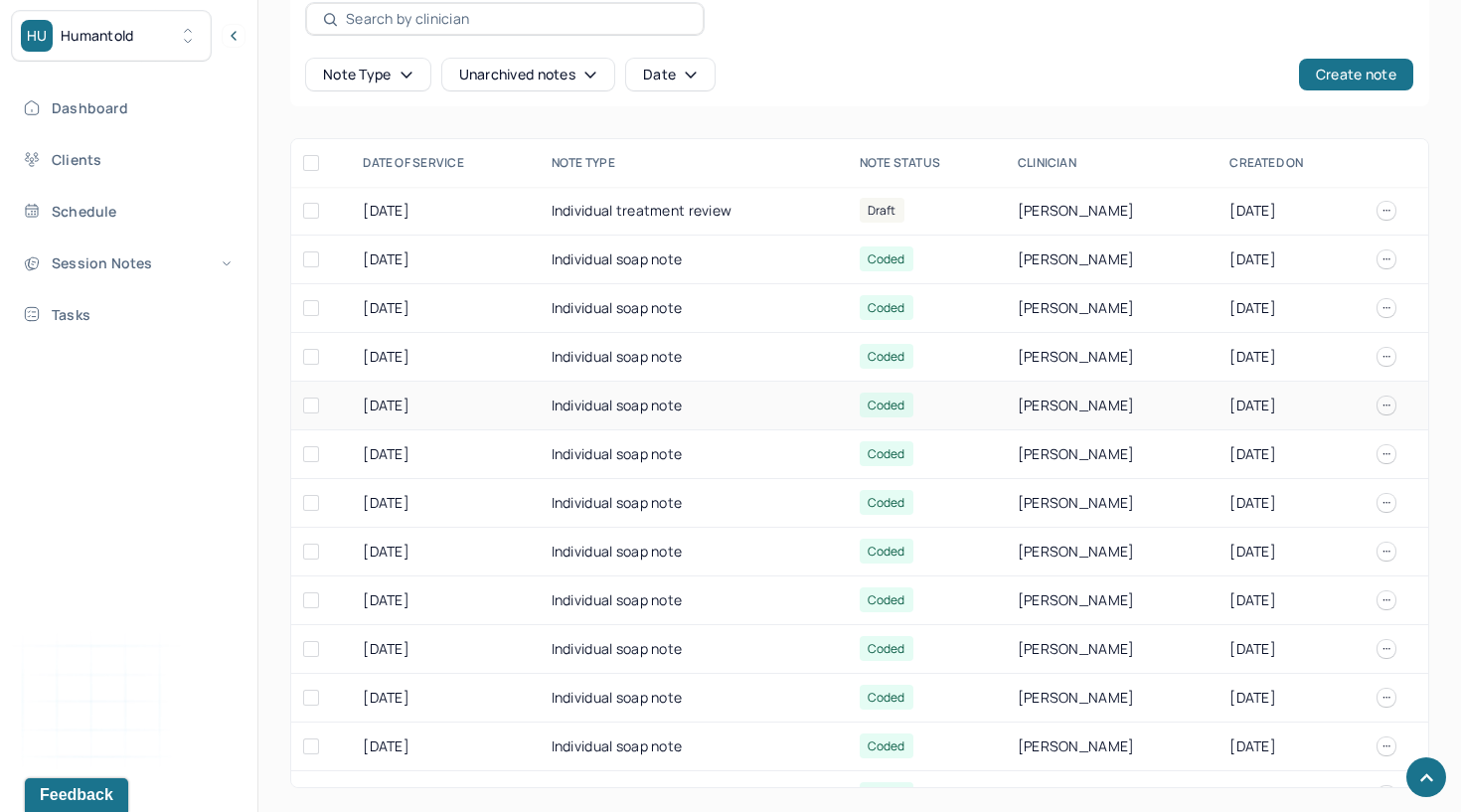 click on "Individual soap note" at bounding box center (694, 406) 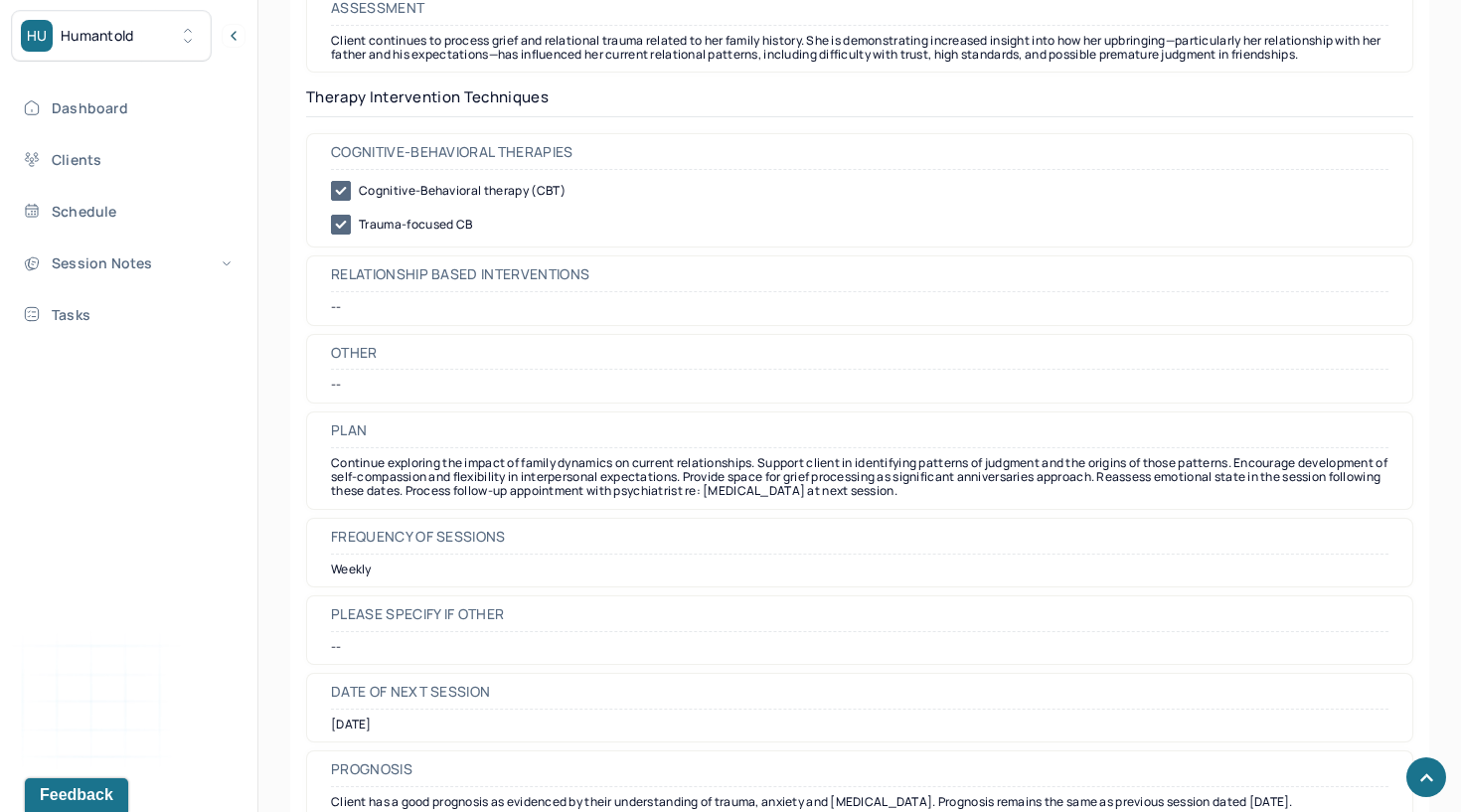 scroll, scrollTop: 2007, scrollLeft: 0, axis: vertical 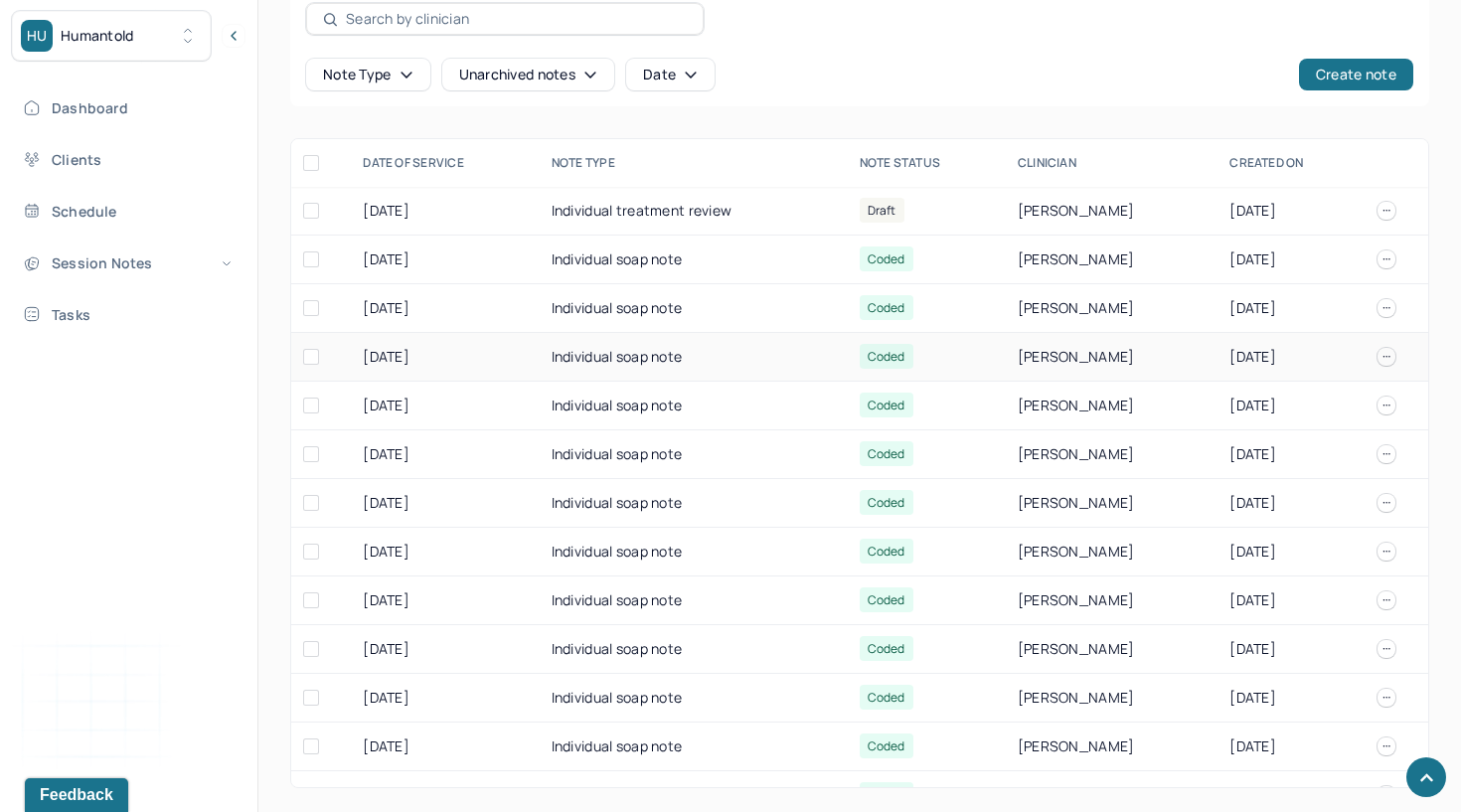 click on "Individual soap note" at bounding box center (694, 357) 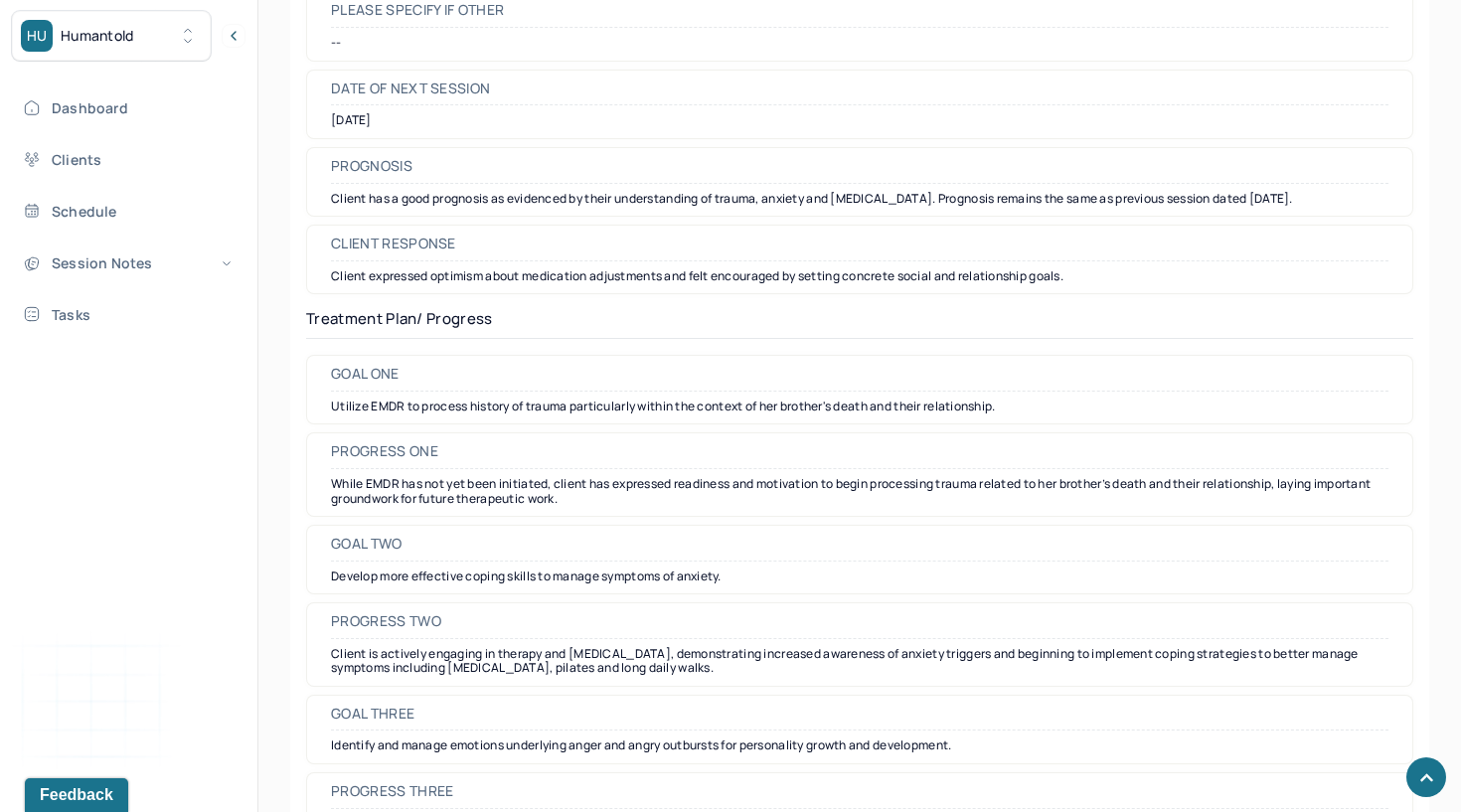scroll, scrollTop: 2630, scrollLeft: 0, axis: vertical 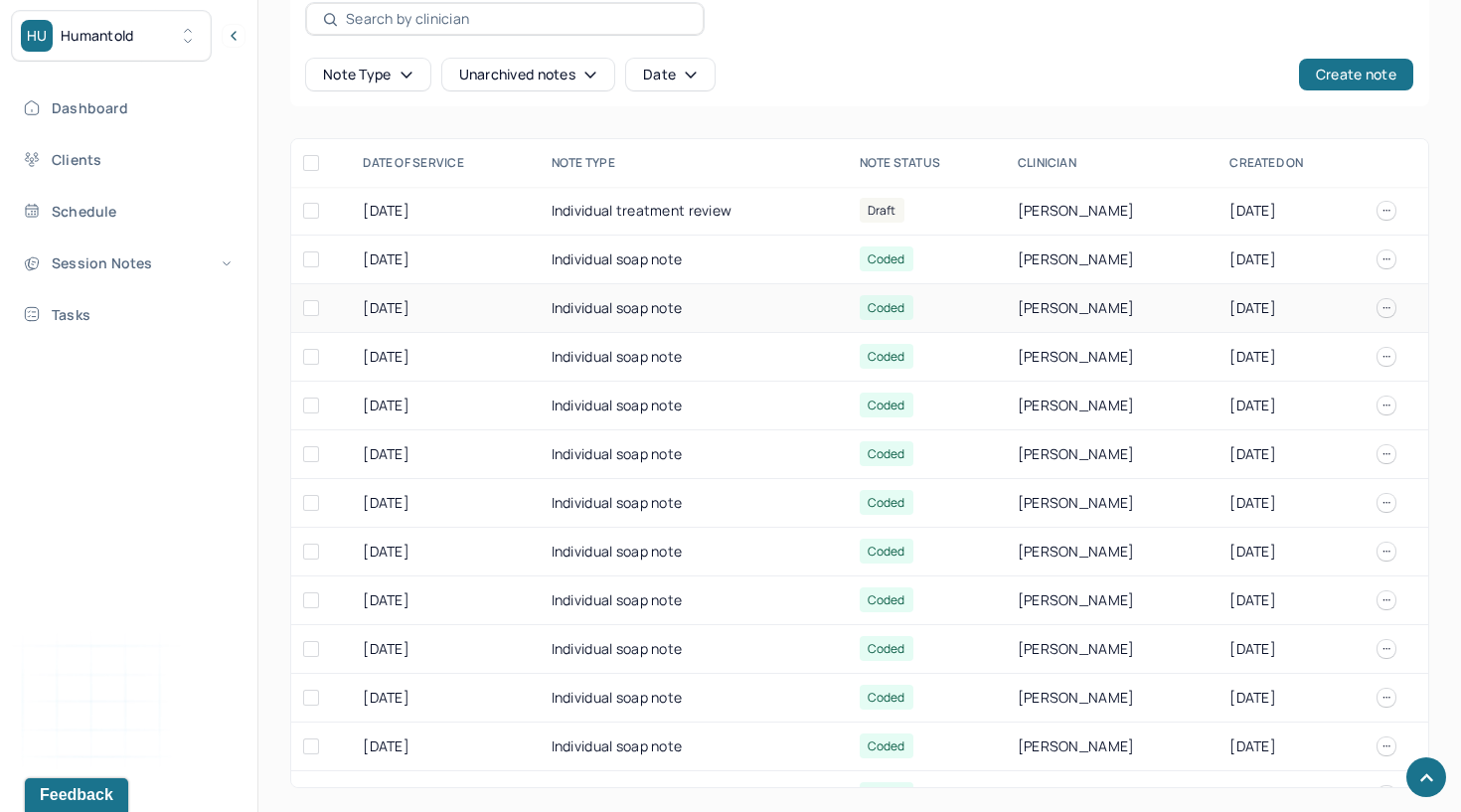 click on "Individual soap note" at bounding box center (694, 308) 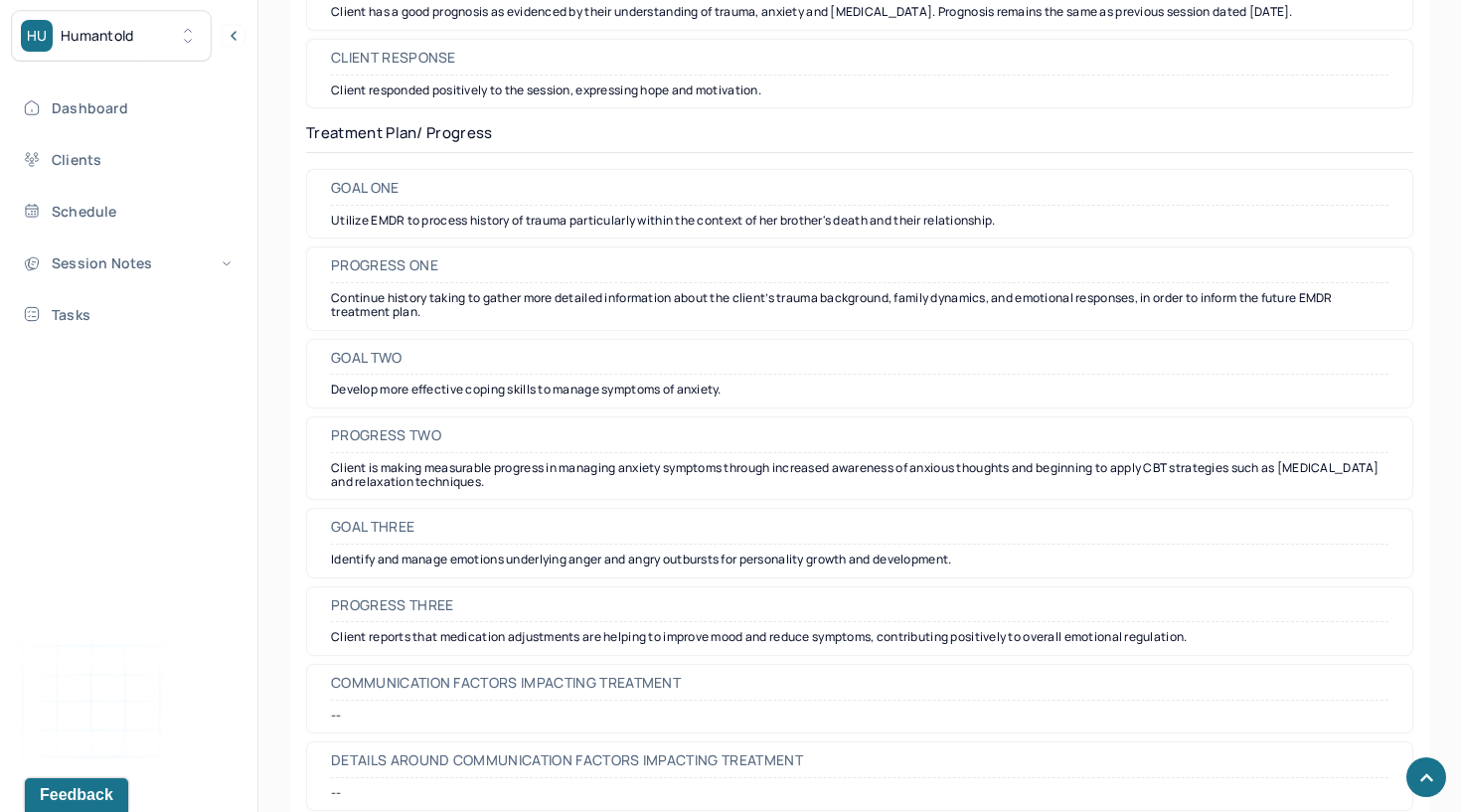 scroll, scrollTop: 2838, scrollLeft: 0, axis: vertical 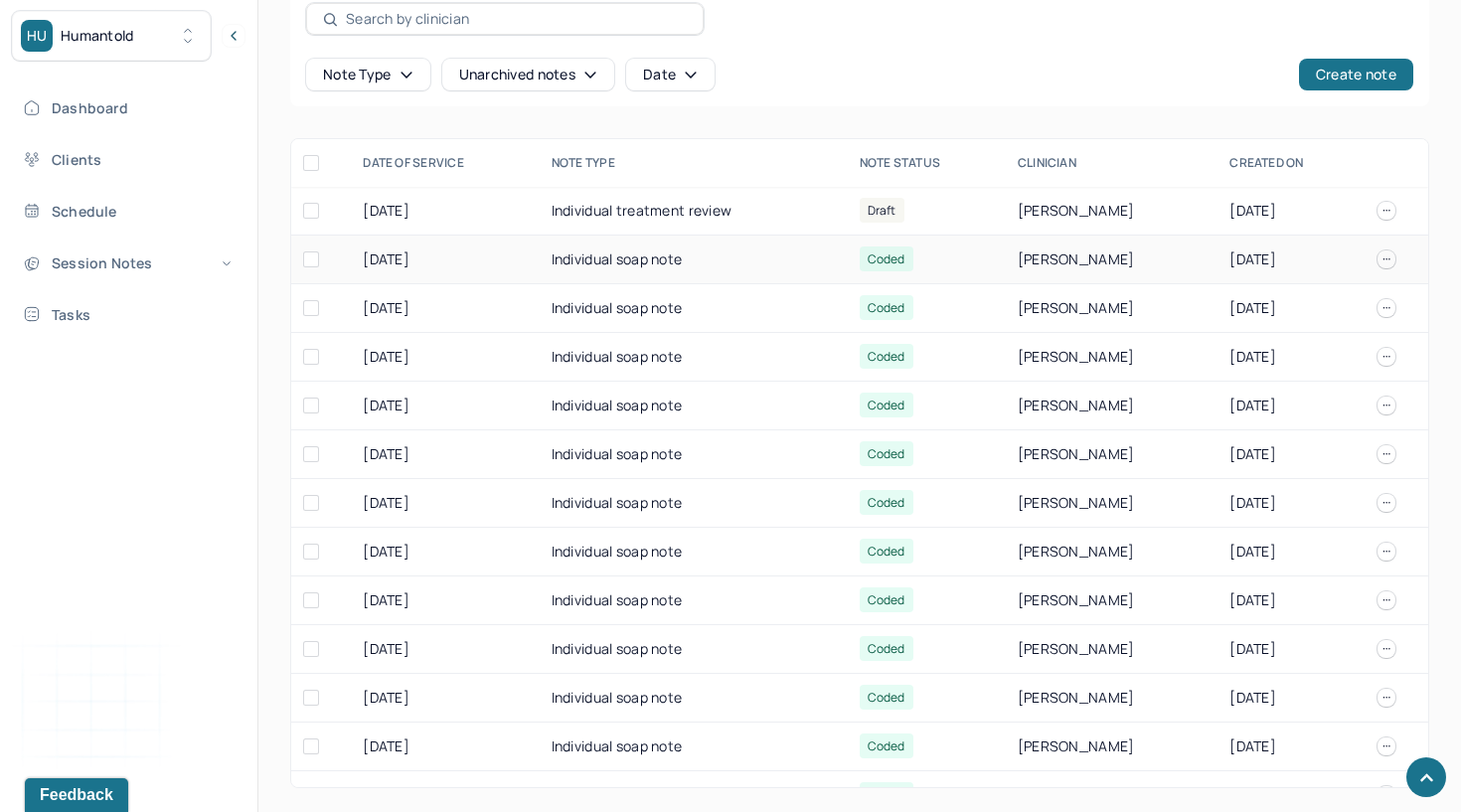 click on "Individual soap note" at bounding box center (694, 259) 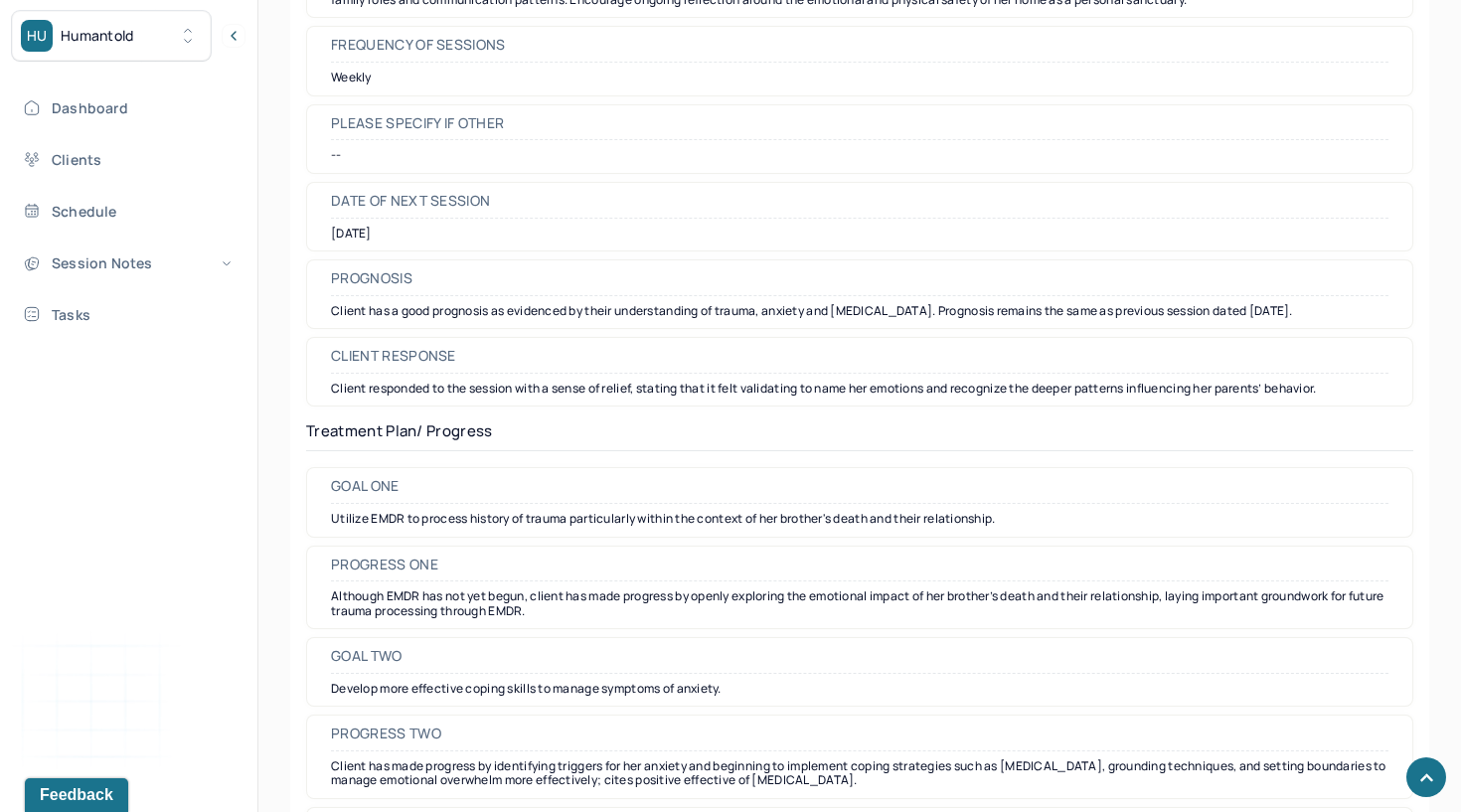scroll, scrollTop: 2709, scrollLeft: 0, axis: vertical 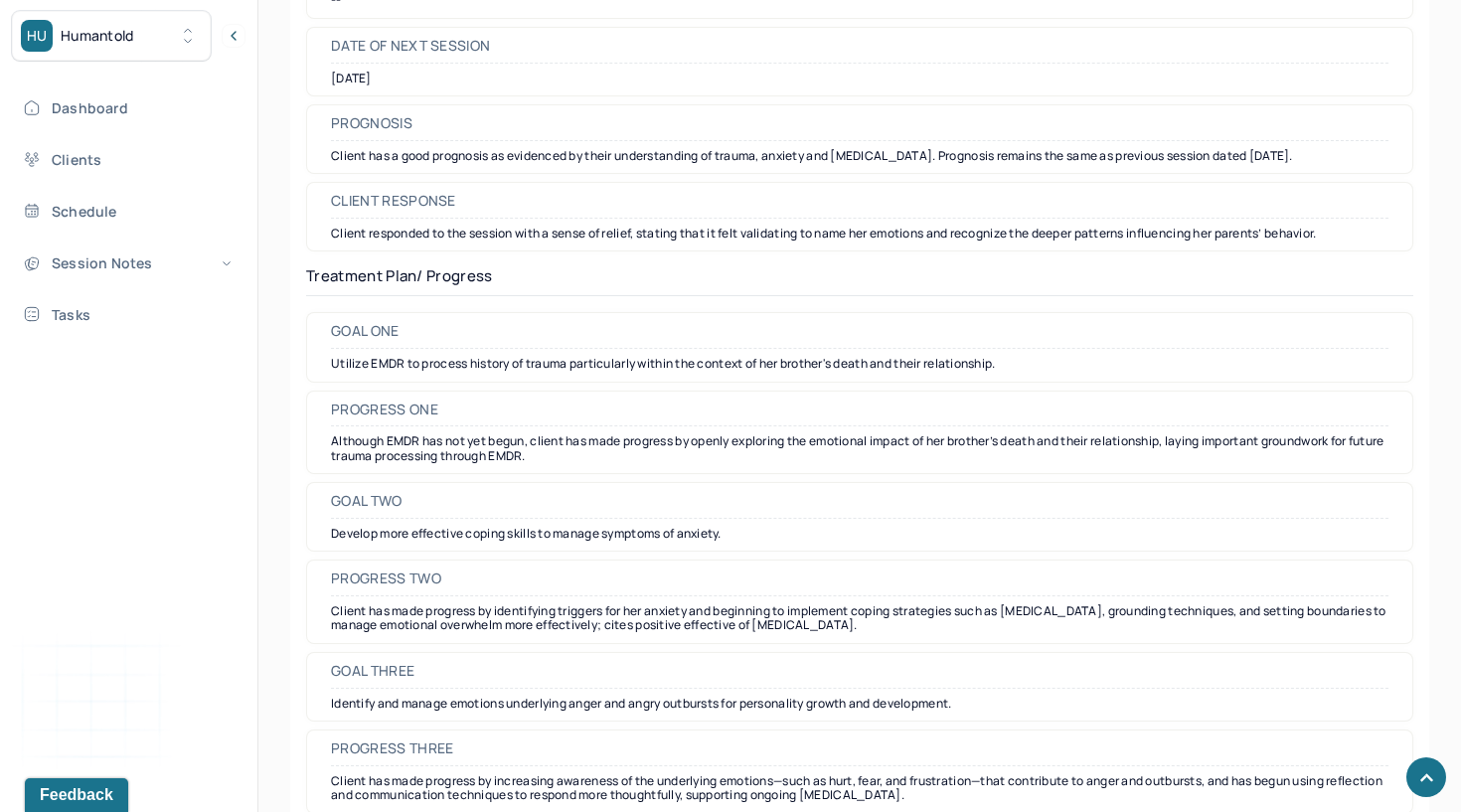 click on "Utilize EMDR to process history of trauma particularly within the context of her brother's death and their relationship." at bounding box center (860, 364) 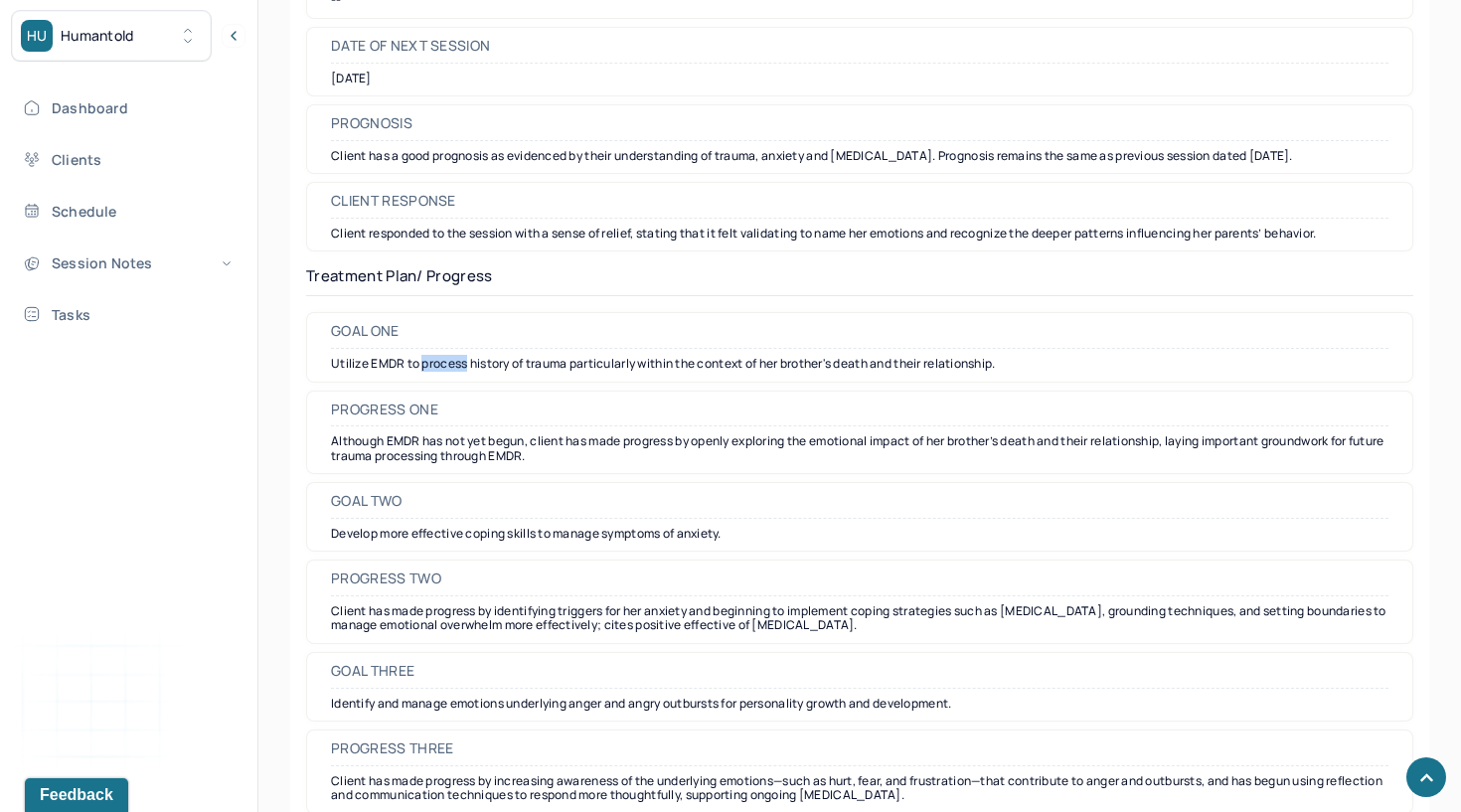 click on "Utilize EMDR to process history of trauma particularly within the context of her brother's death and their relationship." at bounding box center [860, 364] 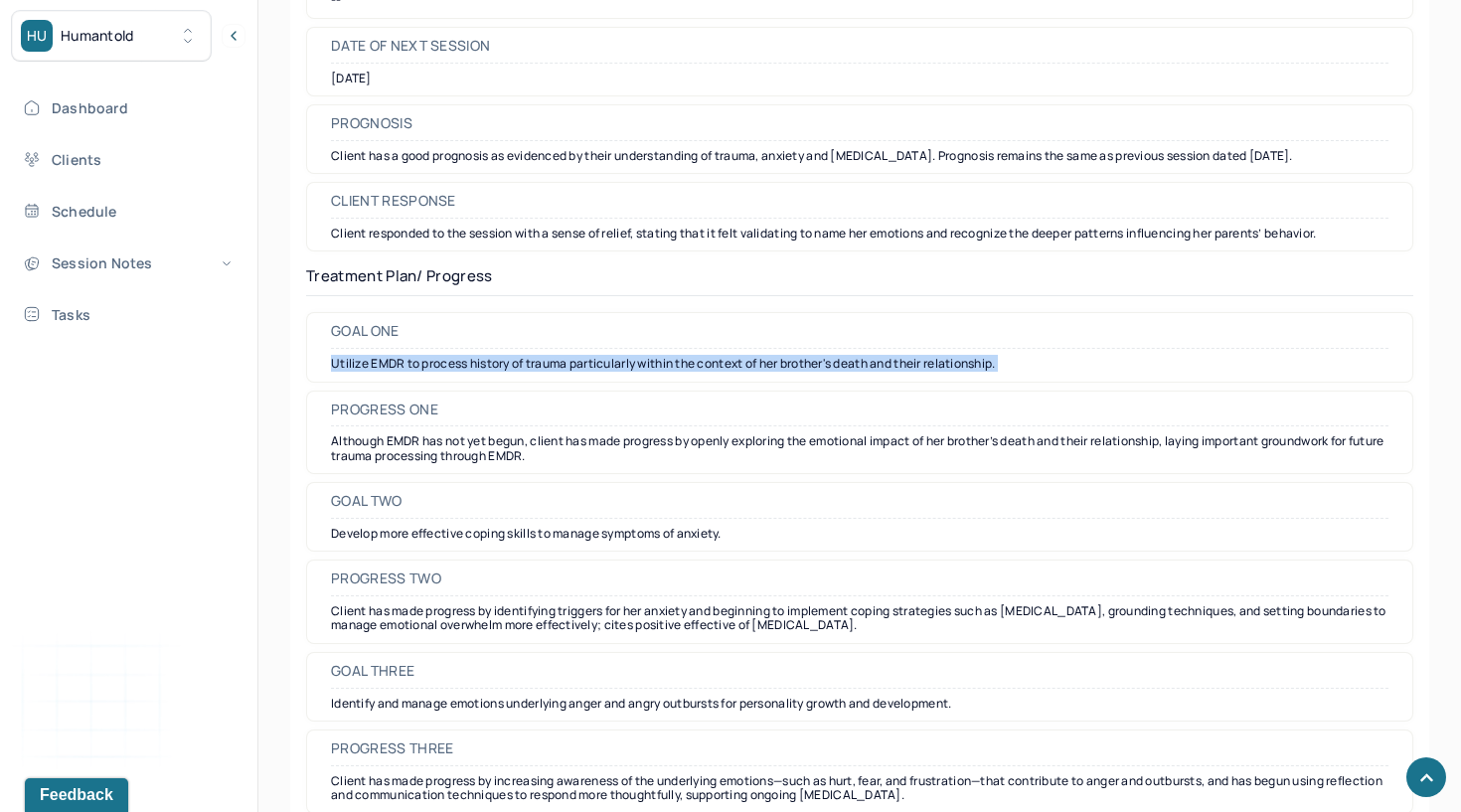 click on "Utilize EMDR to process history of trauma particularly within the context of her brother's death and their relationship." at bounding box center (860, 364) 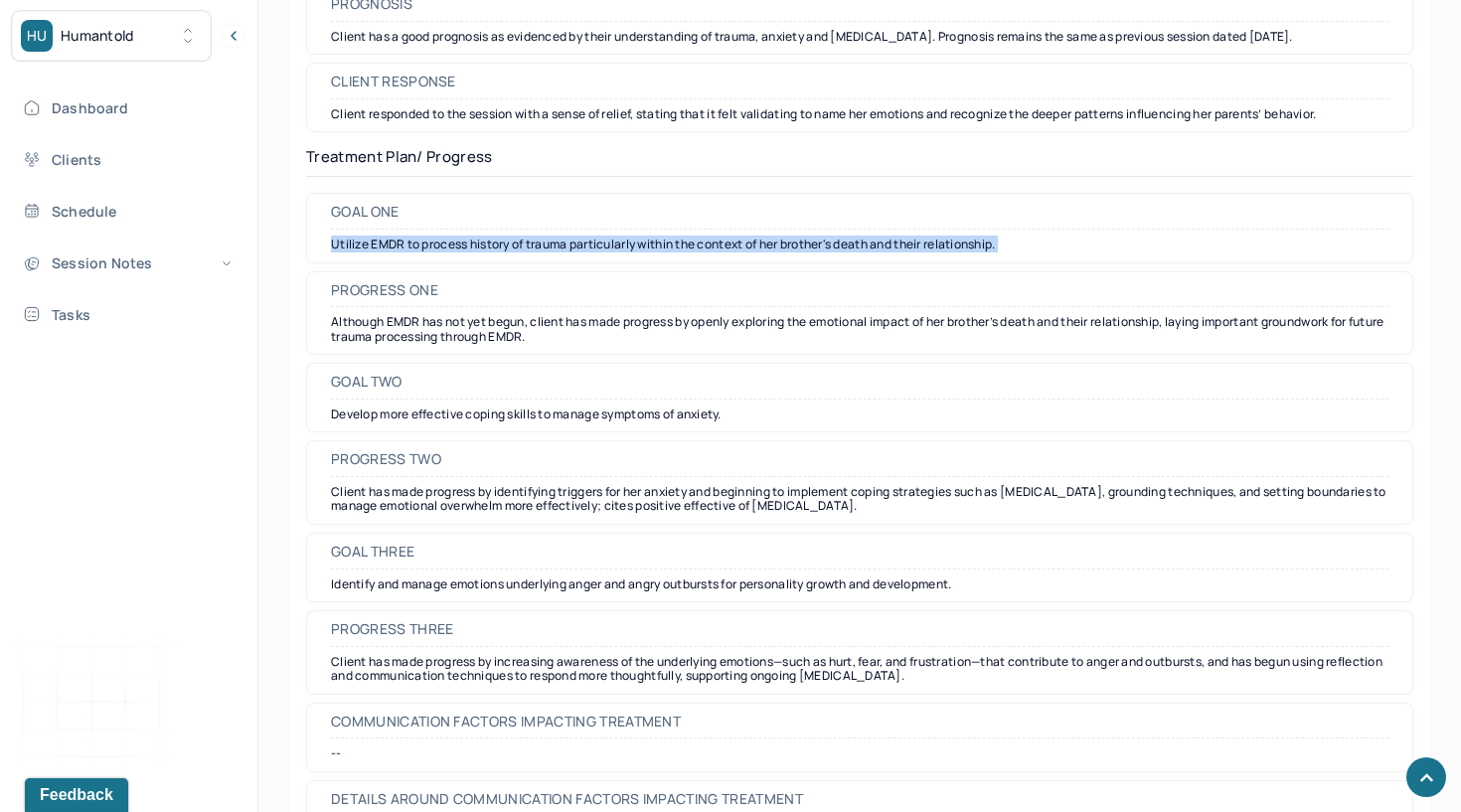 scroll, scrollTop: 2828, scrollLeft: 0, axis: vertical 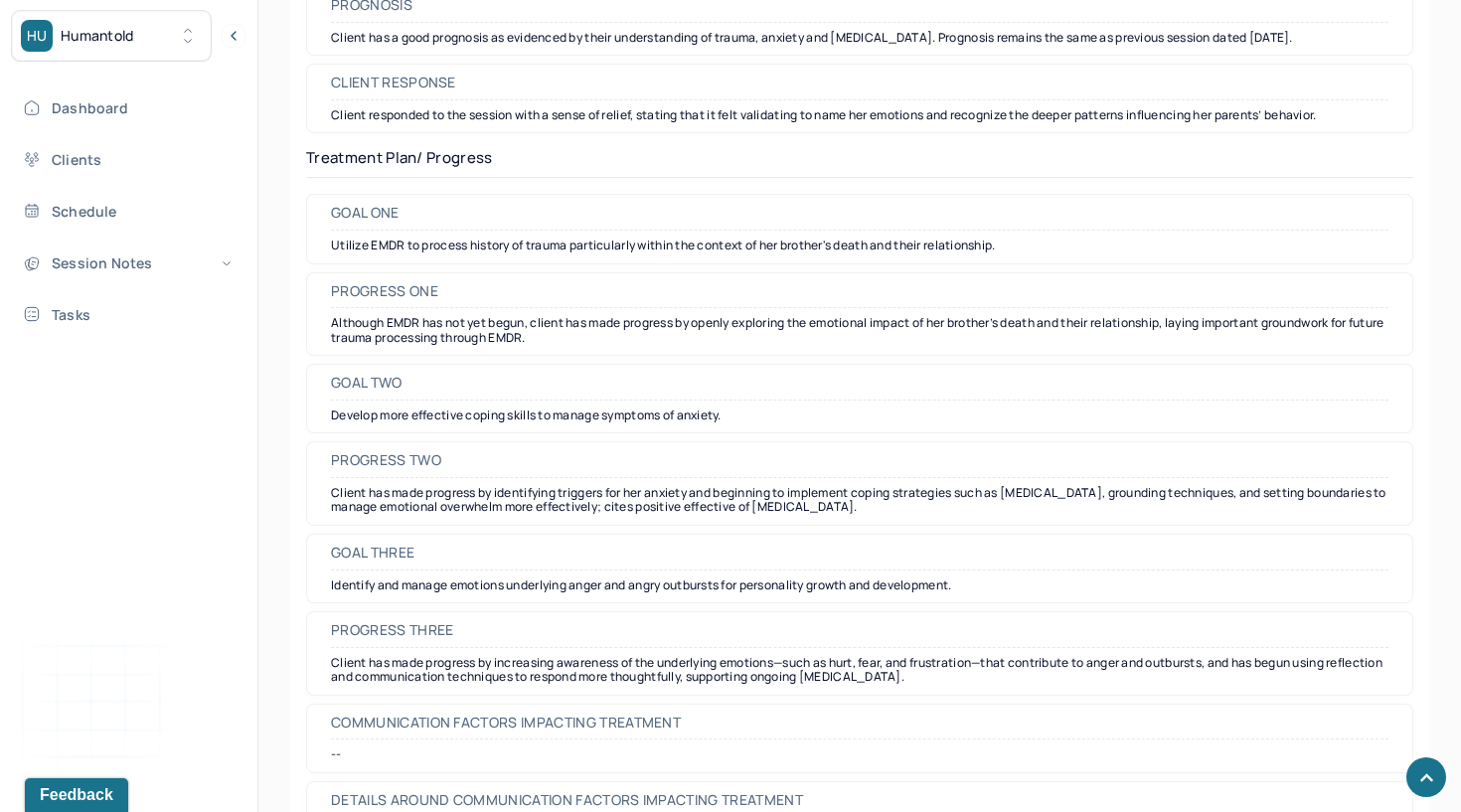 click on "Develop more effective coping skills to manage symptoms of anxiety." at bounding box center (860, 415) 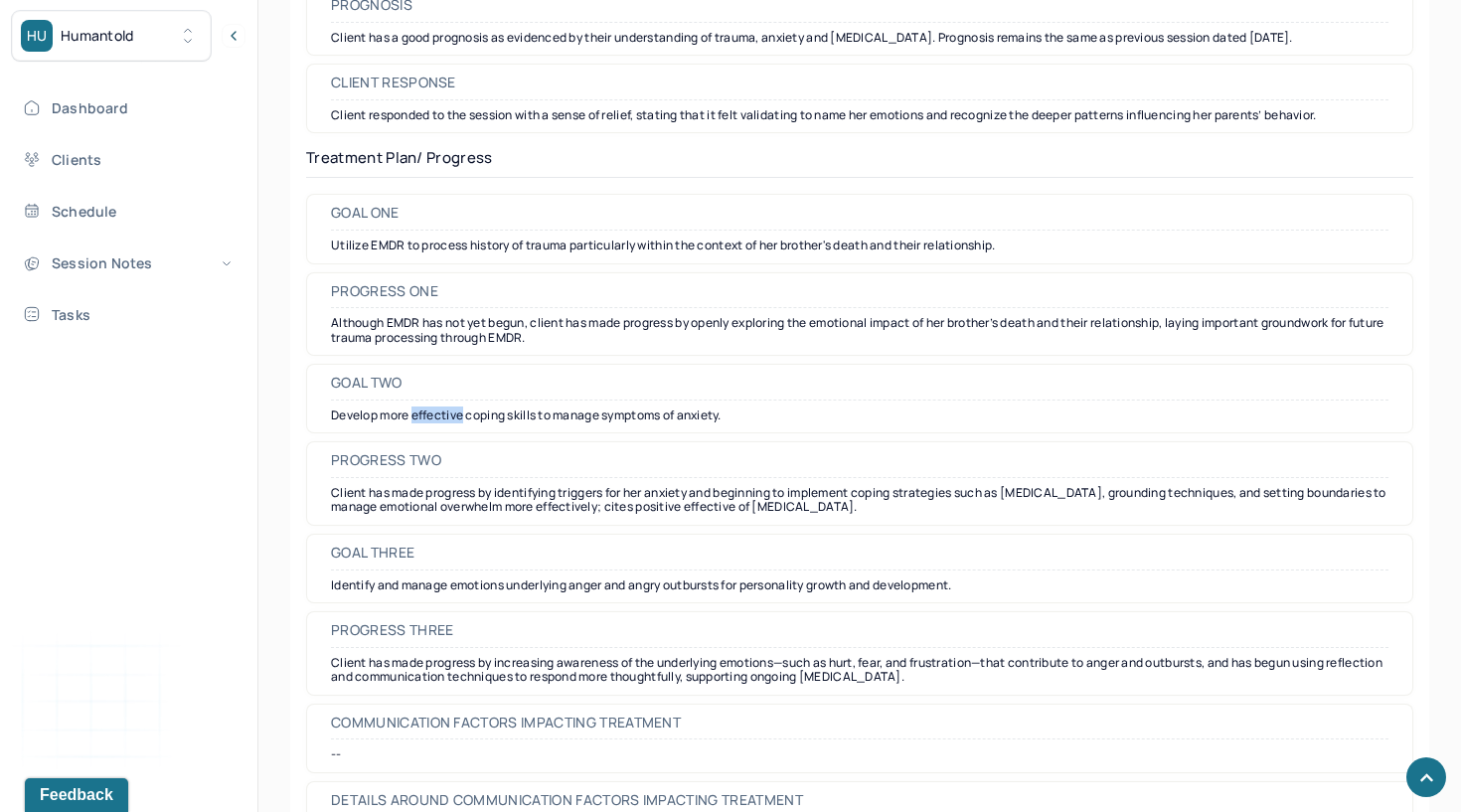 click on "Develop more effective coping skills to manage symptoms of anxiety." at bounding box center [860, 415] 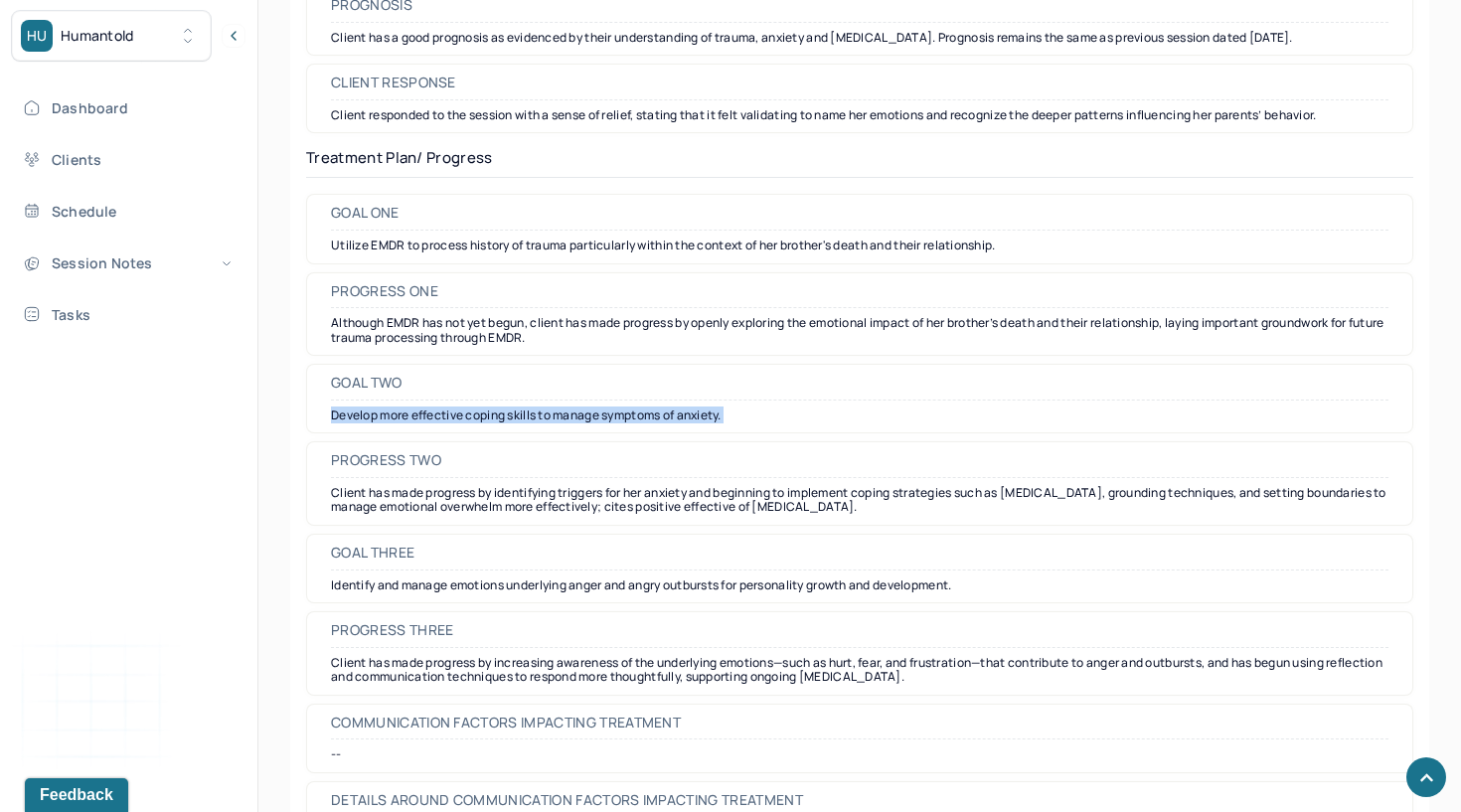 click on "Develop more effective coping skills to manage symptoms of anxiety." at bounding box center (860, 415) 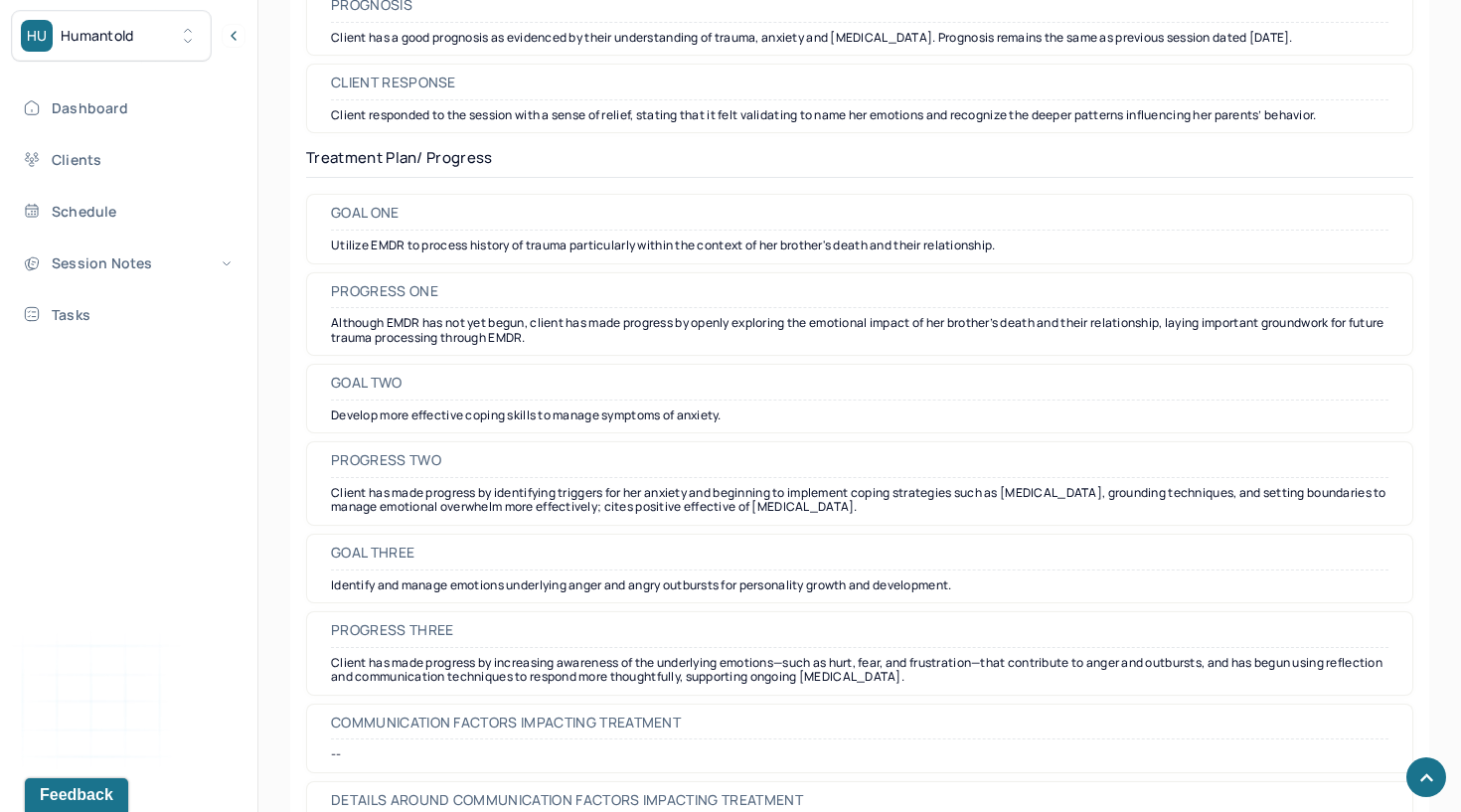 click on "Client has made progress by identifying triggers for her anxiety and beginning to implement coping strategies such as [MEDICAL_DATA], grounding techniques, and setting boundaries to manage emotional overwhelm more effectively; cites positive effective of [MEDICAL_DATA]." at bounding box center (860, 500) 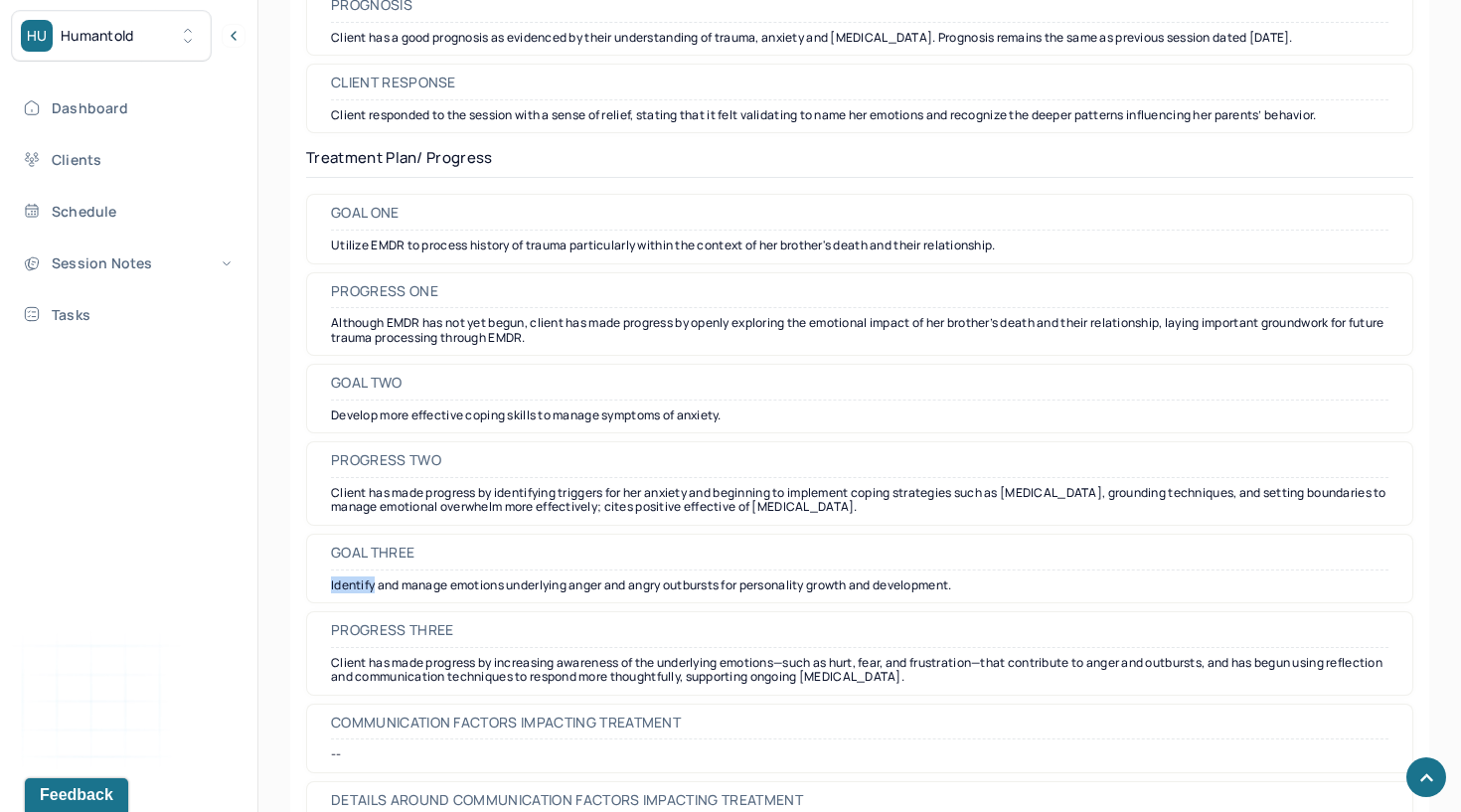 click on "Goal three Identify and manage emotions underlying anger and angry outbursts for personality growth and development." at bounding box center [860, 568] 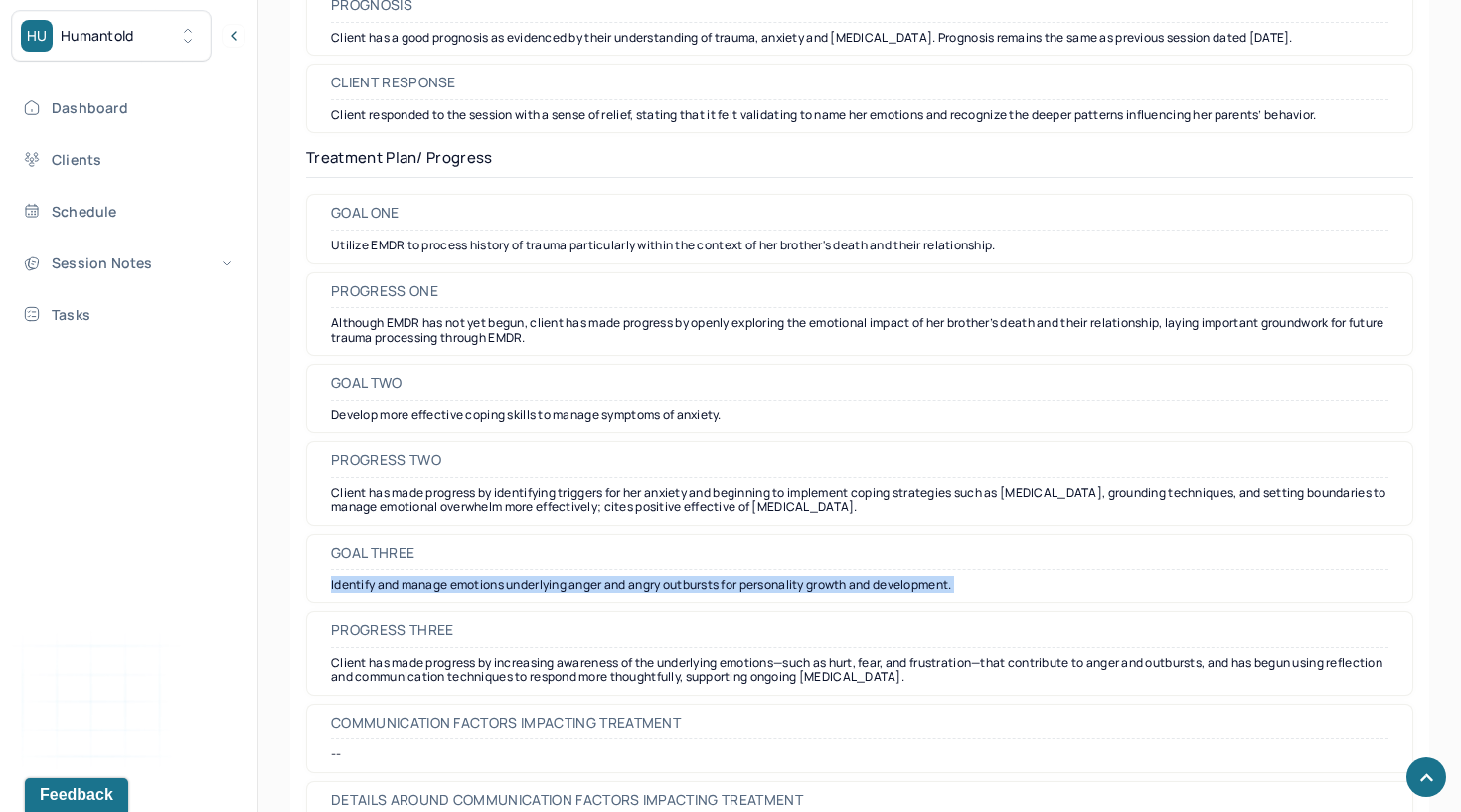 click on "Goal three Identify and manage emotions underlying anger and angry outbursts for personality growth and development." at bounding box center [860, 568] 